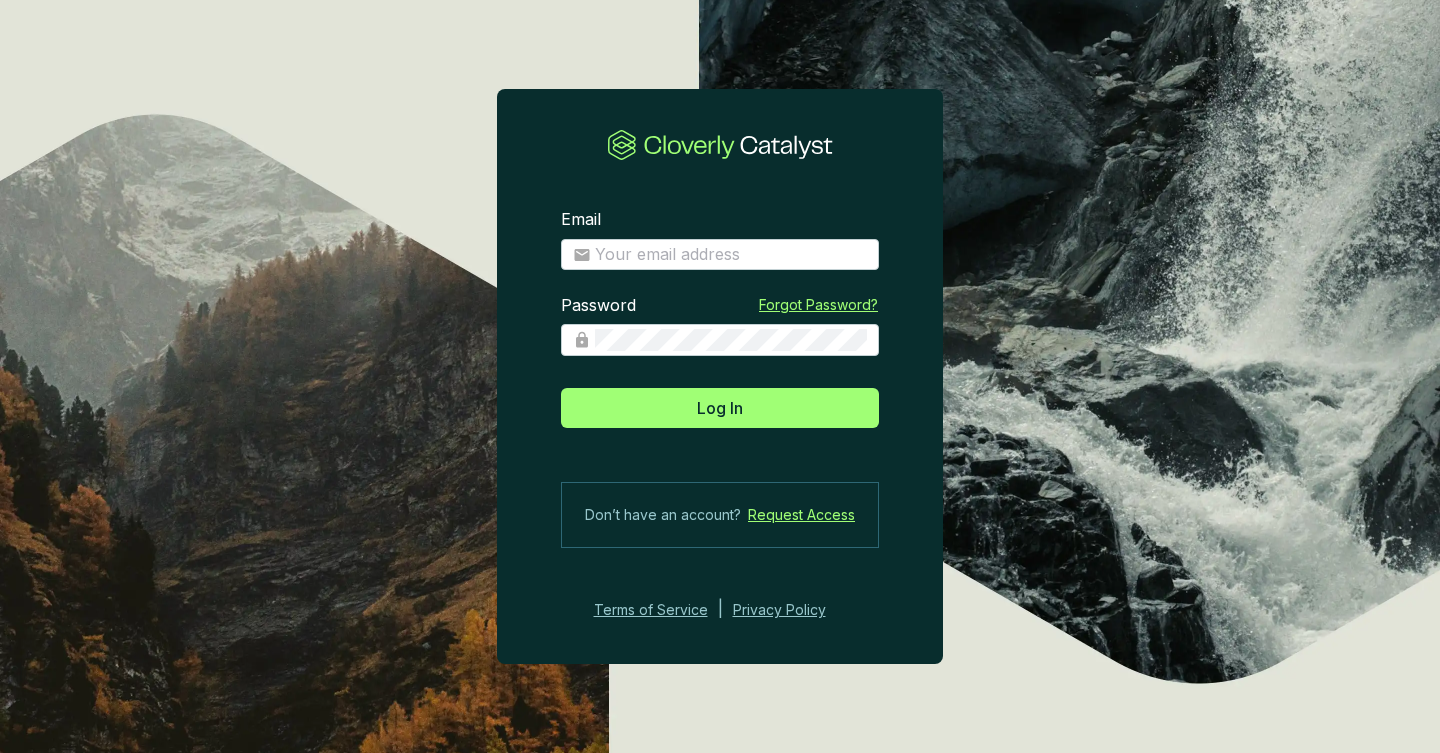 scroll, scrollTop: 0, scrollLeft: 0, axis: both 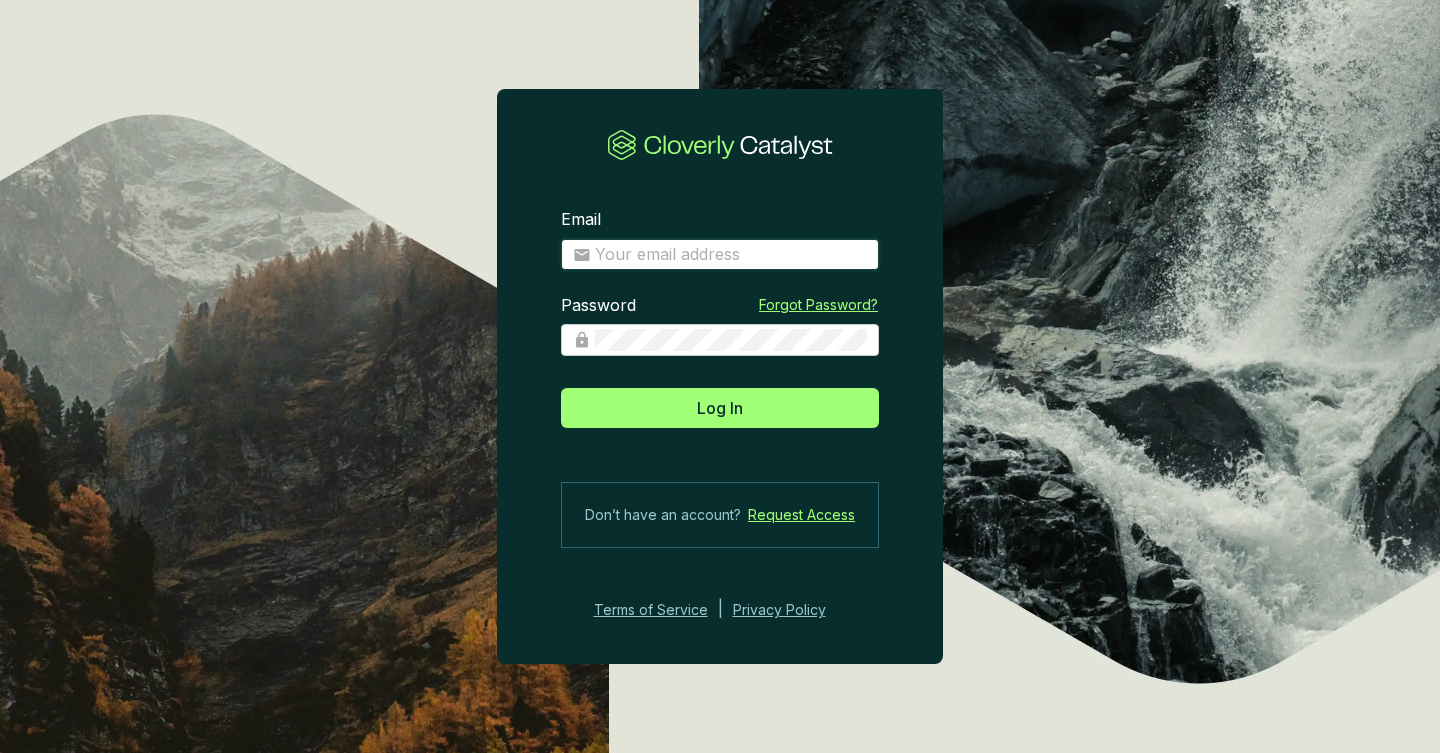 click on "Email" at bounding box center [731, 255] 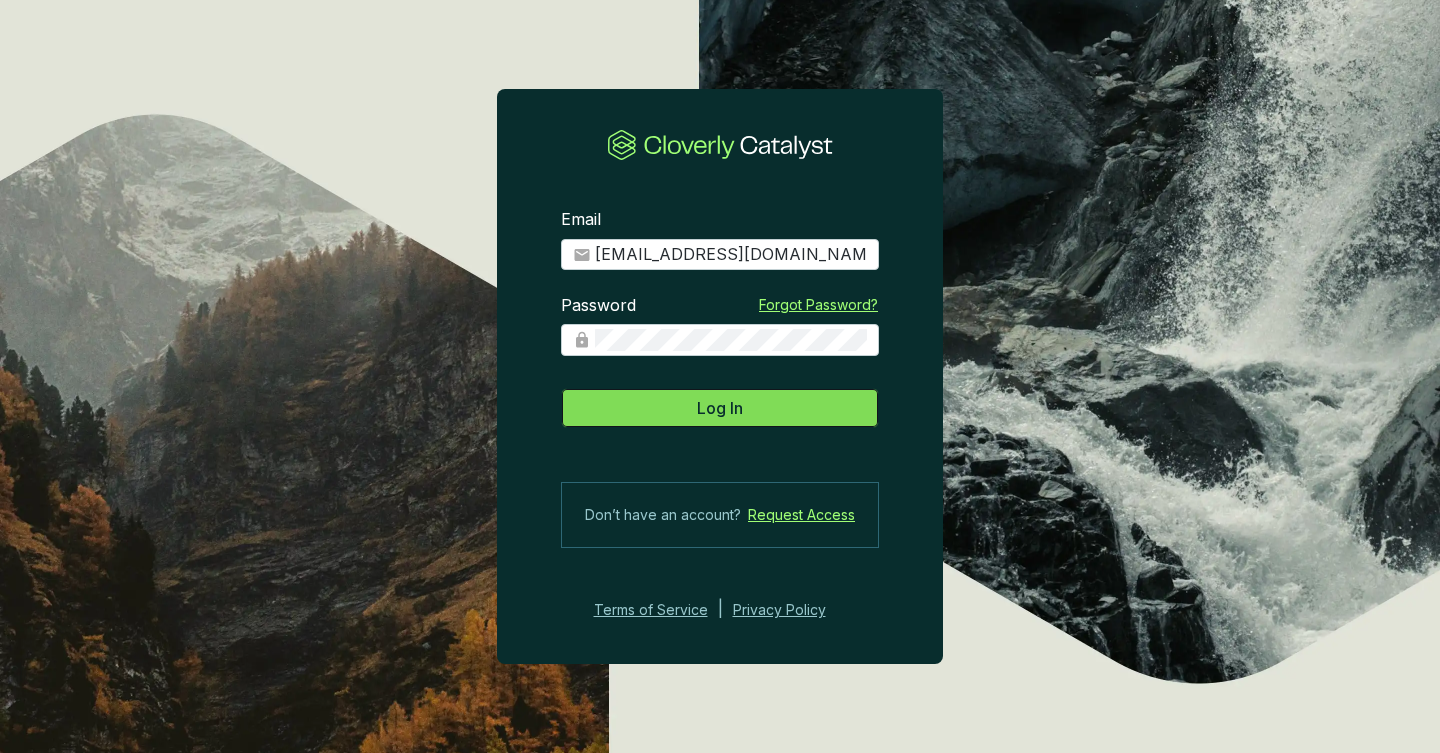 click on "Log In" at bounding box center [720, 408] 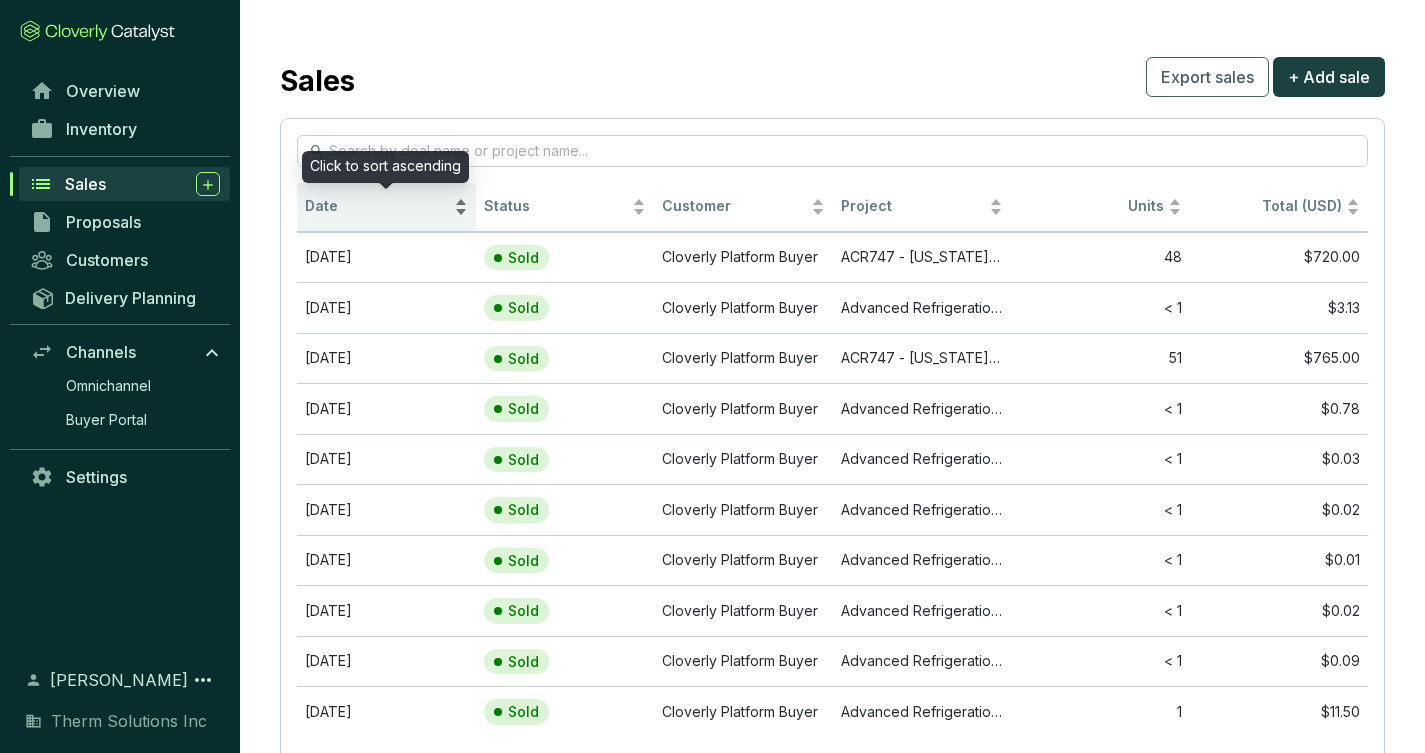 click on "Date" at bounding box center [377, 206] 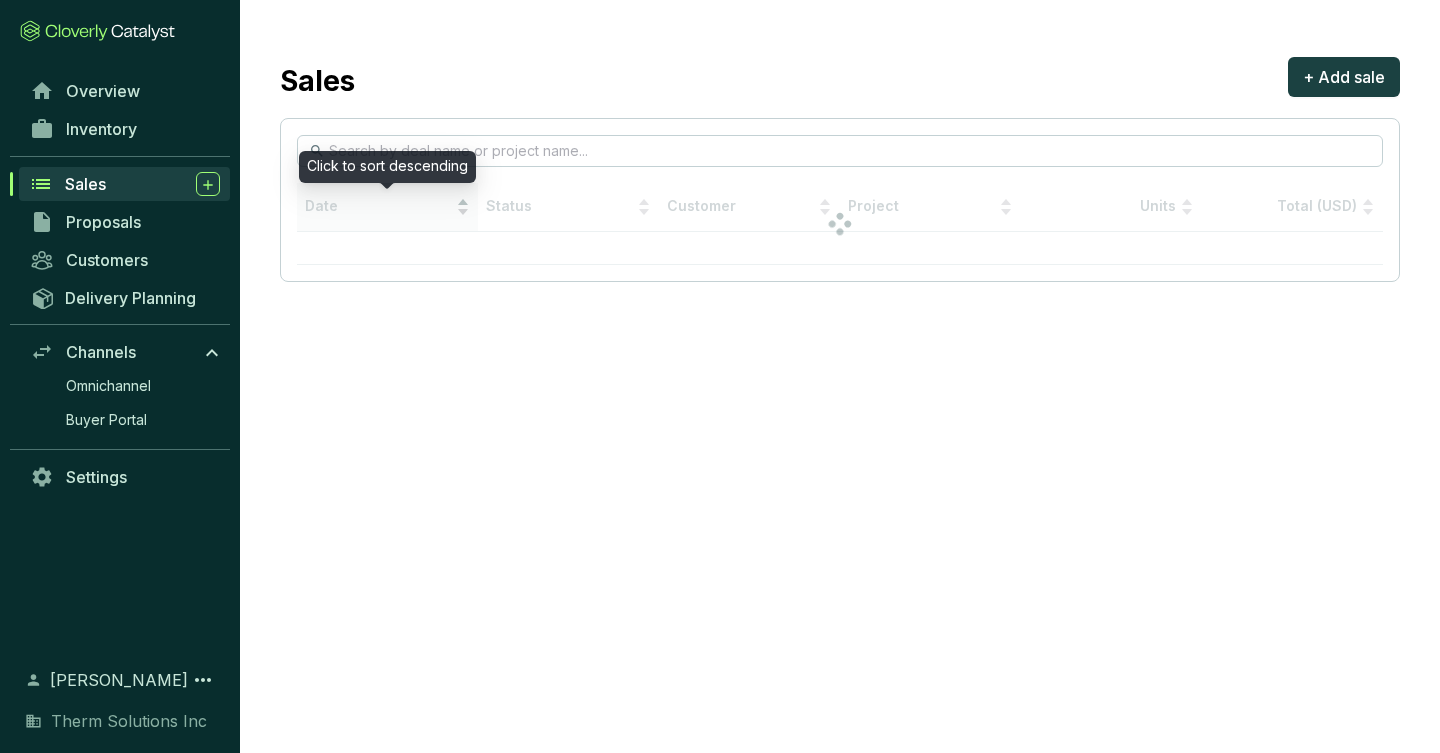 click at bounding box center (840, 224) 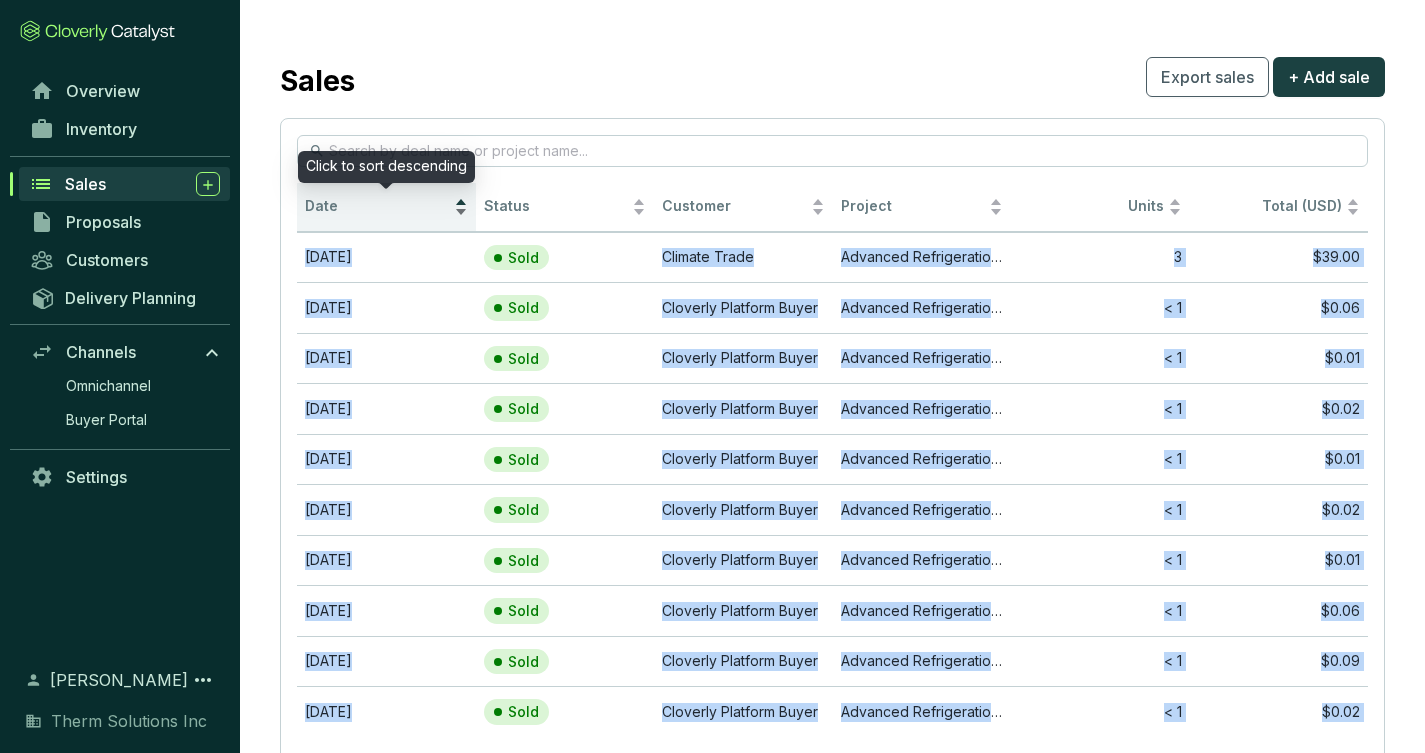 click on "Date" at bounding box center (377, 206) 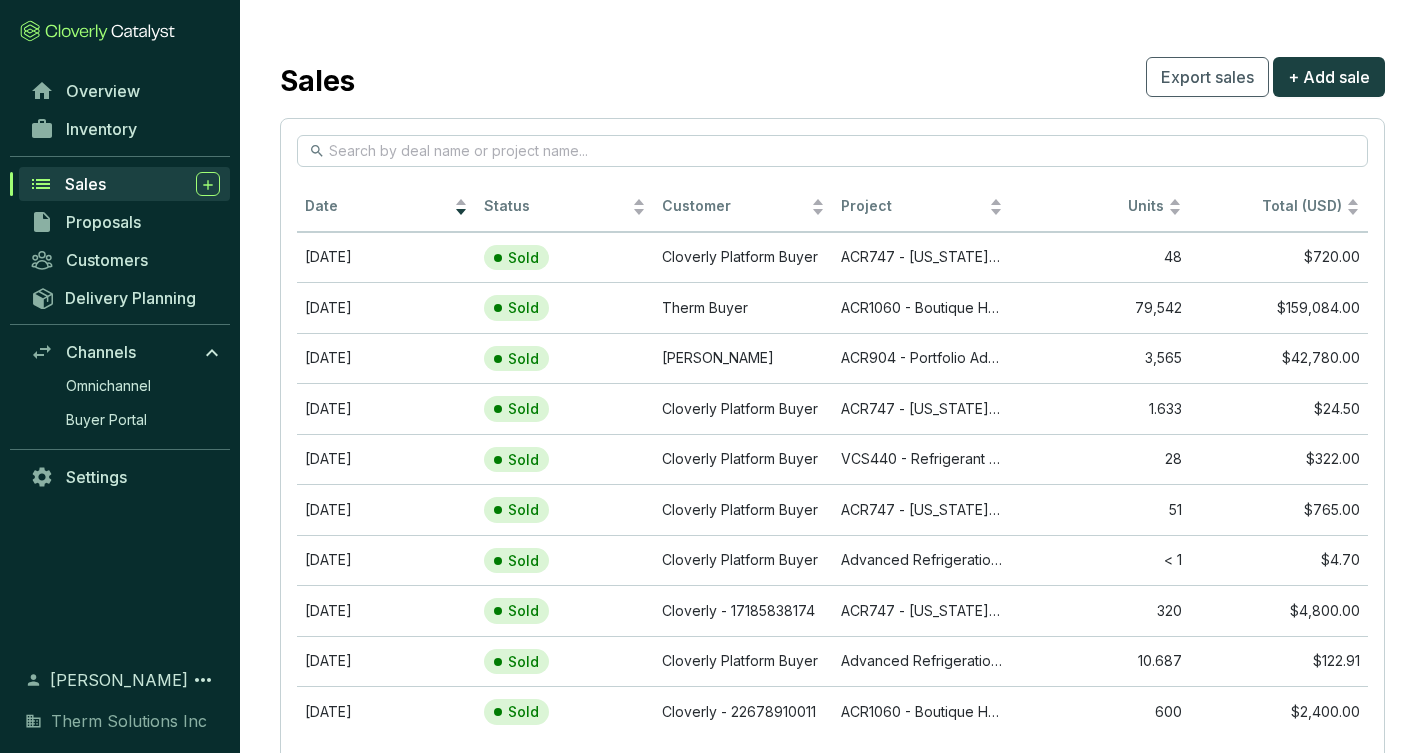 click on "Sales Export sales + Add sale" at bounding box center (832, 77) 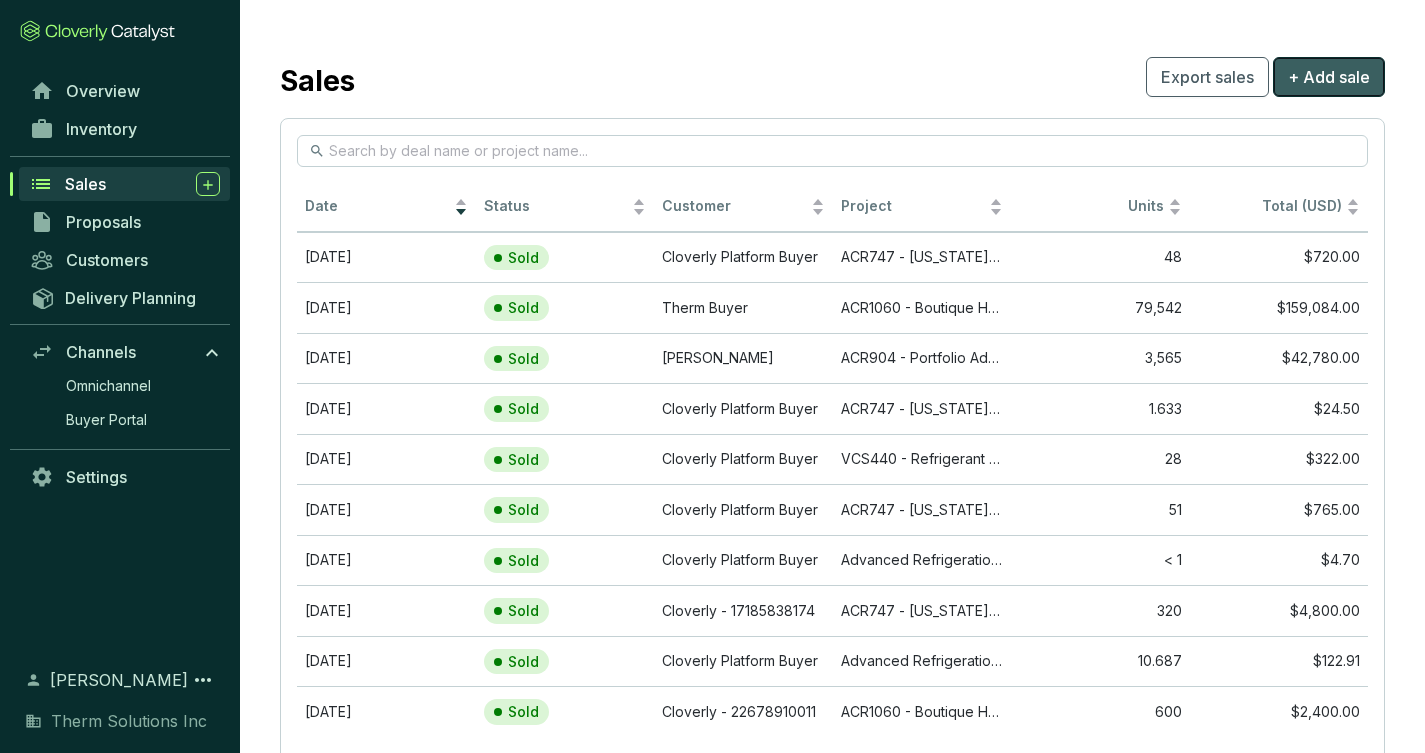 click on "+ Add sale" at bounding box center [1329, 77] 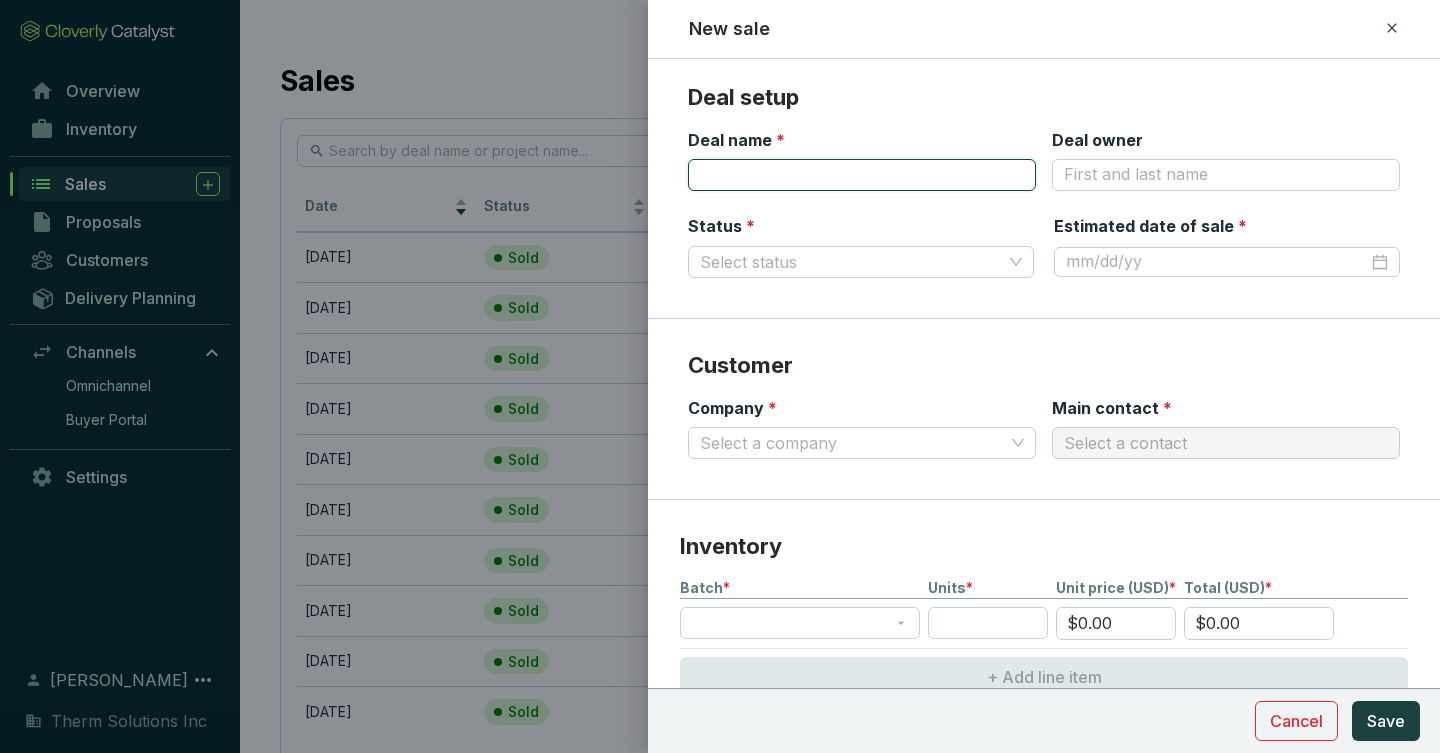click on "Deal name   *" at bounding box center [862, 175] 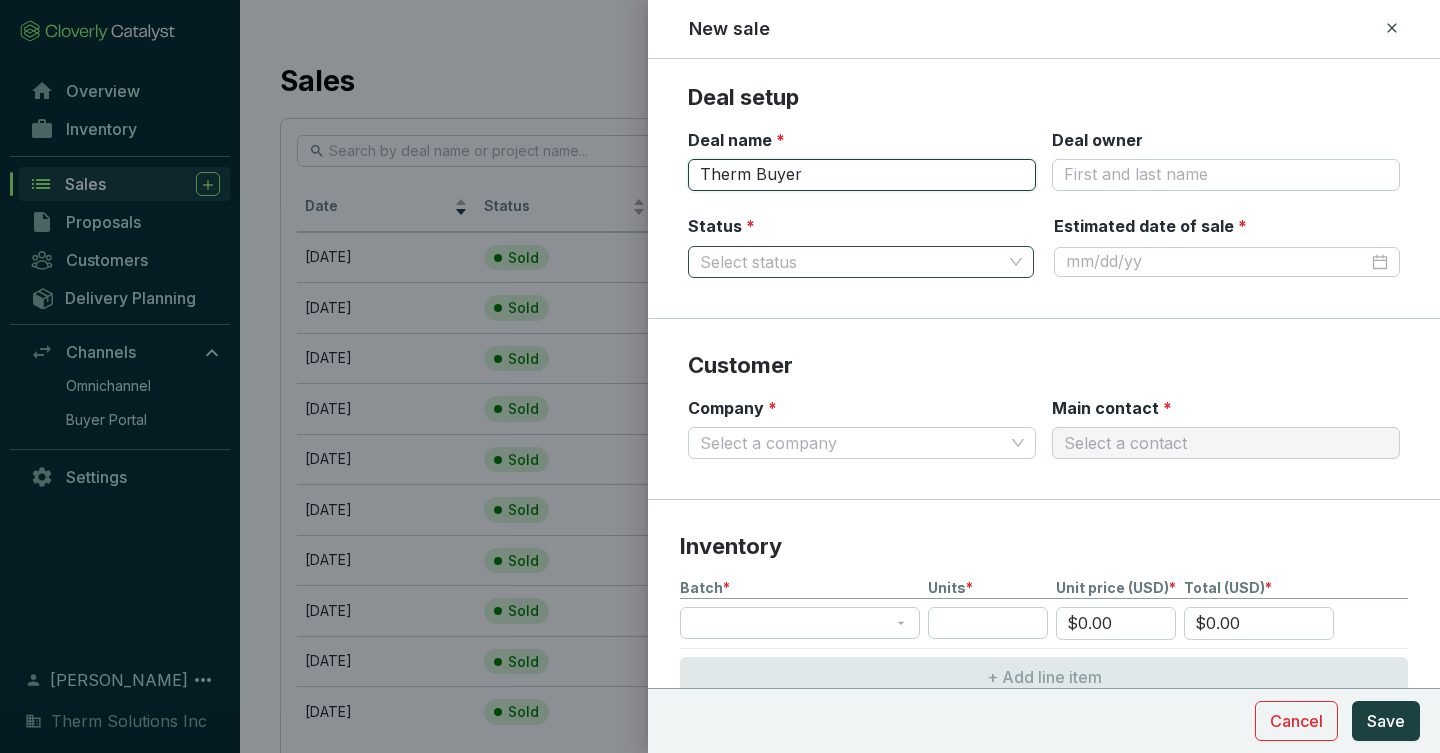 type on "Therm Buyer" 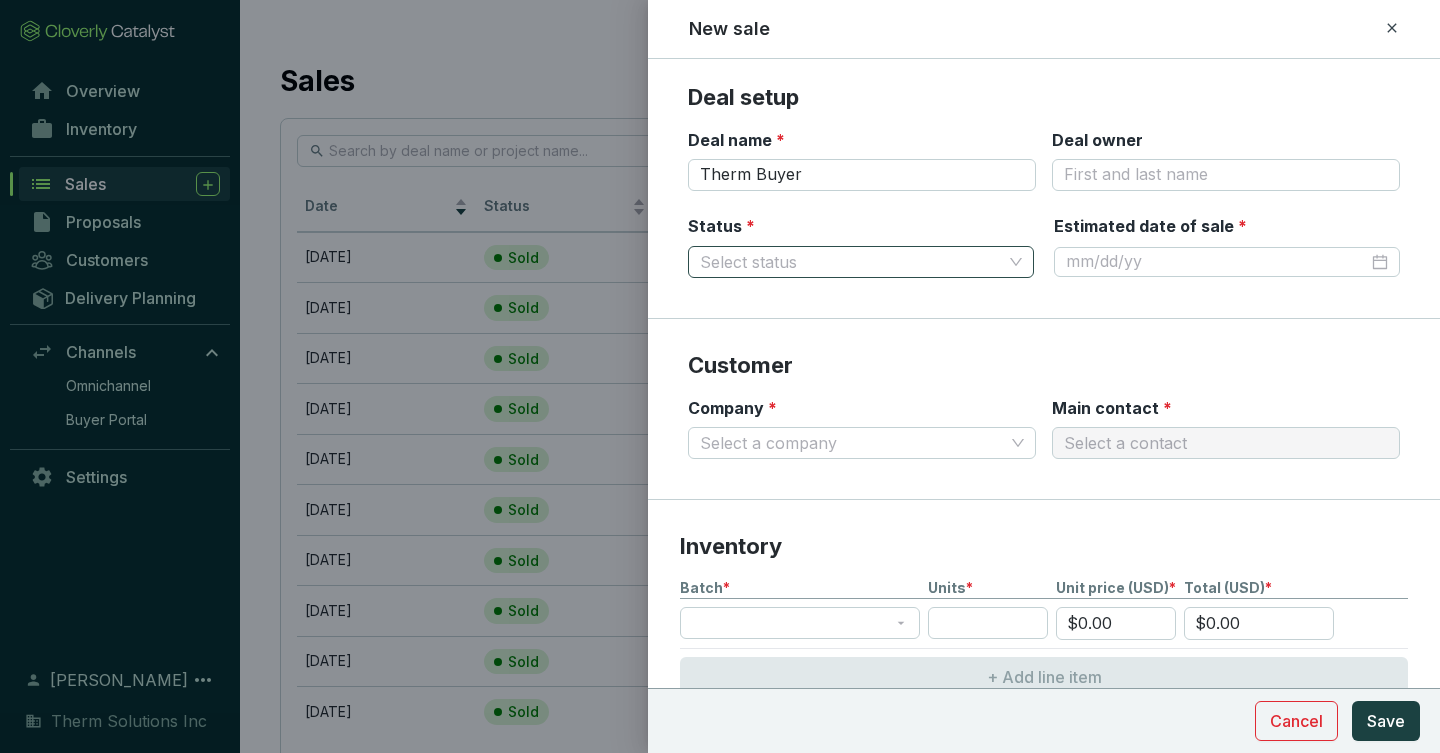 click on "Status   *" at bounding box center [851, 262] 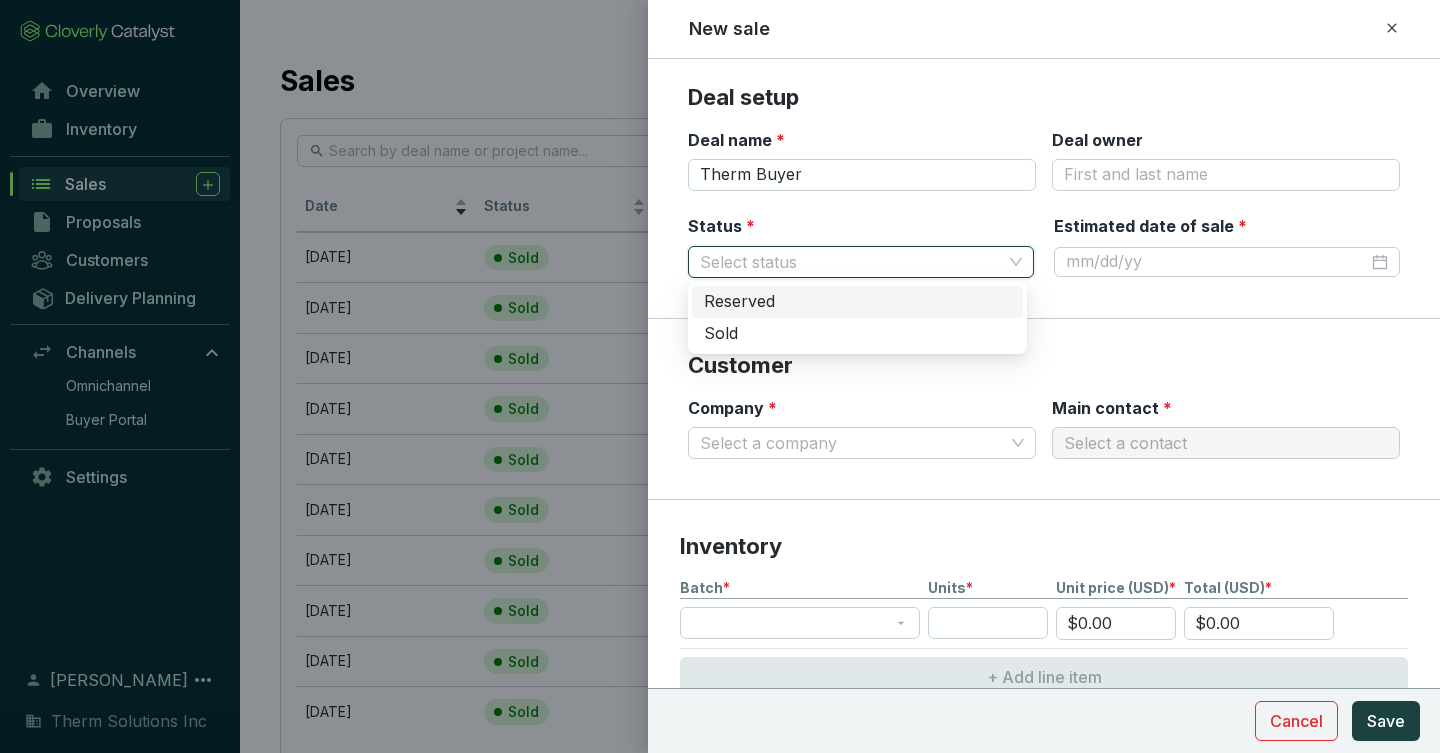 click on "Reserved" at bounding box center (857, 302) 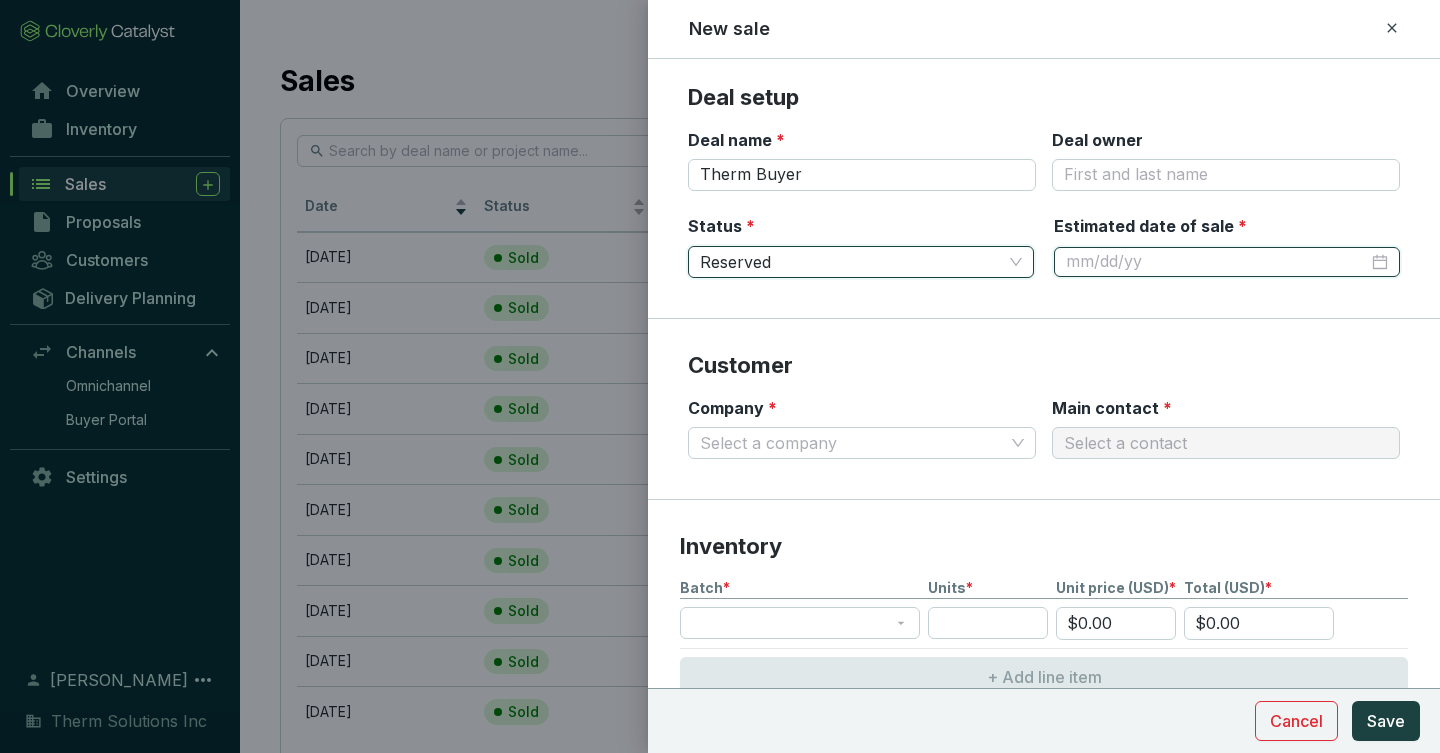 click on "Estimated date of sale   *" at bounding box center (1217, 262) 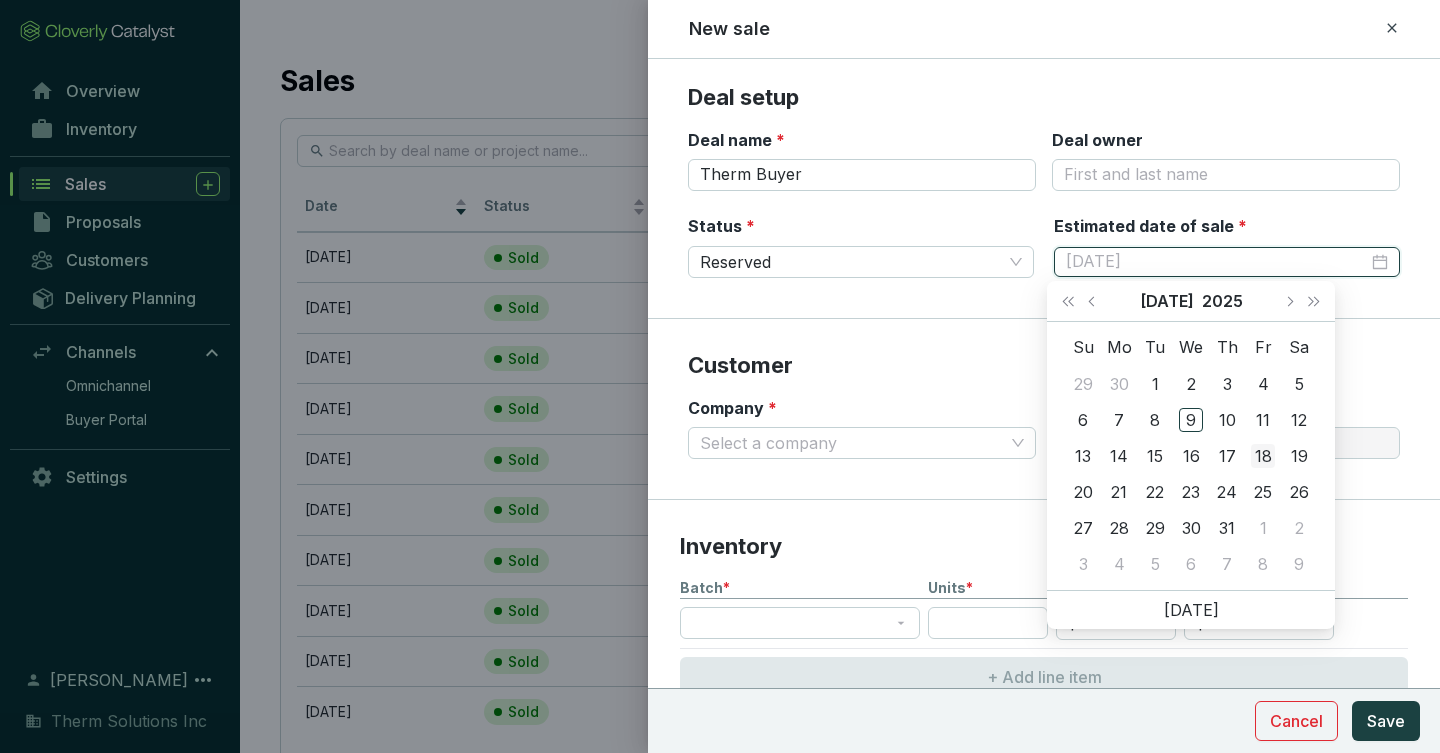 type on "[DATE]" 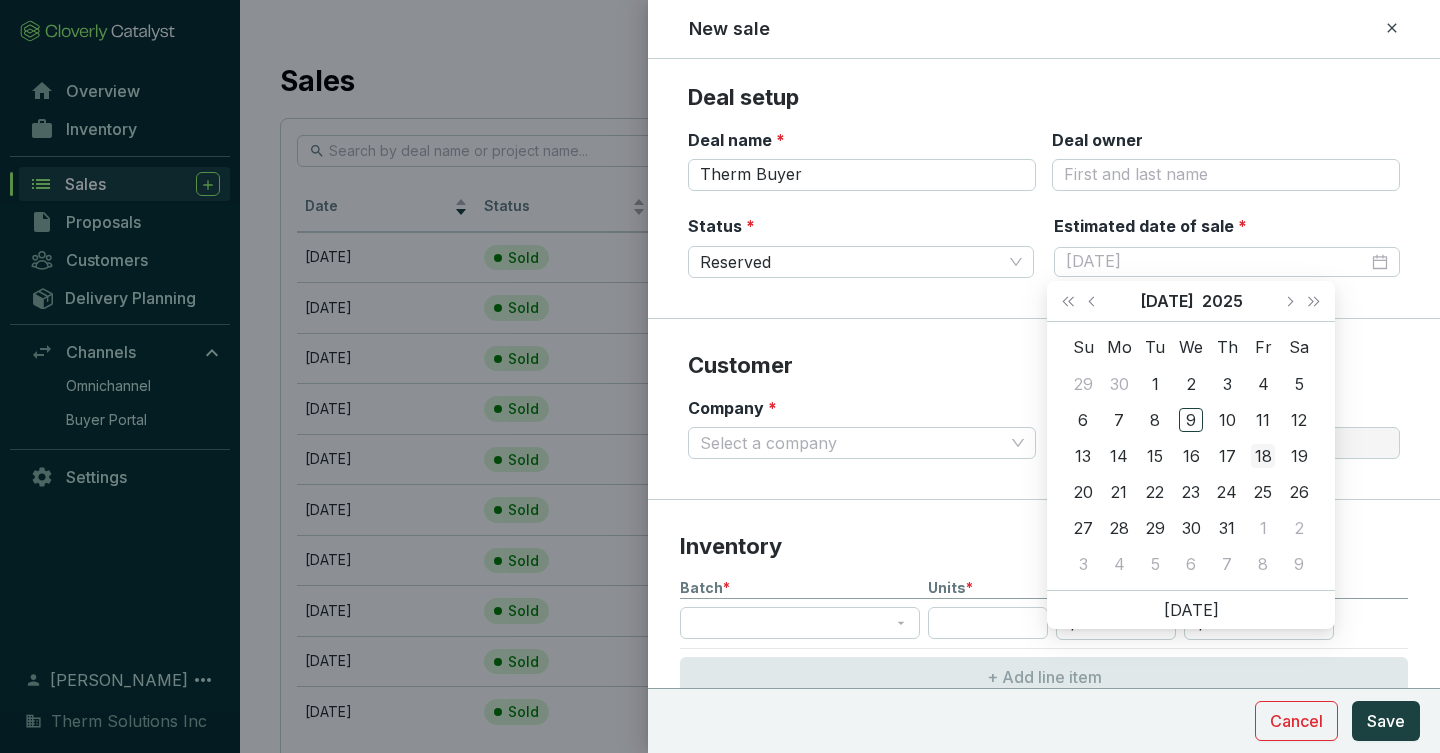 click on "18" at bounding box center (1263, 456) 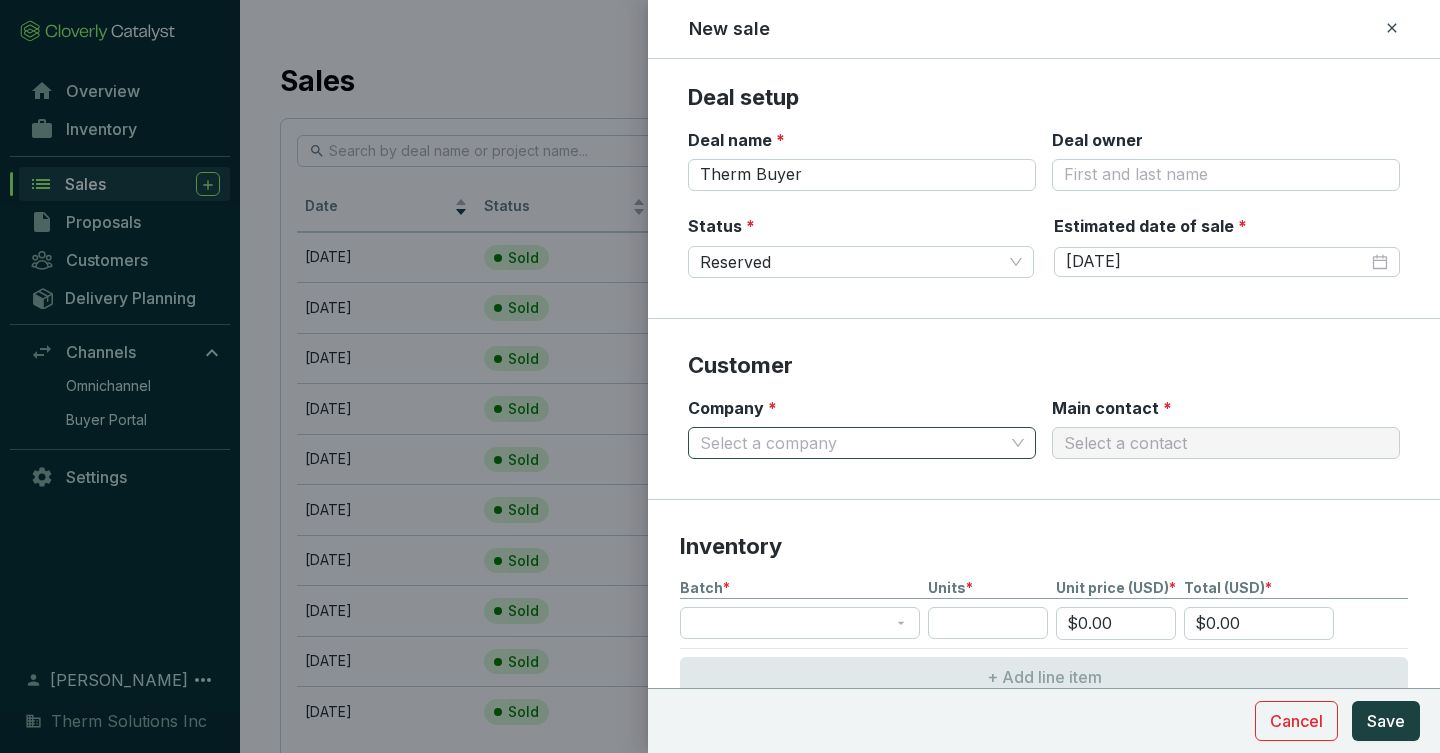 click on "Company   *" at bounding box center [852, 443] 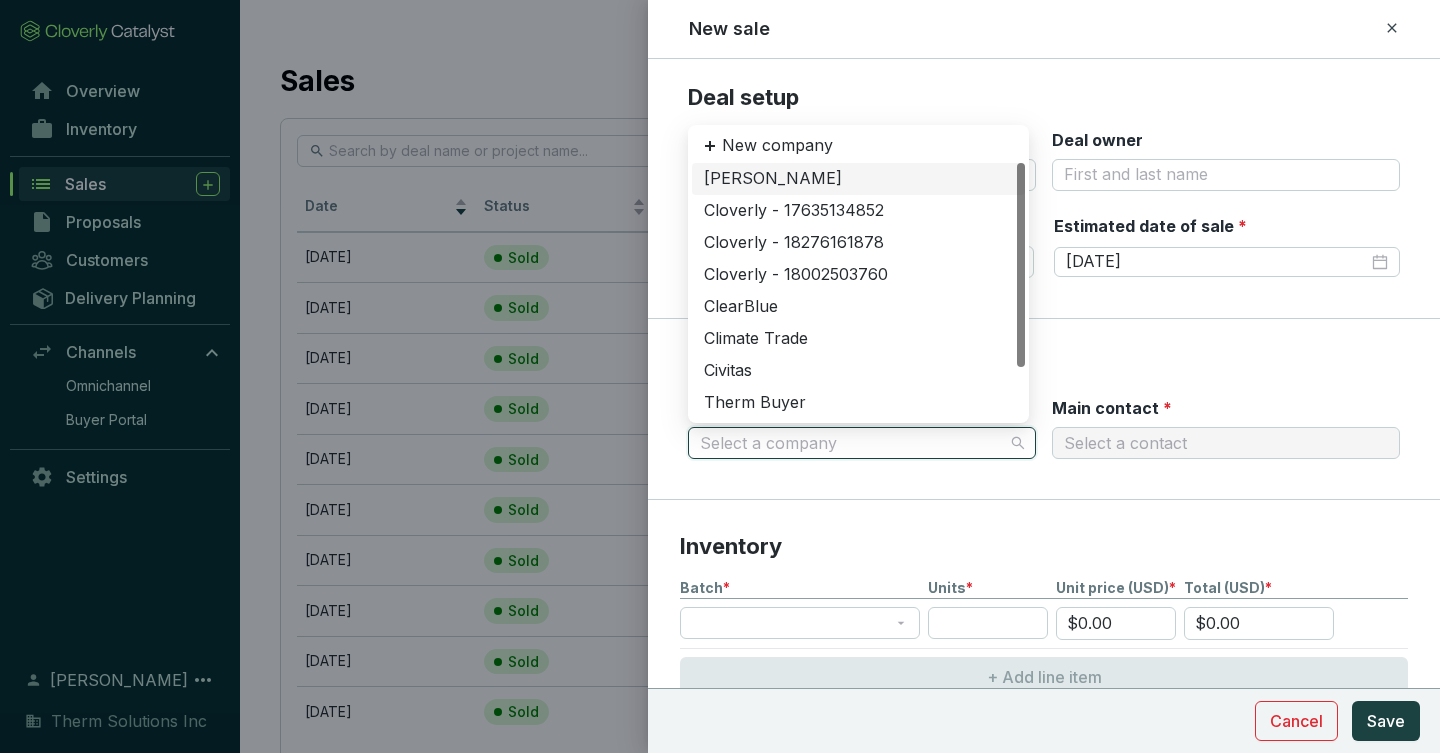 type on "C" 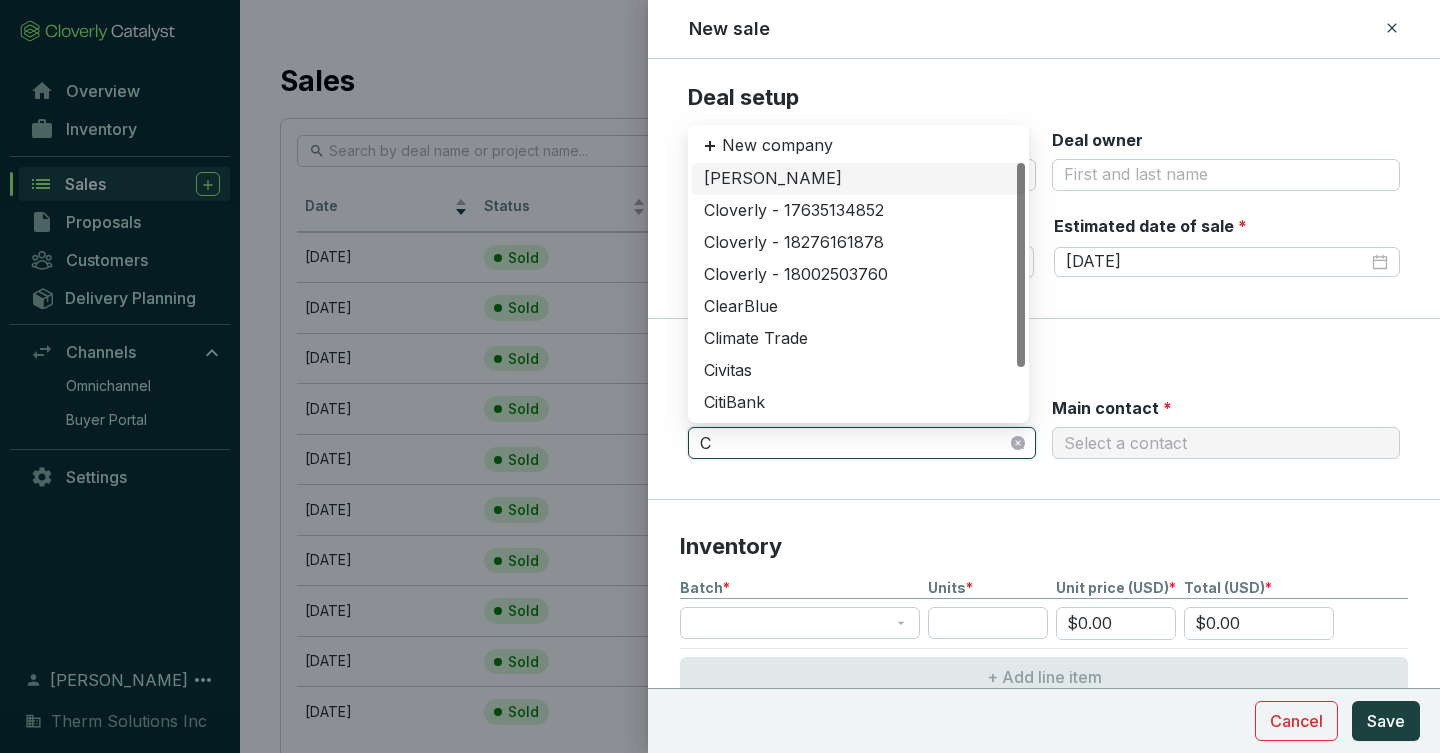 type 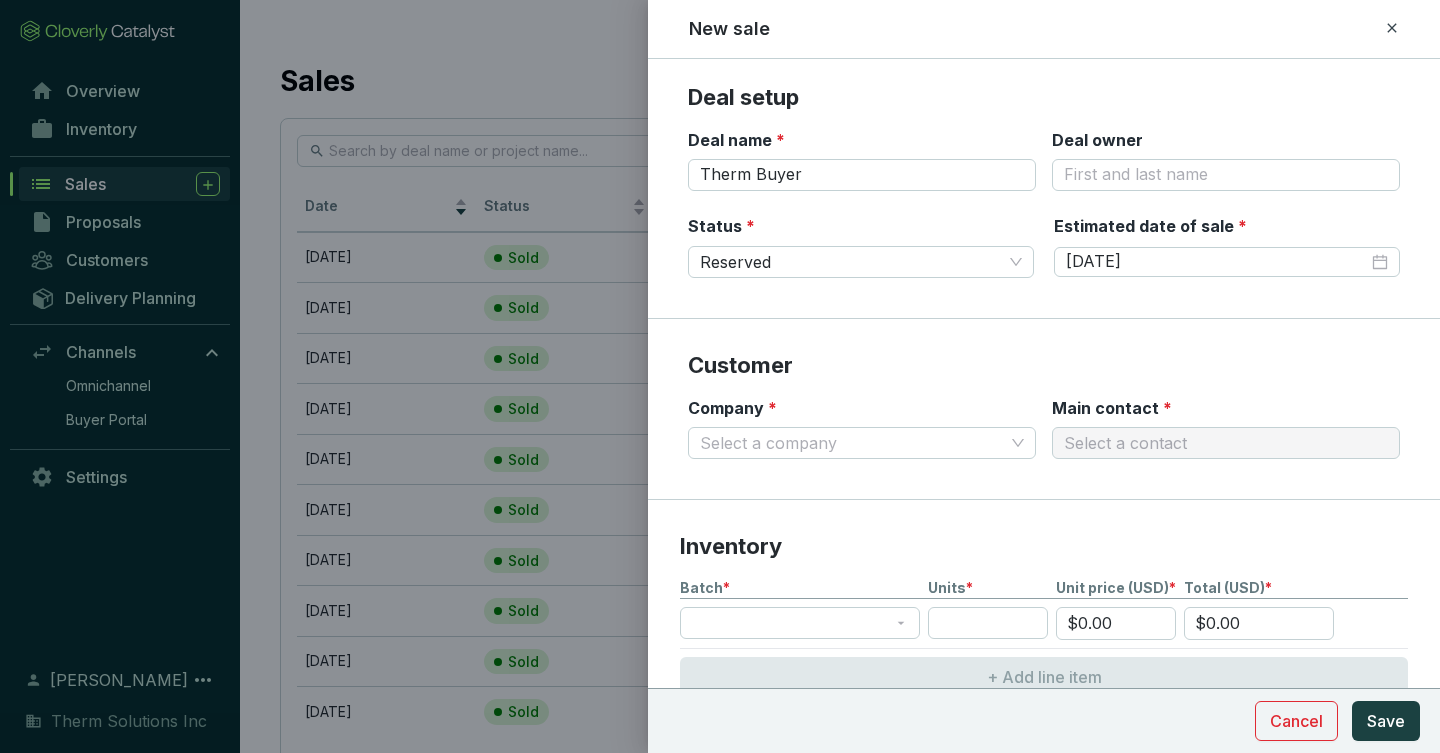 click on "Customer Company   * Select a company Main contact   * Select a contact" at bounding box center (1044, 409) 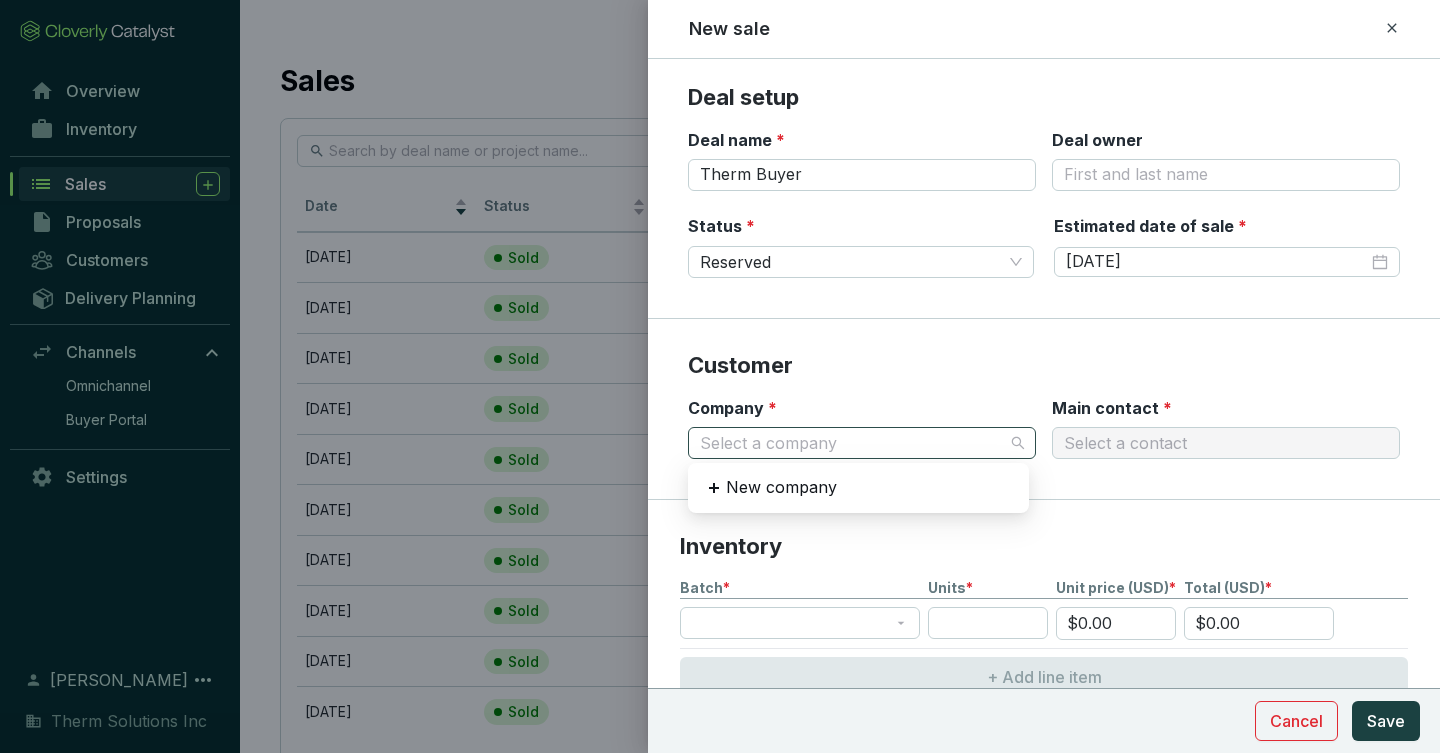 click at bounding box center (862, 443) 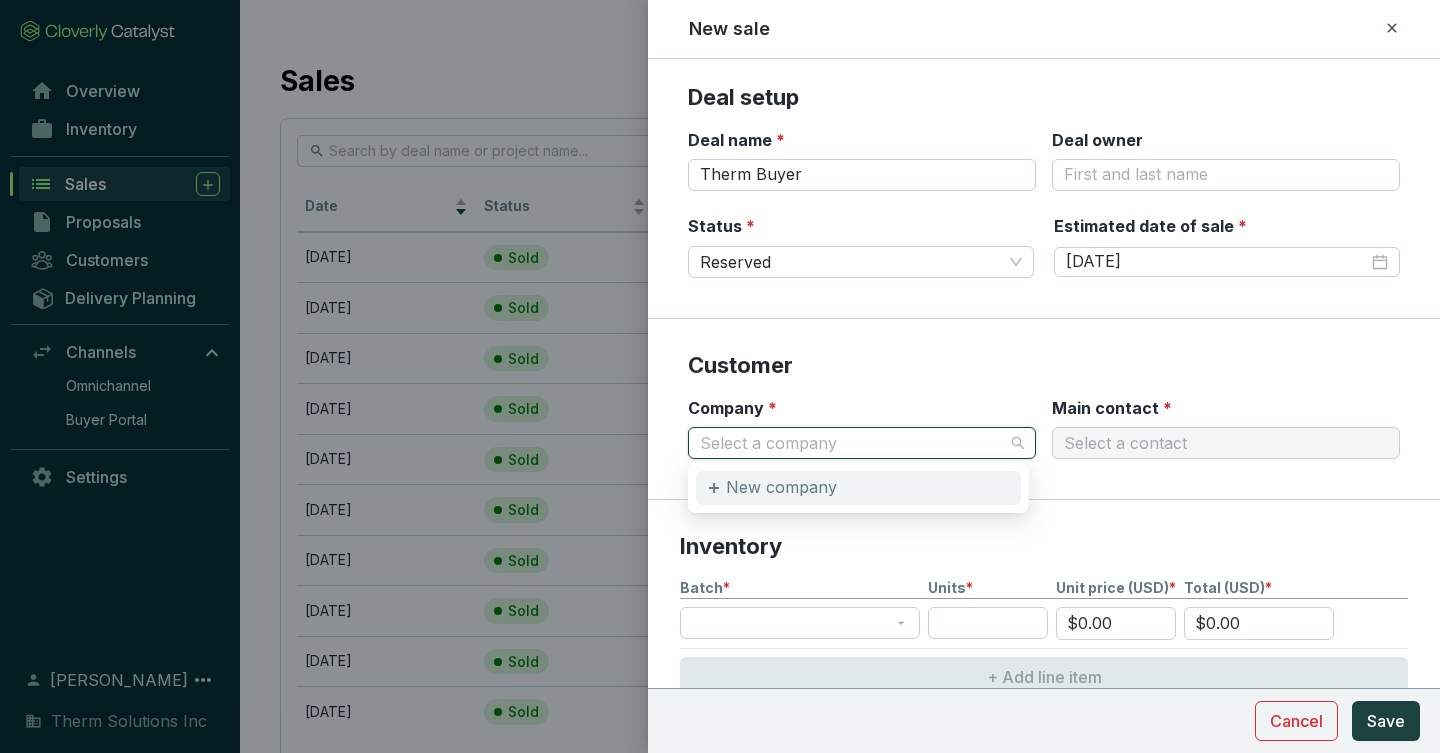 click on "New company" at bounding box center [858, 488] 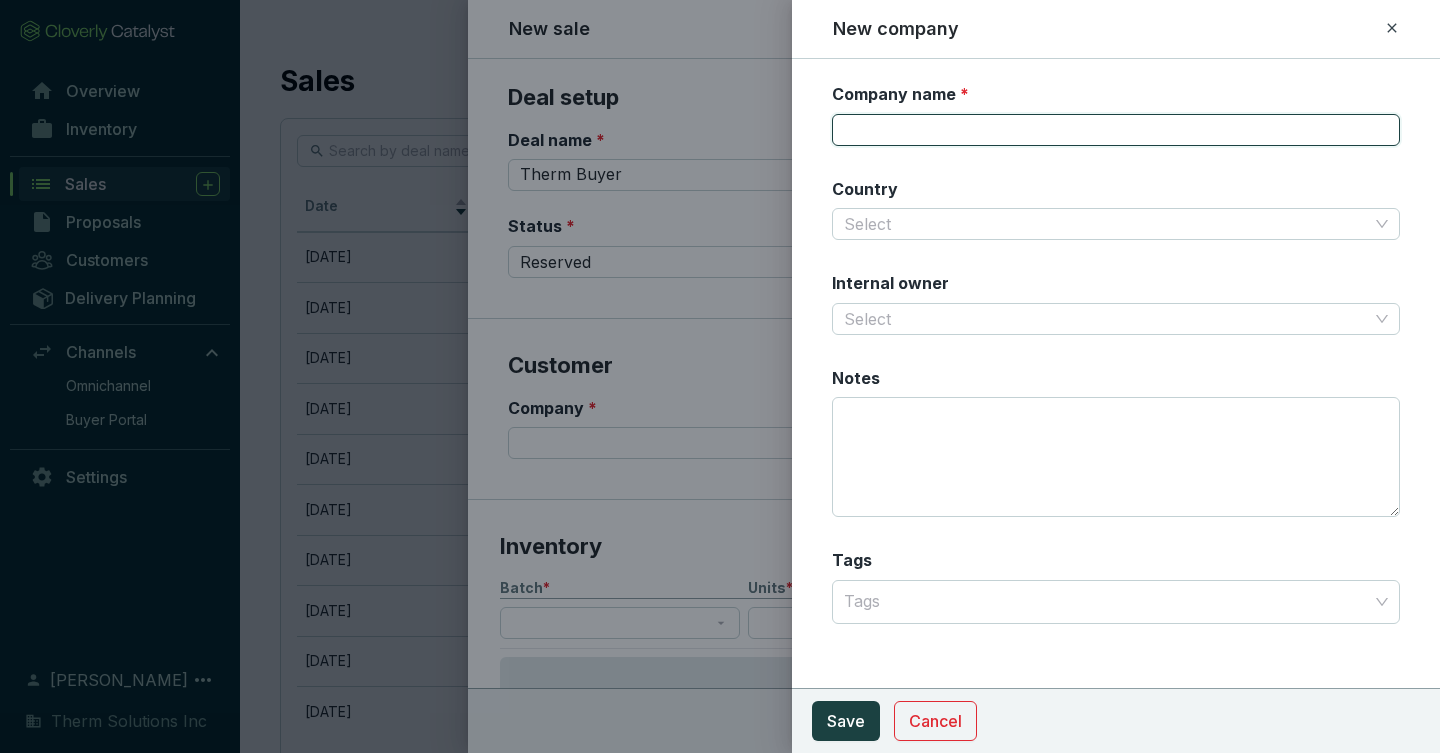 click on "Company name   *" at bounding box center (1116, 130) 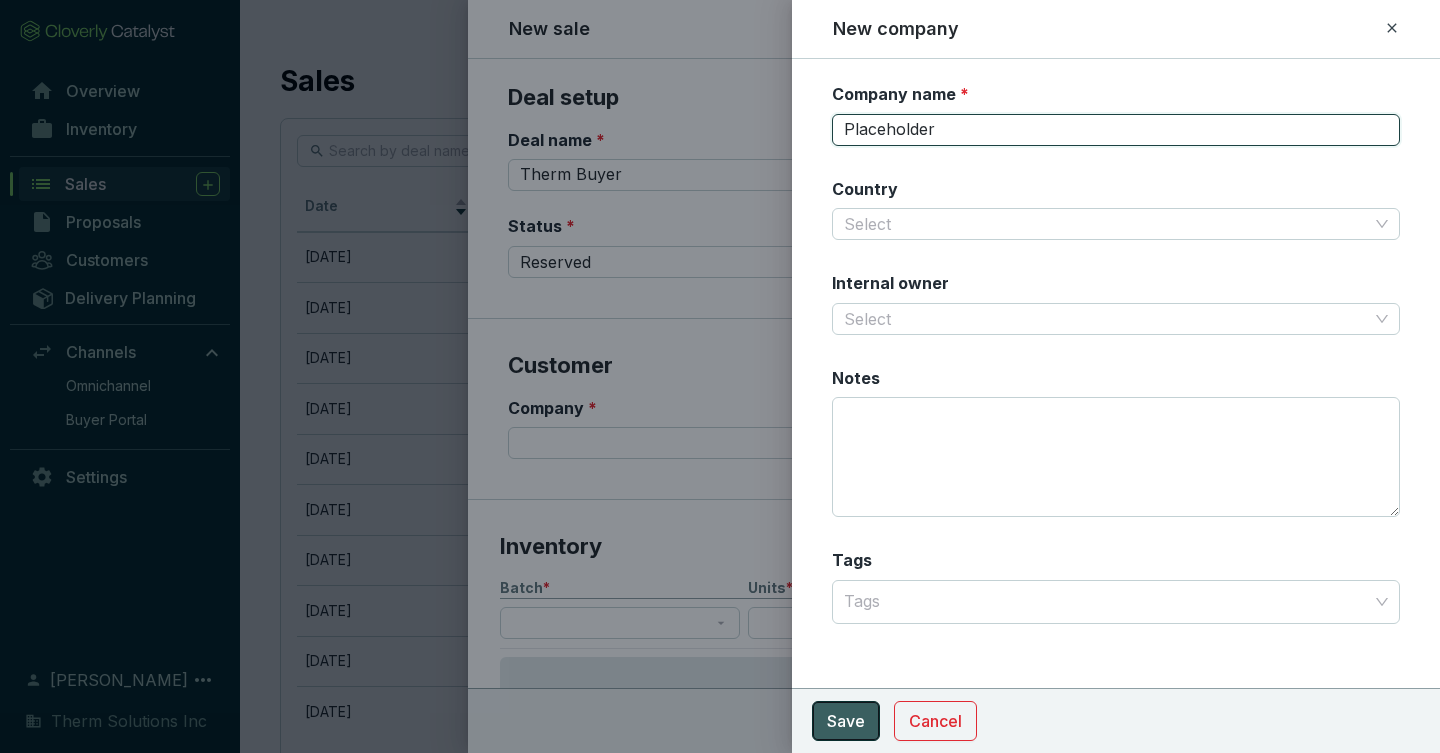 type on "Placeholder" 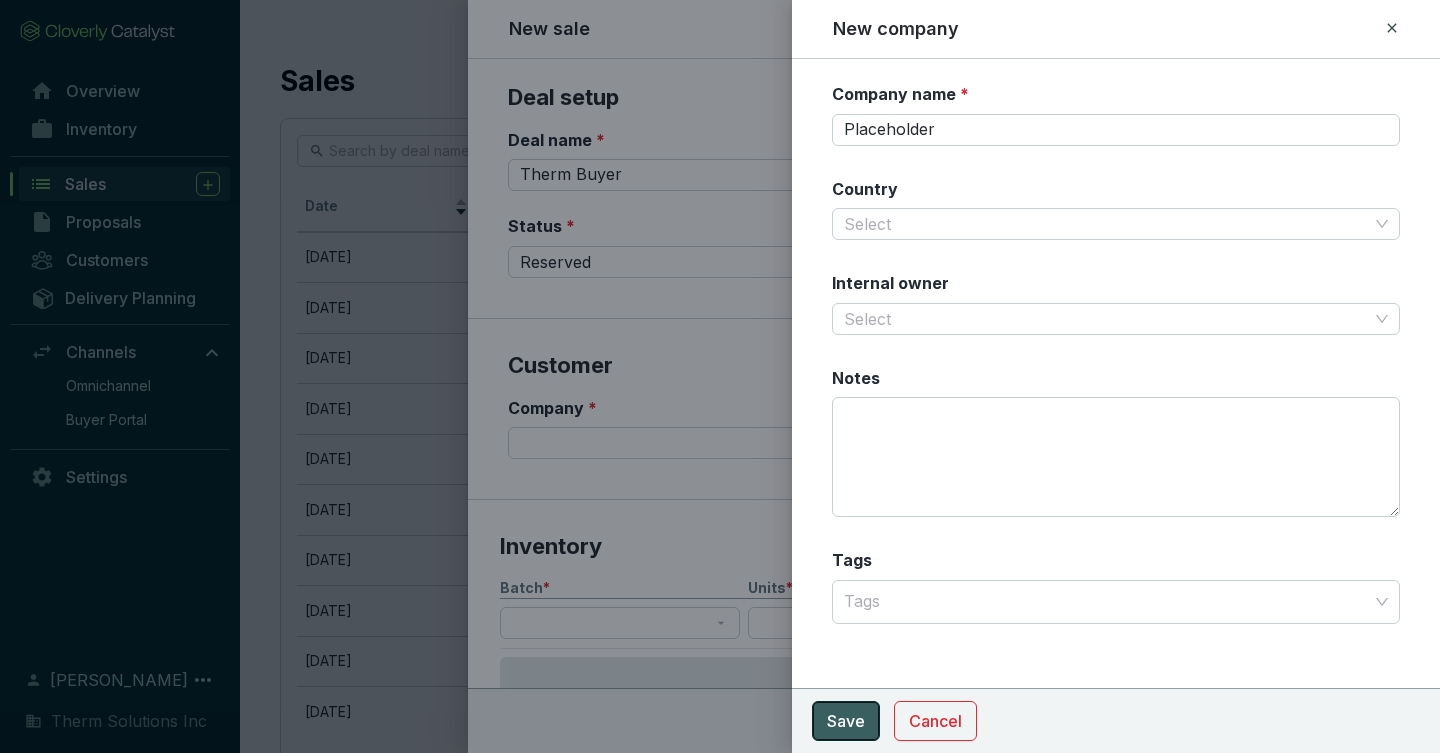 click on "Save" at bounding box center (846, 721) 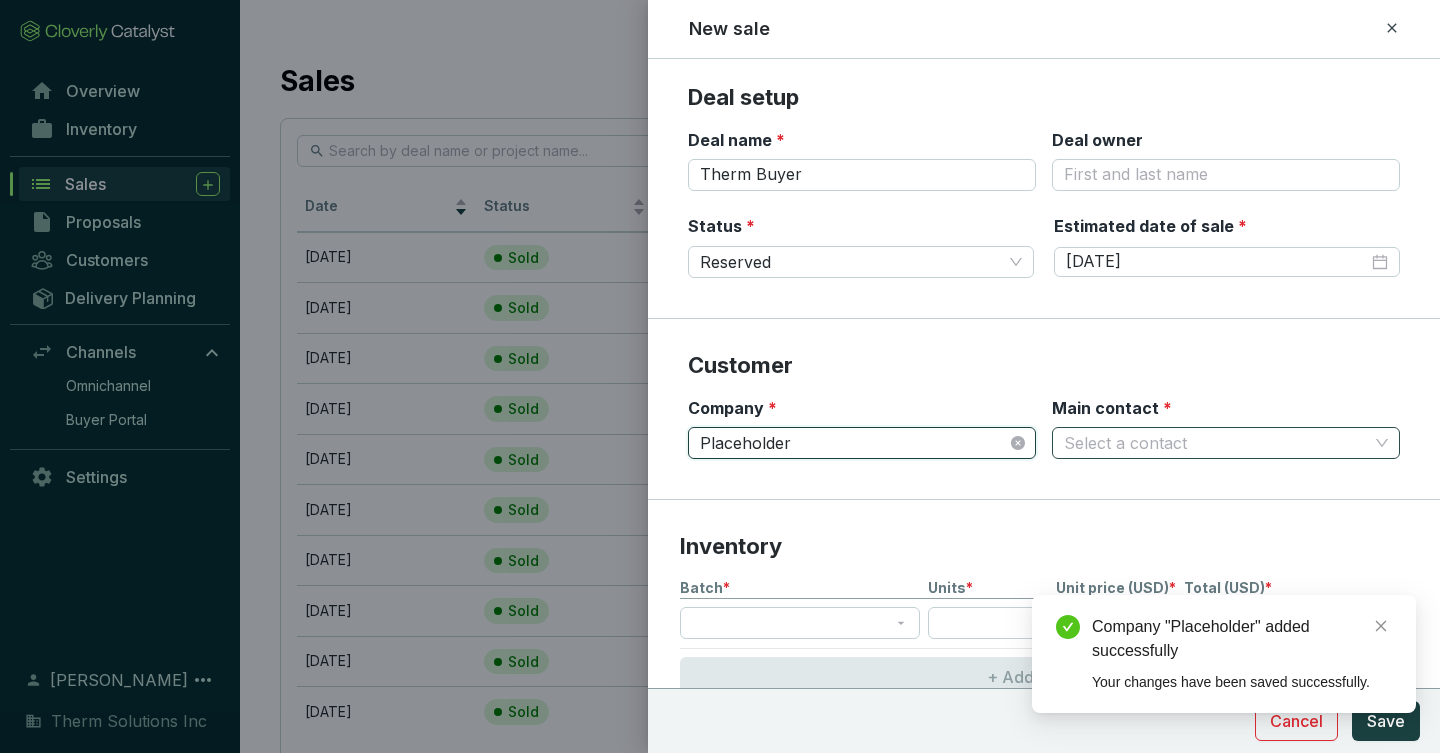 click on "Main contact   *" at bounding box center (1216, 443) 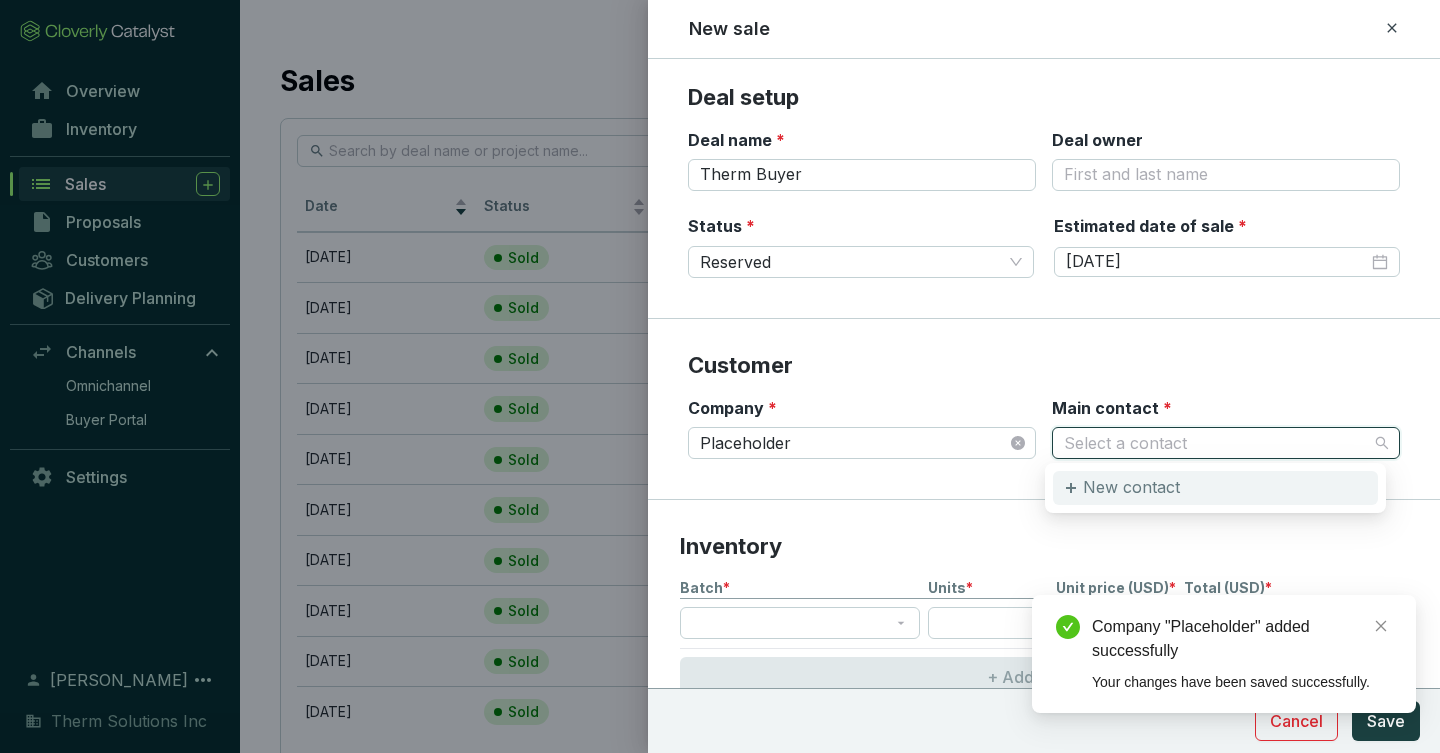 click on "New contact" at bounding box center (1215, 488) 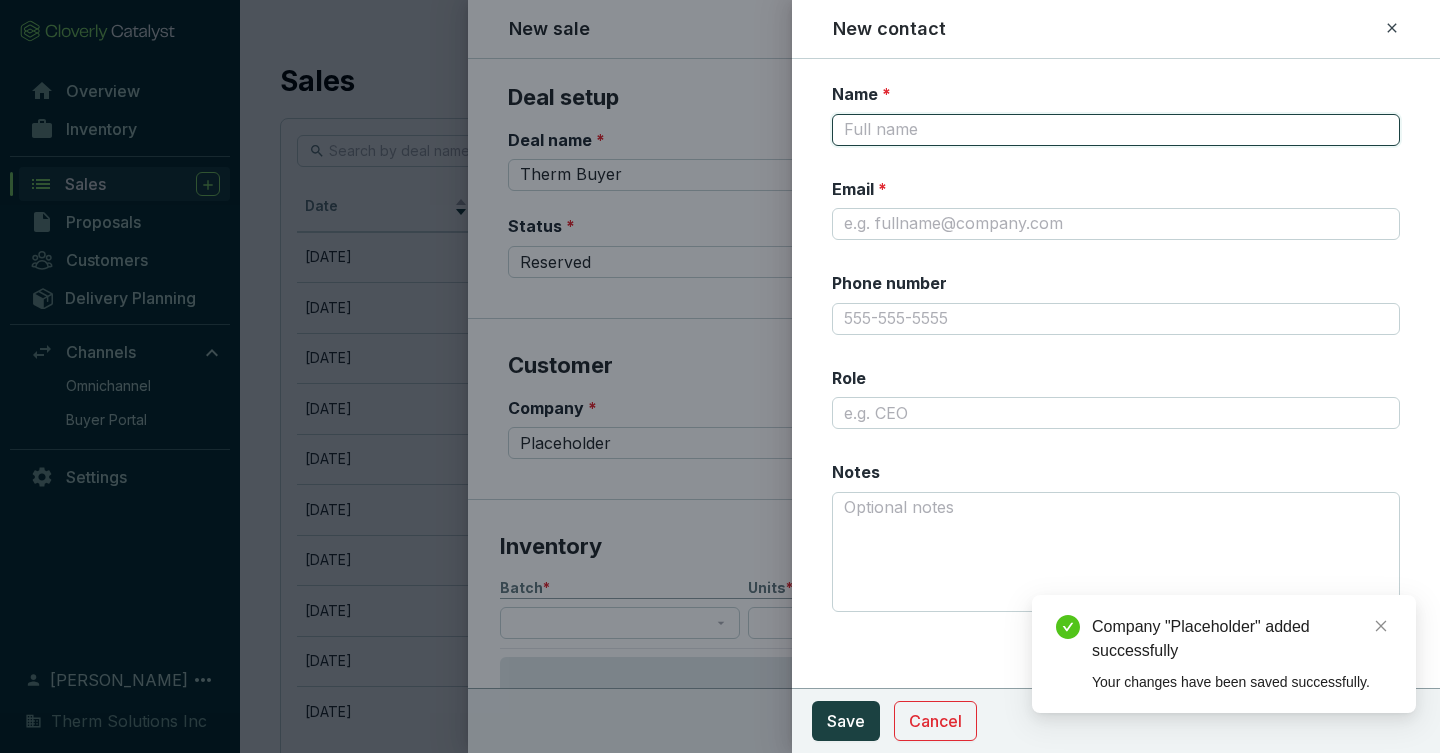 click on "Name   *" at bounding box center [1116, 130] 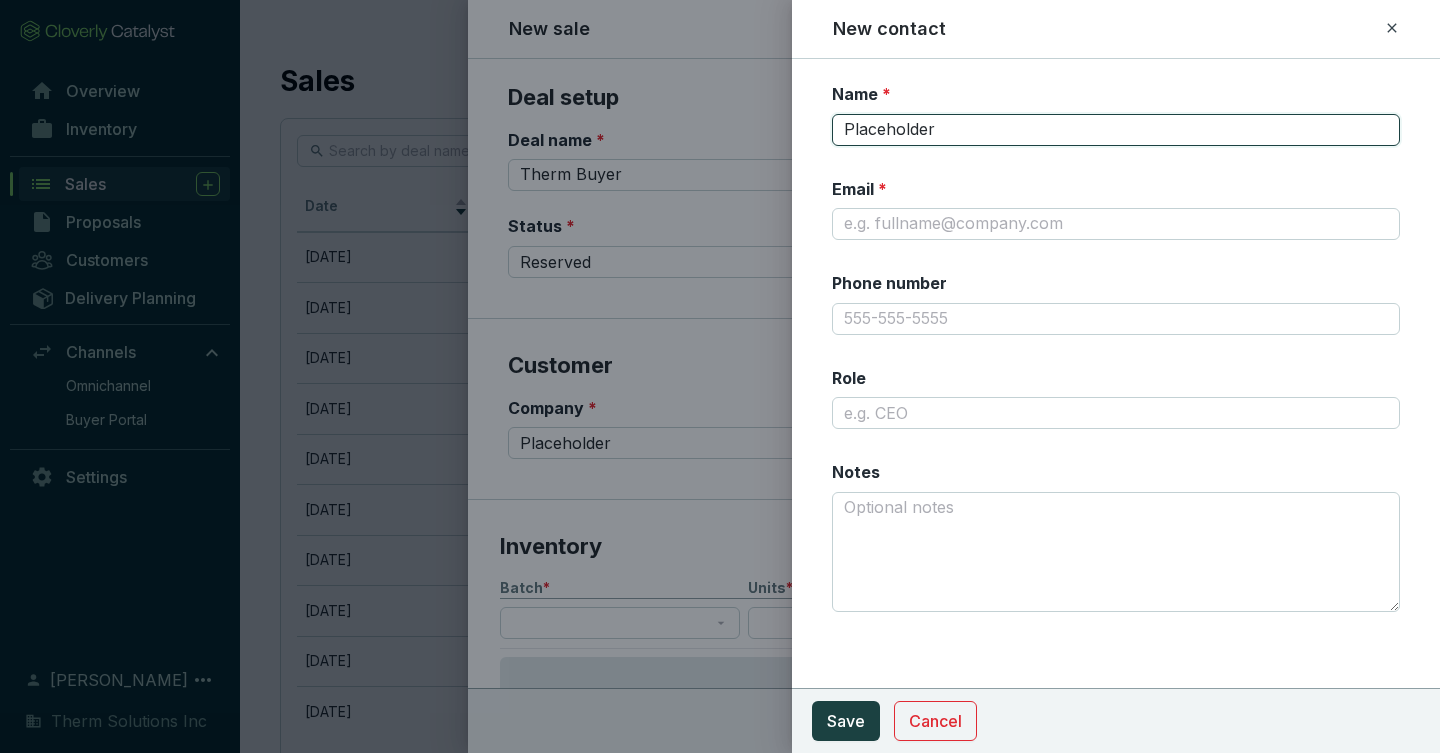 type on "Placeholder" 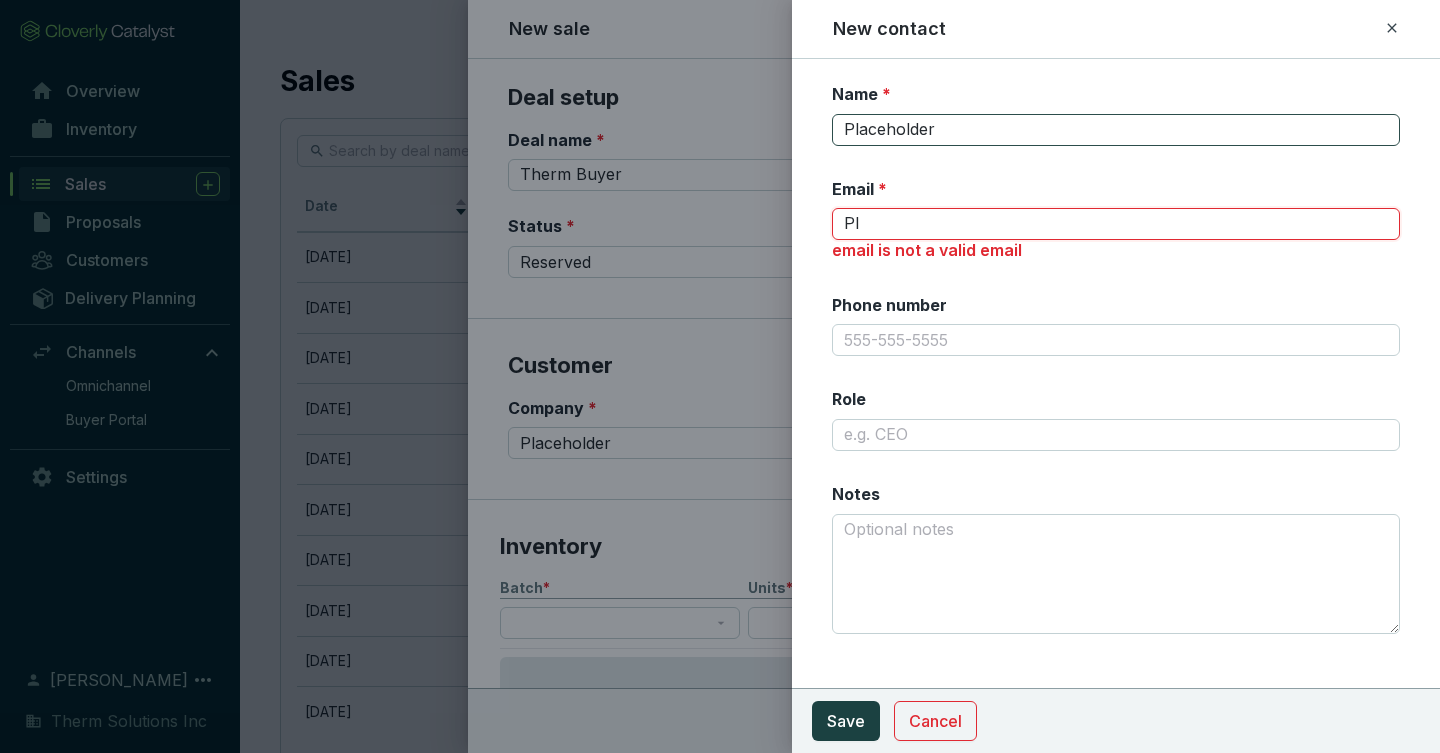type on "P" 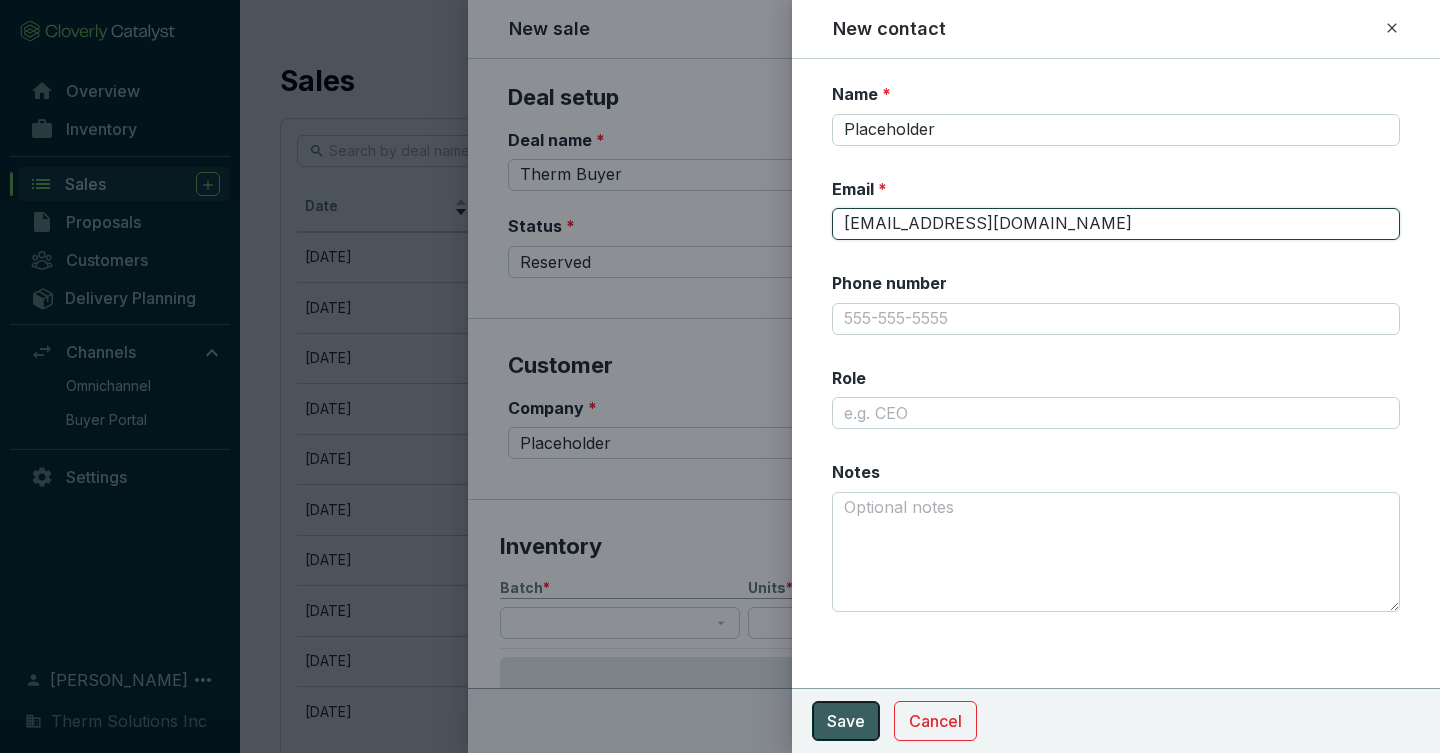type on "[EMAIL_ADDRESS][DOMAIN_NAME]" 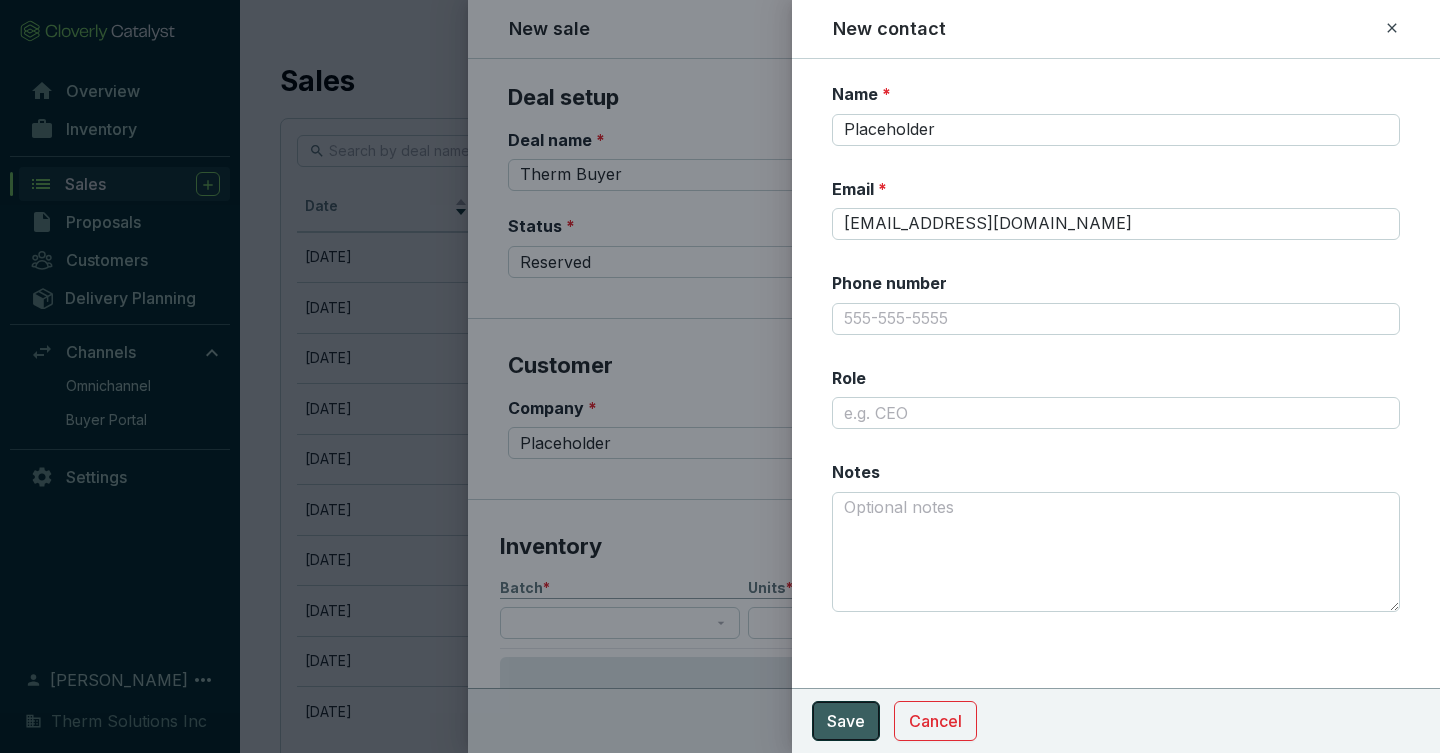 click on "Save" at bounding box center [846, 721] 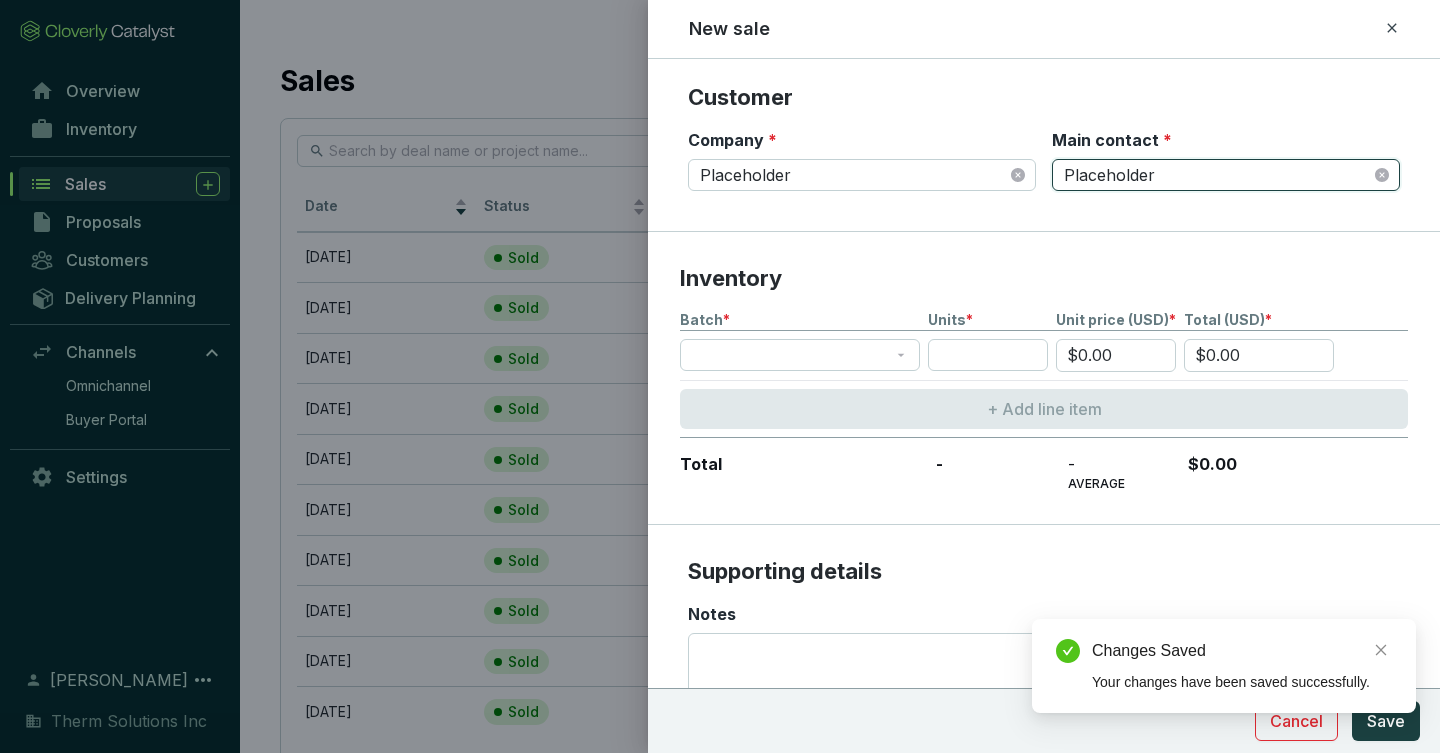 scroll, scrollTop: 287, scrollLeft: 0, axis: vertical 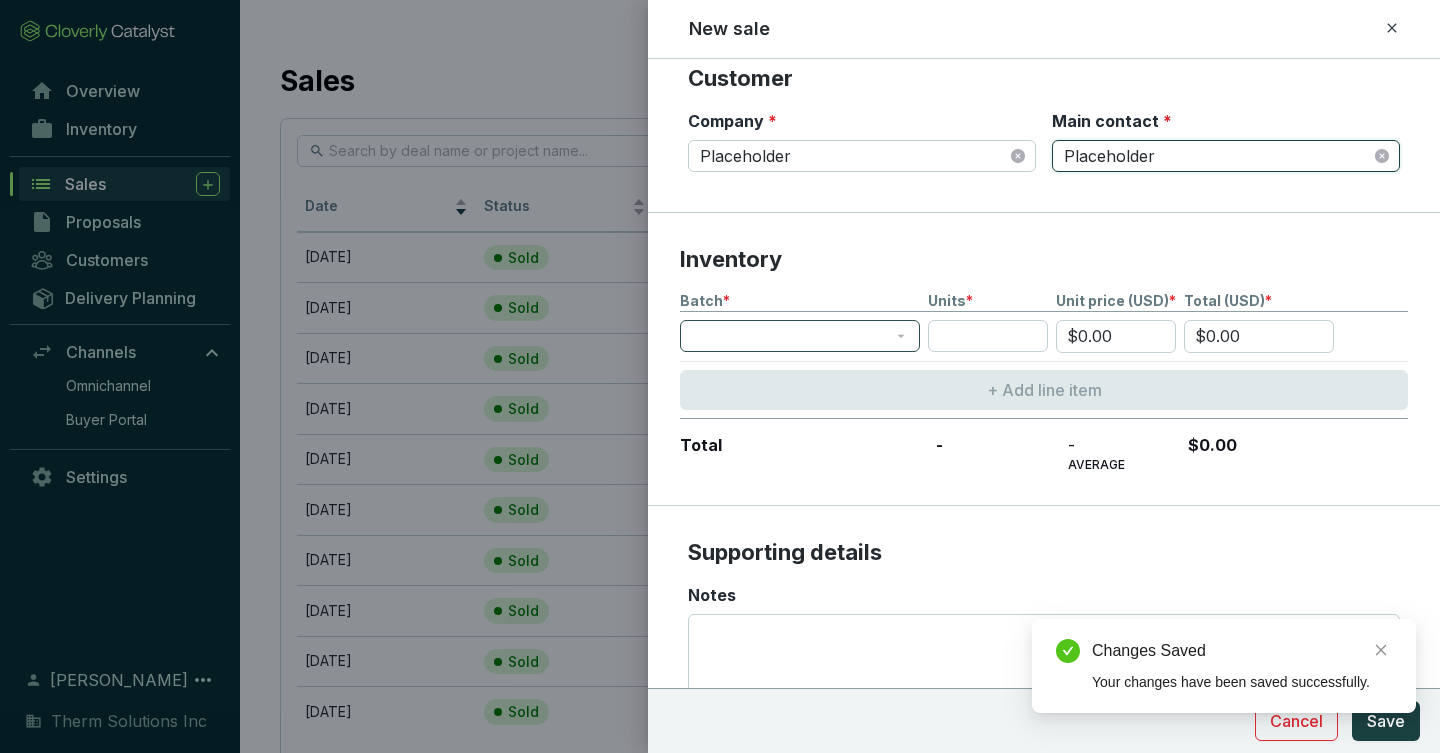click at bounding box center (800, 336) 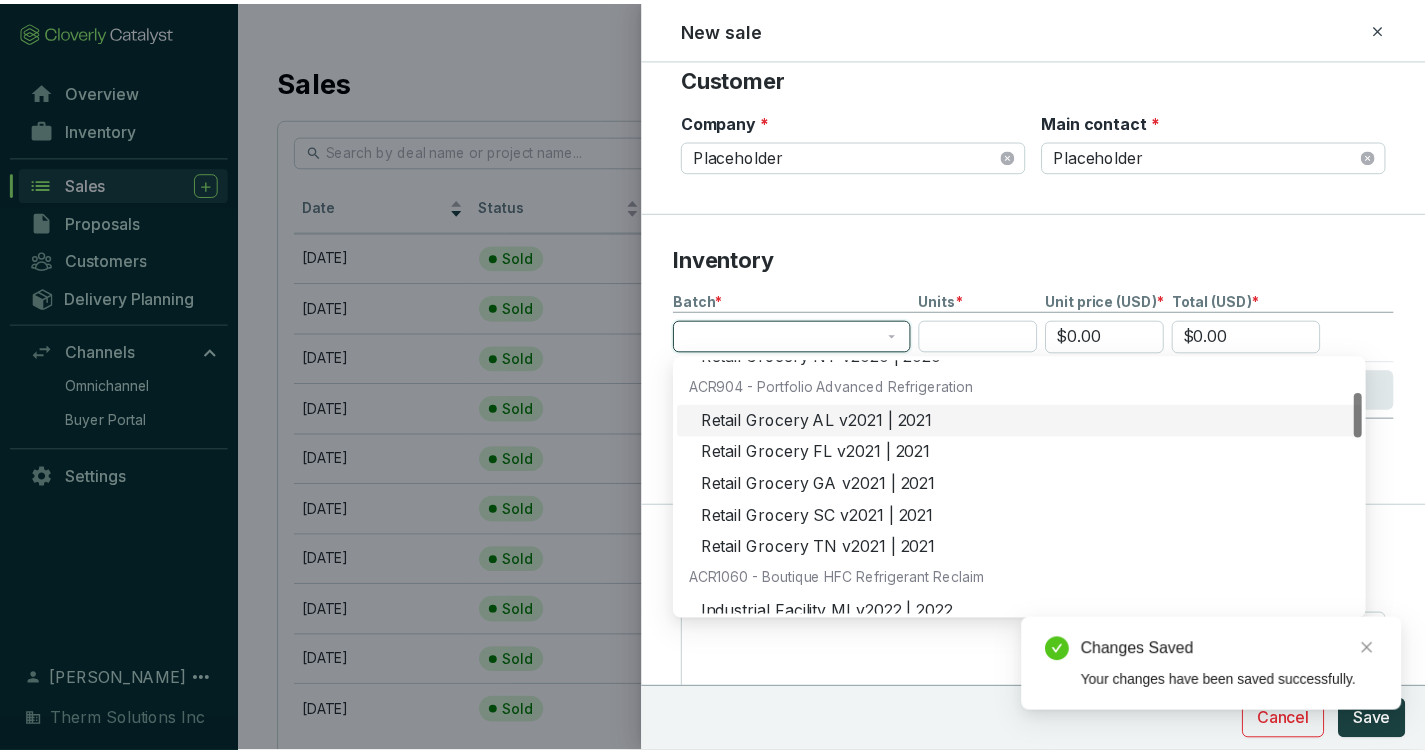 scroll, scrollTop: 242, scrollLeft: 0, axis: vertical 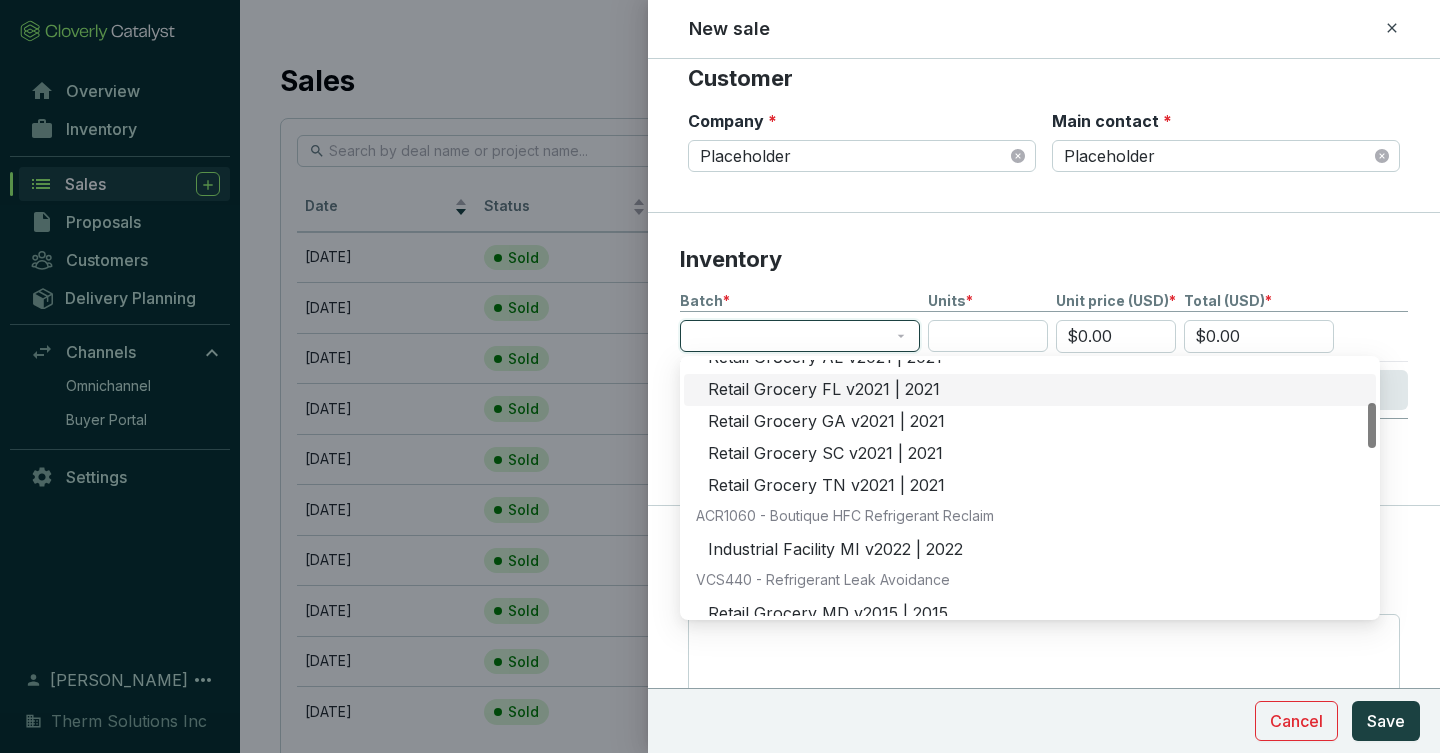 click on "Retail Grocery FL v2021 |  2021" at bounding box center (1036, 390) 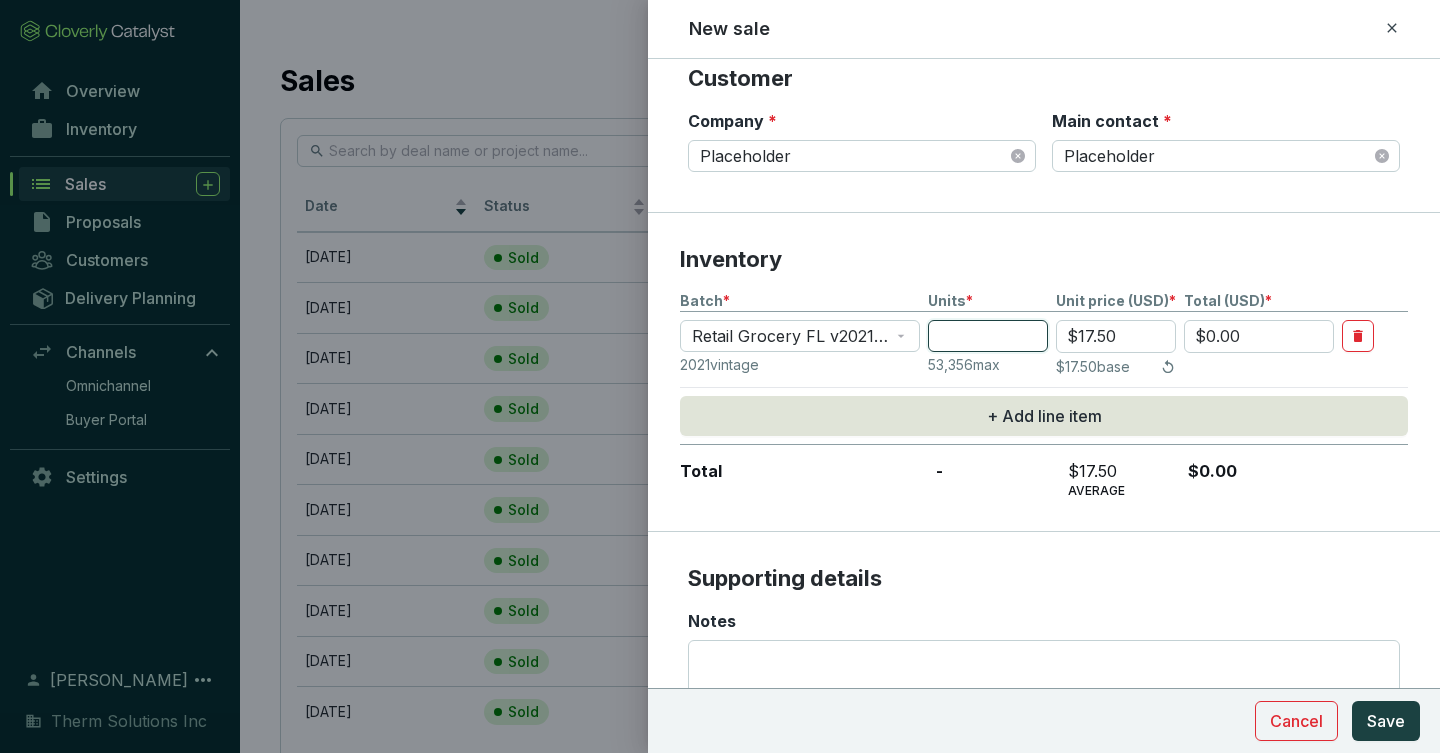 click at bounding box center (988, 336) 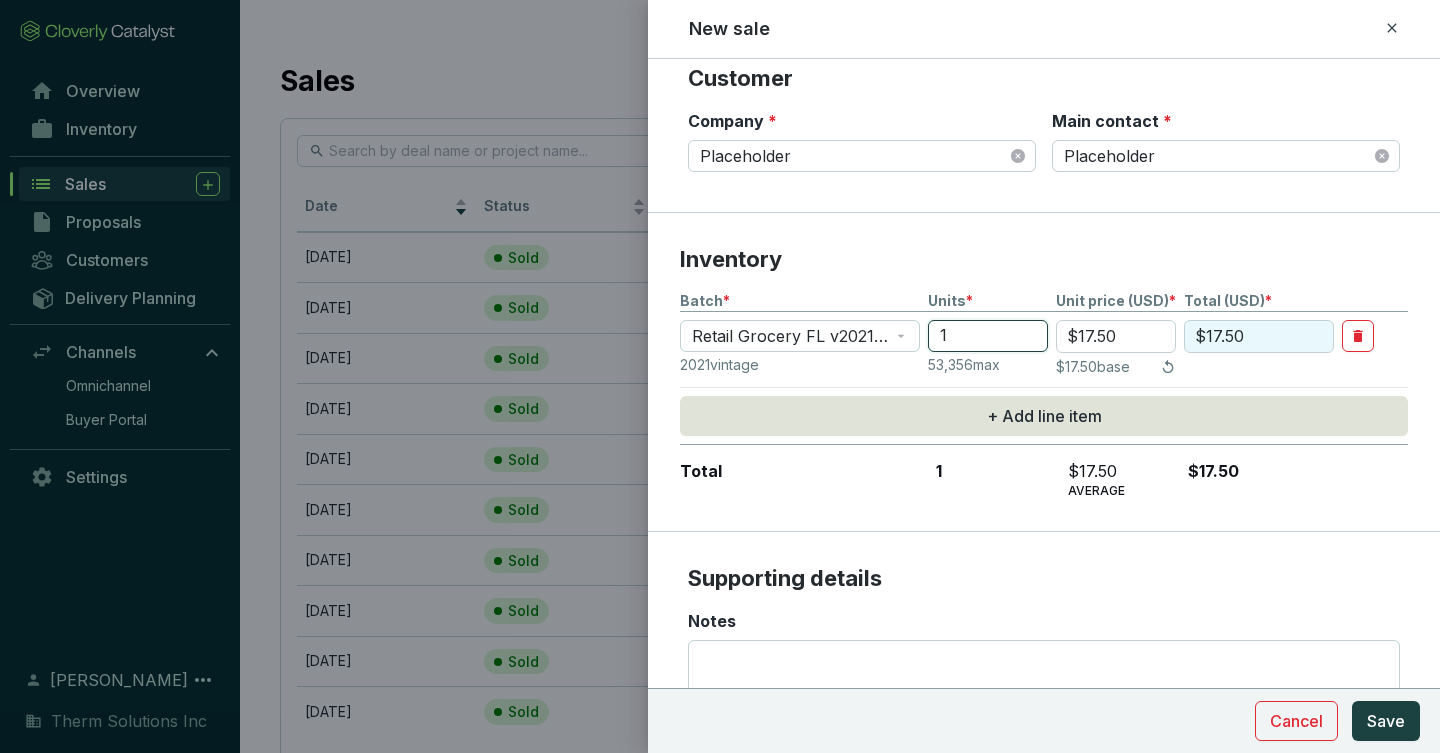 type on "11" 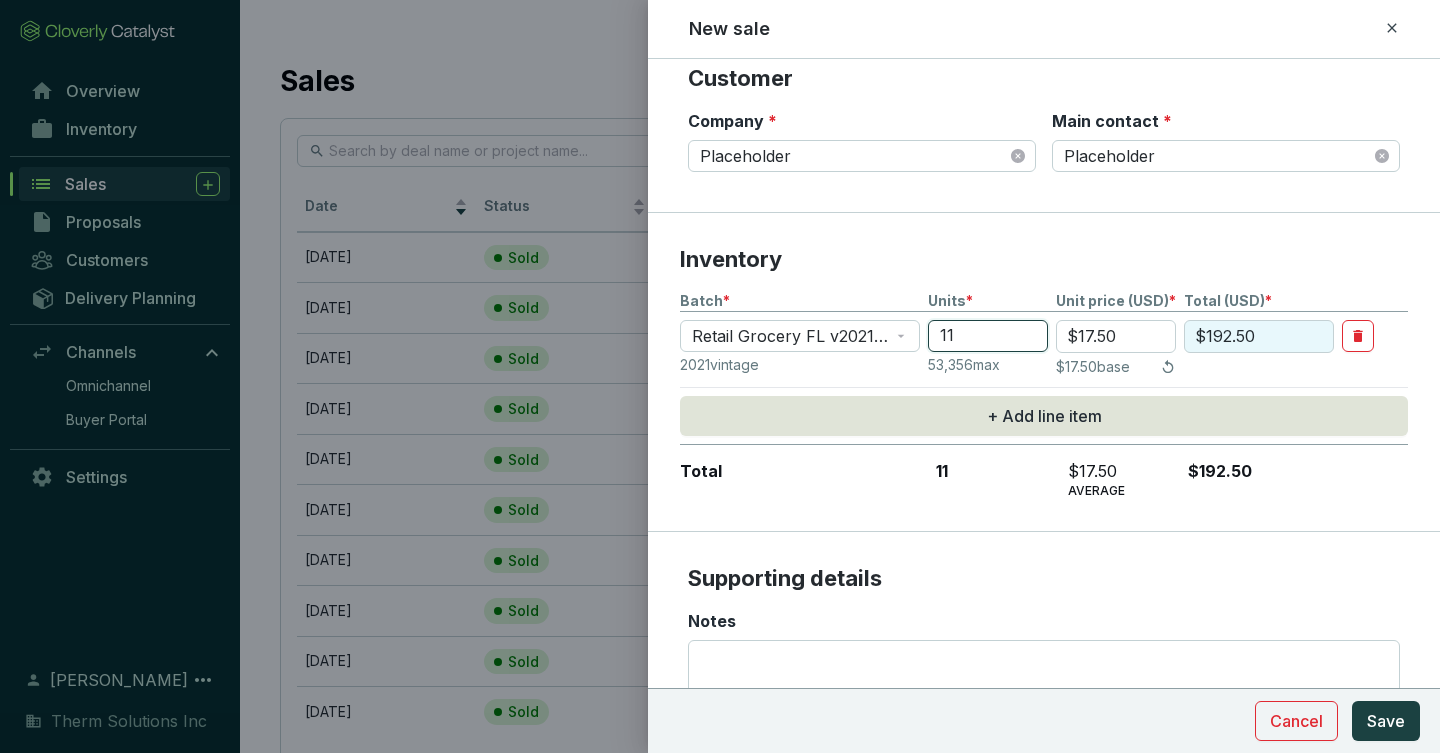 type on "110" 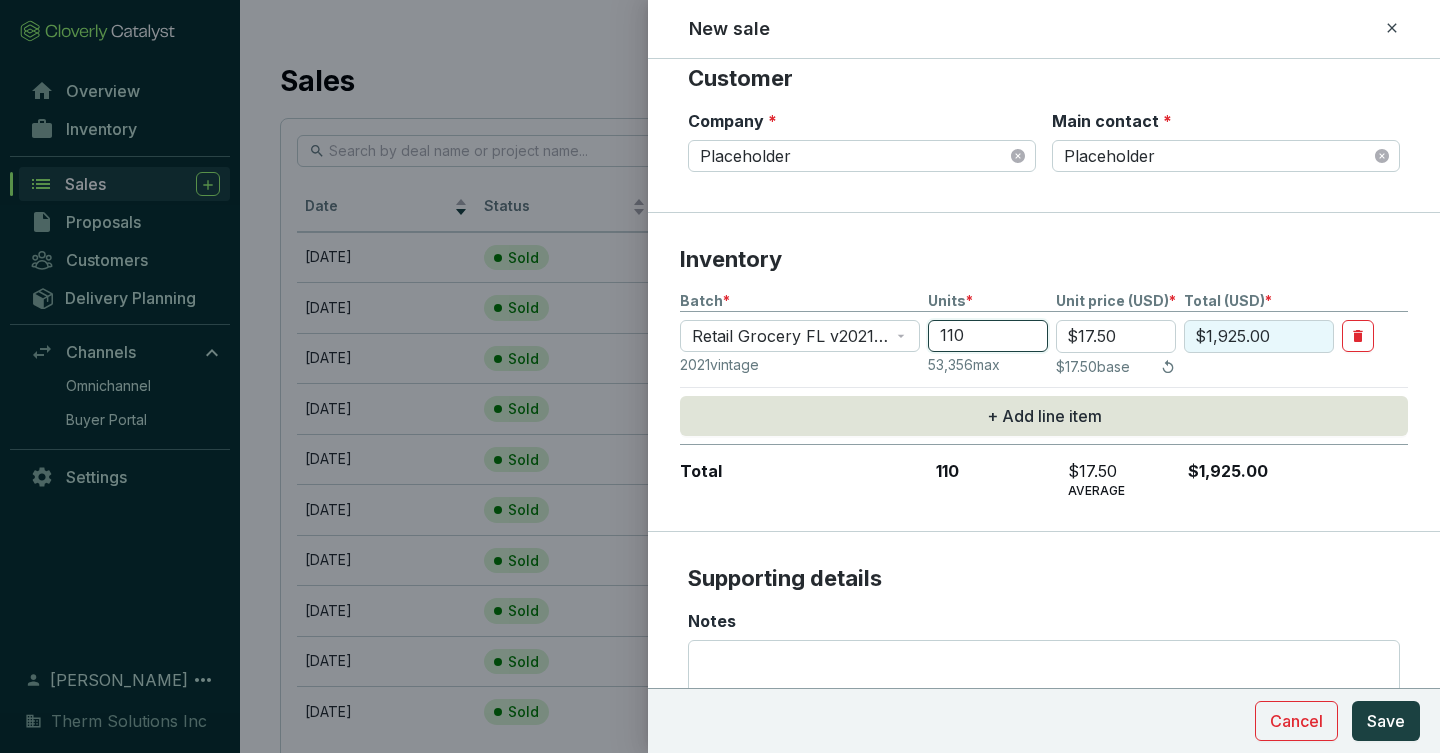 type on "1100" 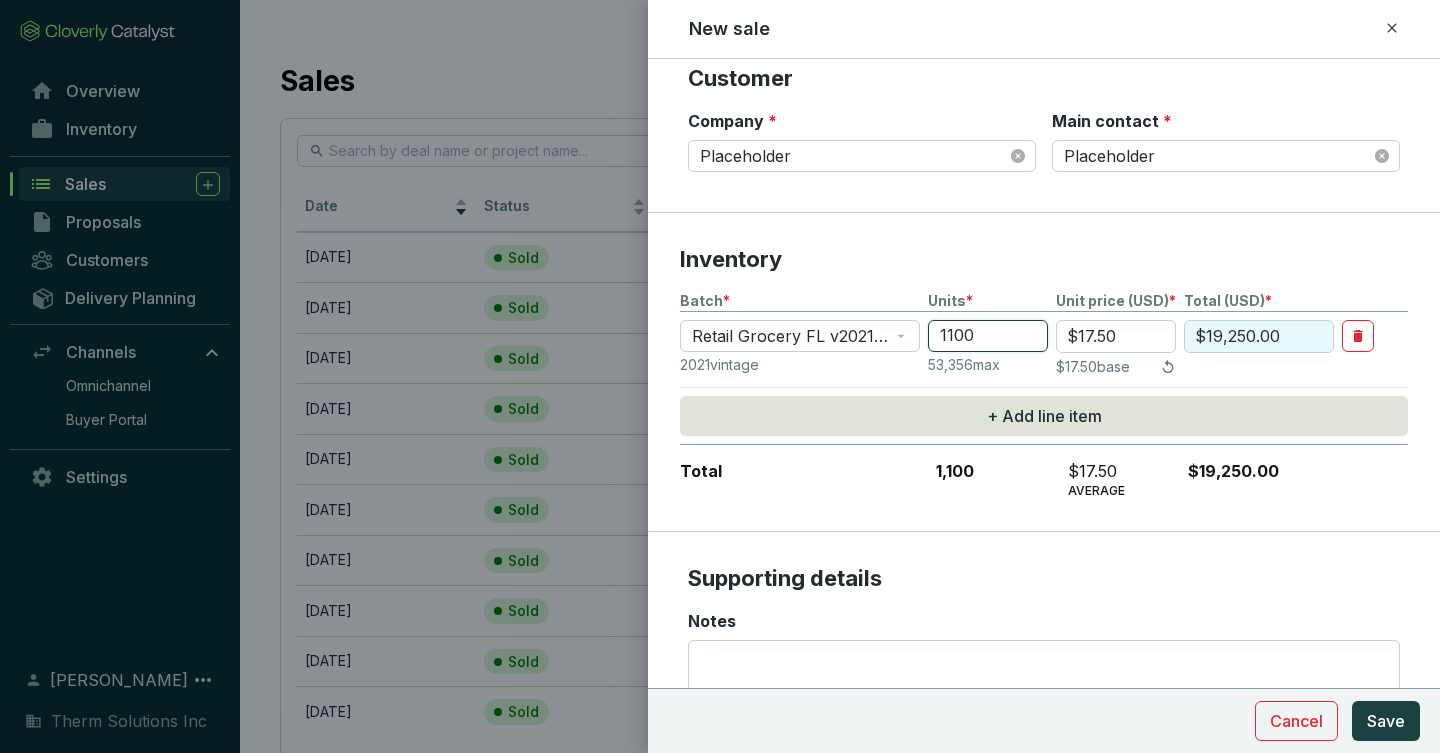 type on "1100" 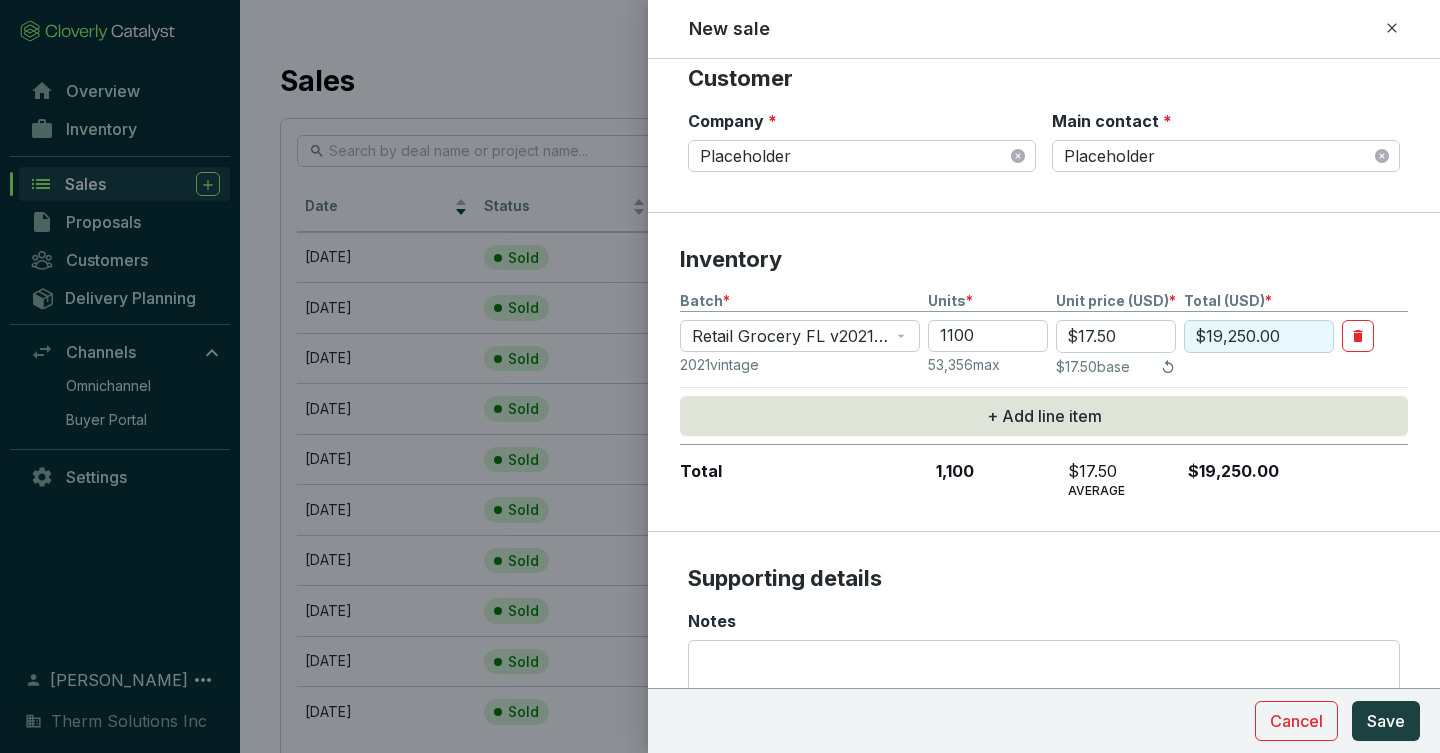 click on "2021  vintage 53,356  max $17.50  base" at bounding box center (1044, 367) 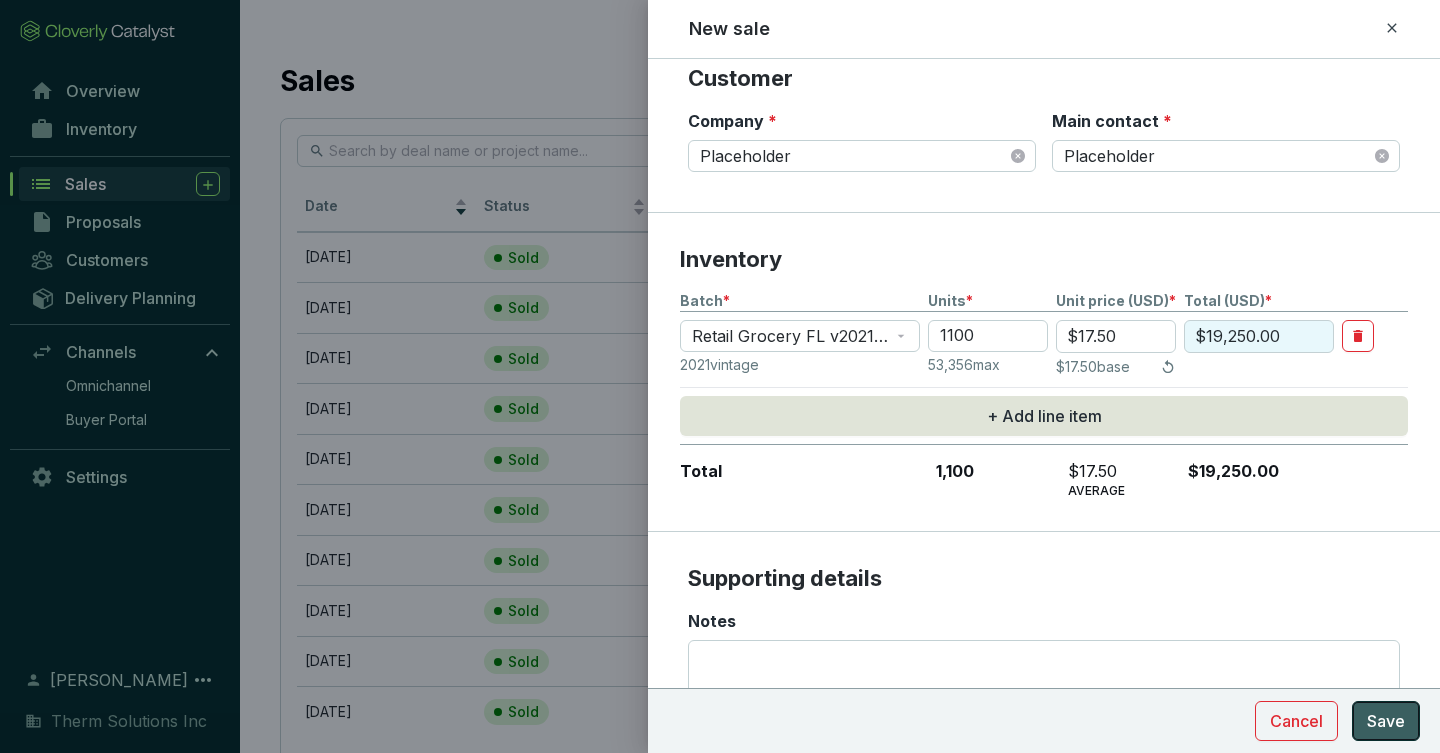 click on "Save" at bounding box center (1386, 721) 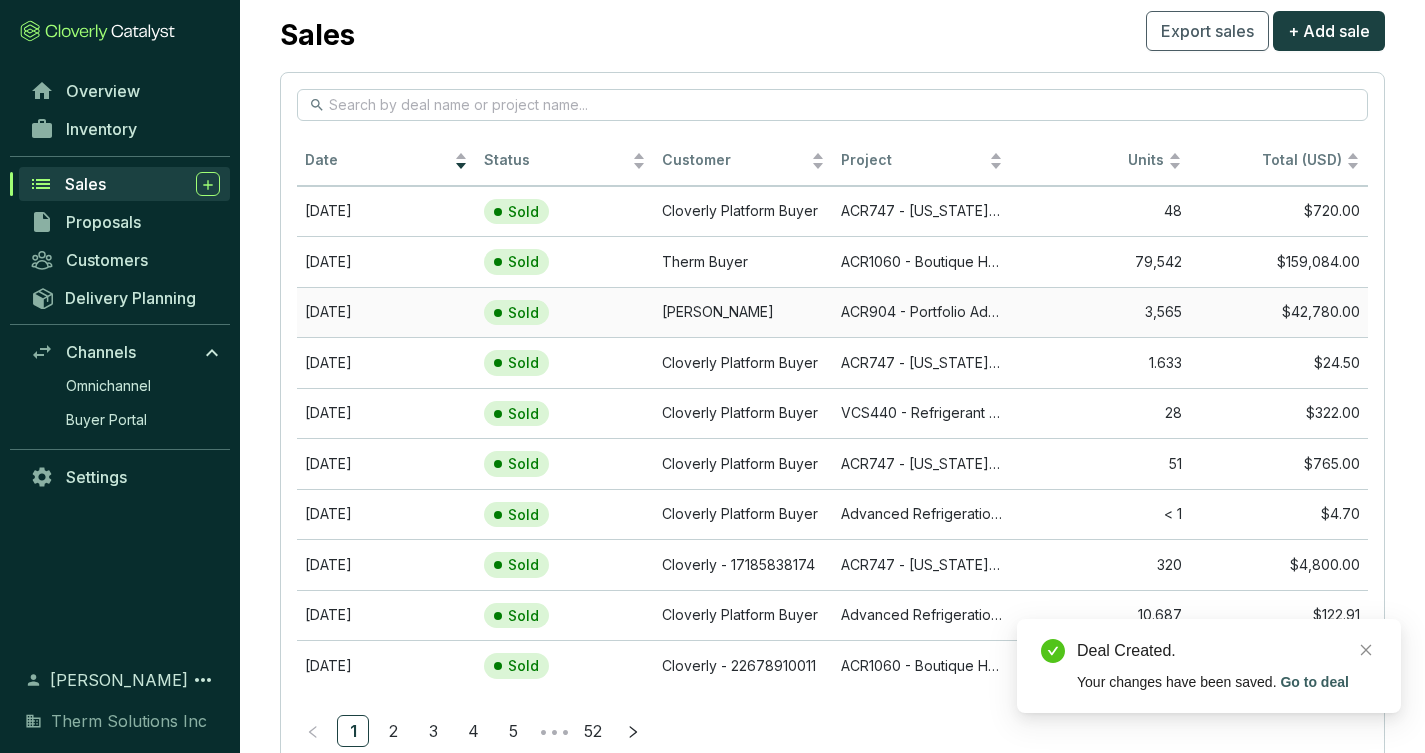 scroll, scrollTop: 0, scrollLeft: 0, axis: both 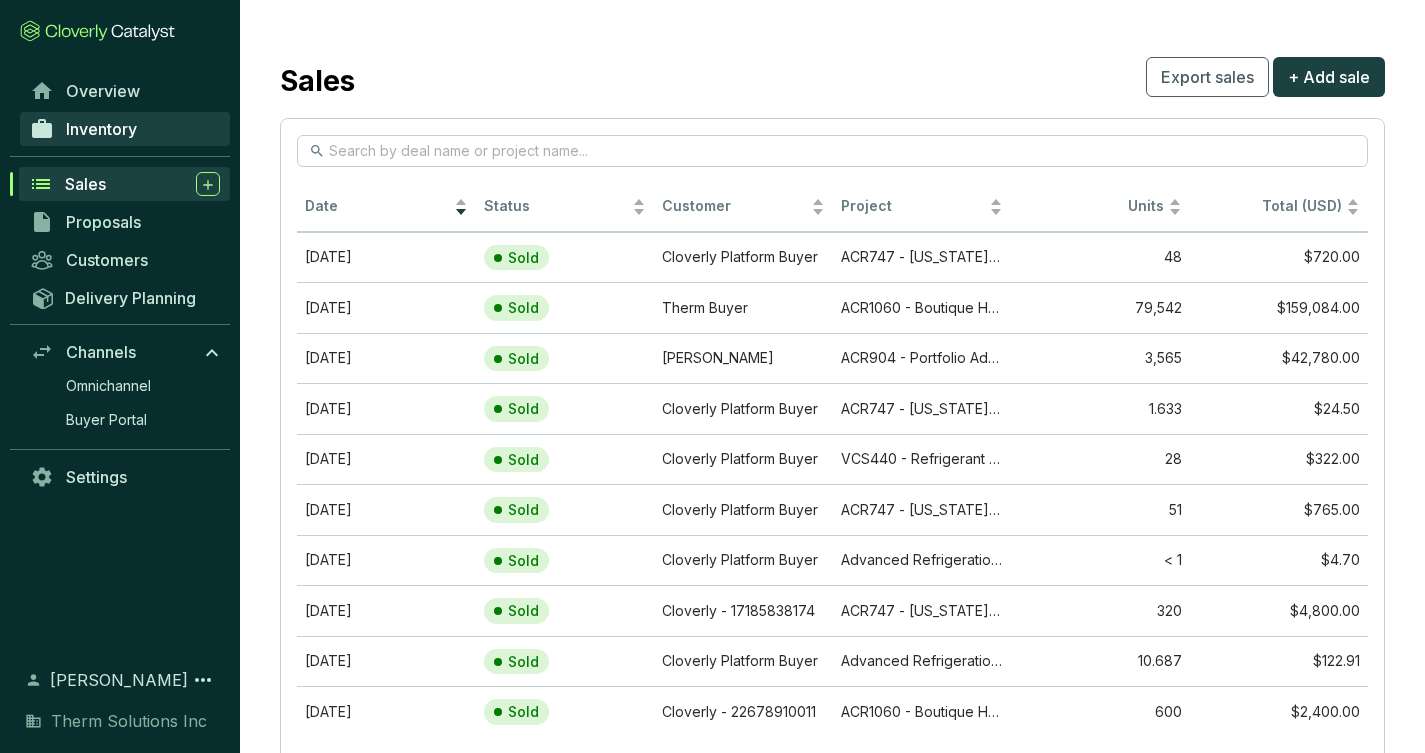 click on "Inventory" at bounding box center [101, 129] 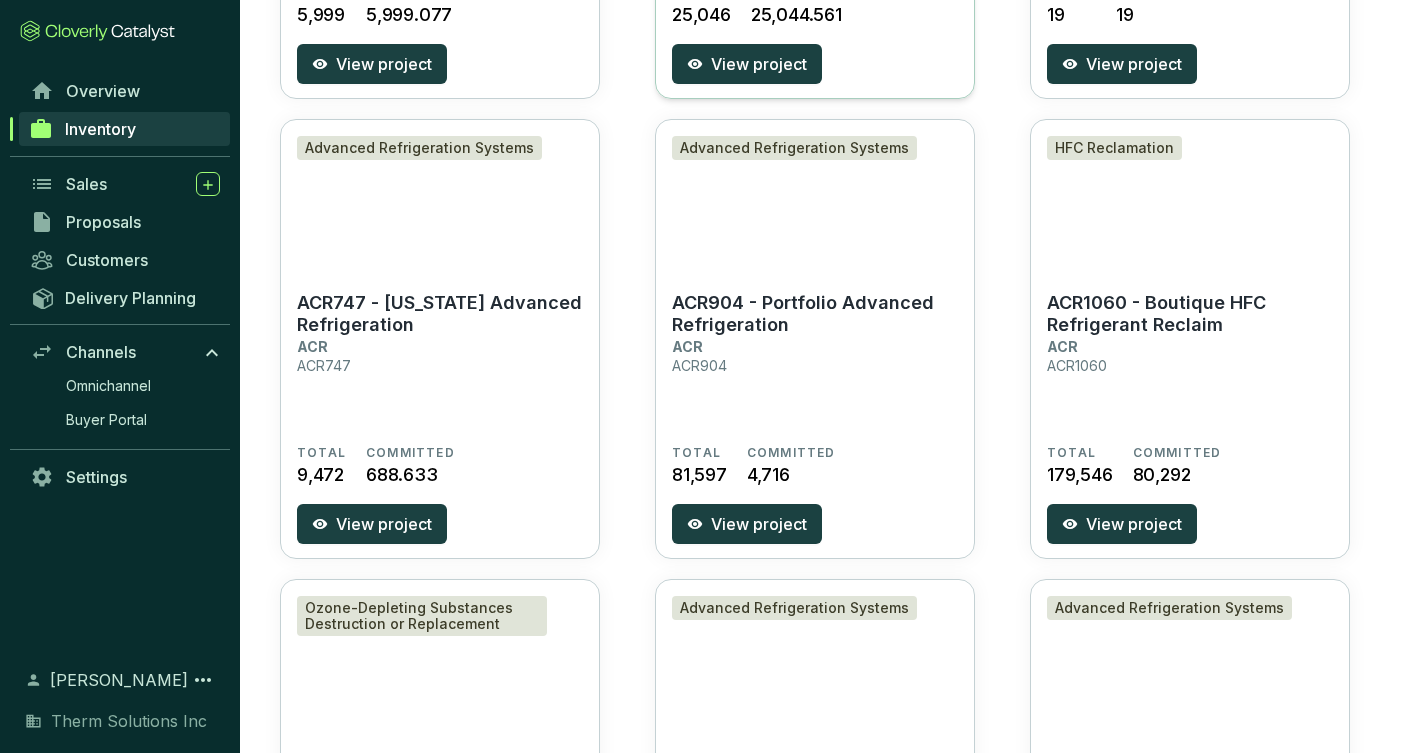scroll, scrollTop: 552, scrollLeft: 0, axis: vertical 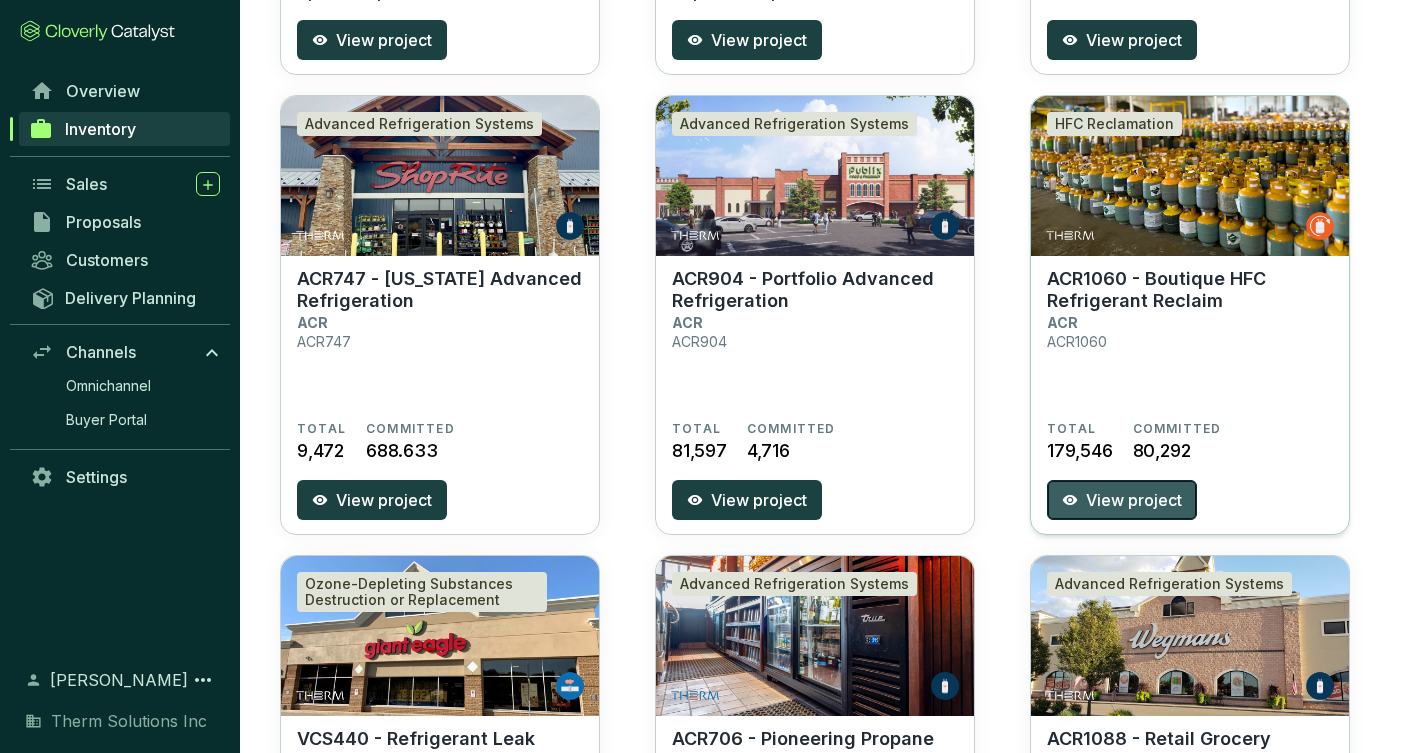 click on "View project" at bounding box center [1134, 500] 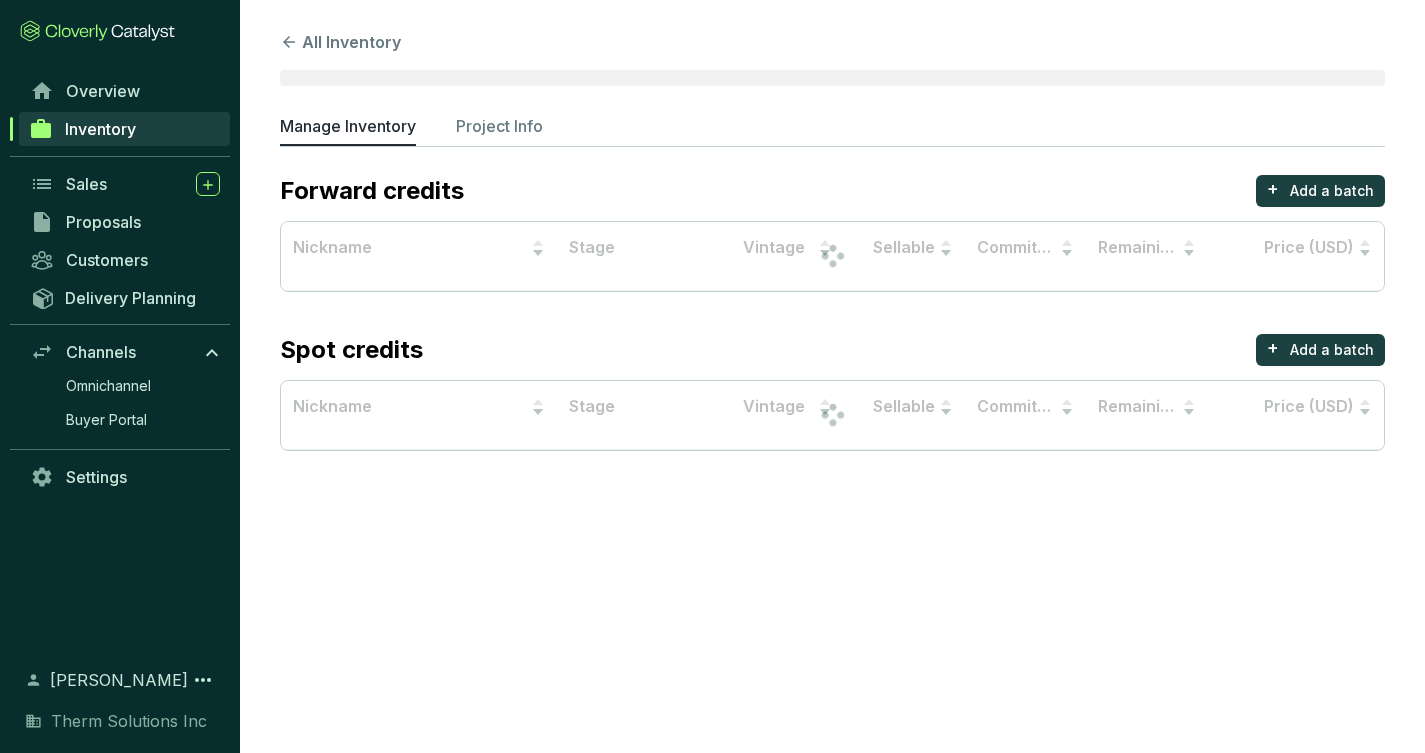scroll, scrollTop: 0, scrollLeft: 0, axis: both 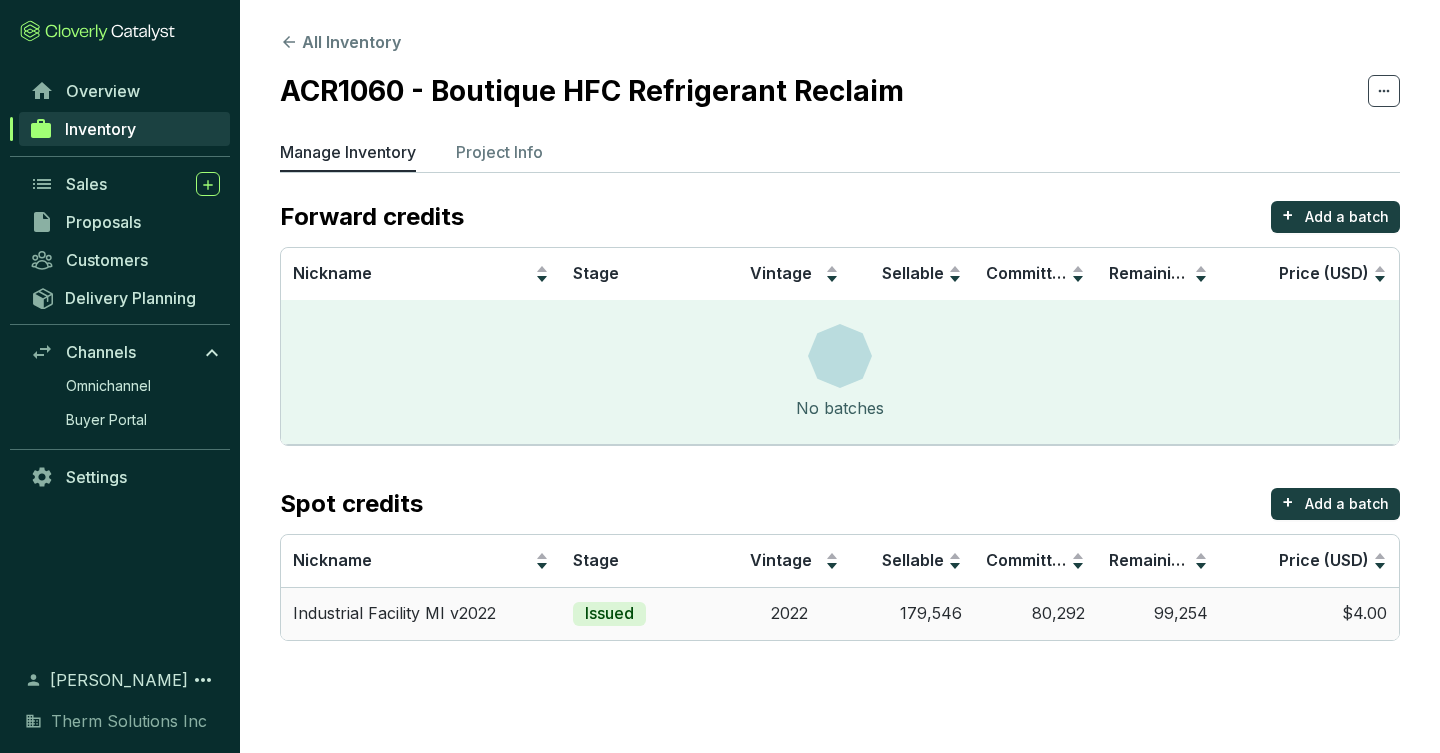 click on "Issued" at bounding box center (645, 613) 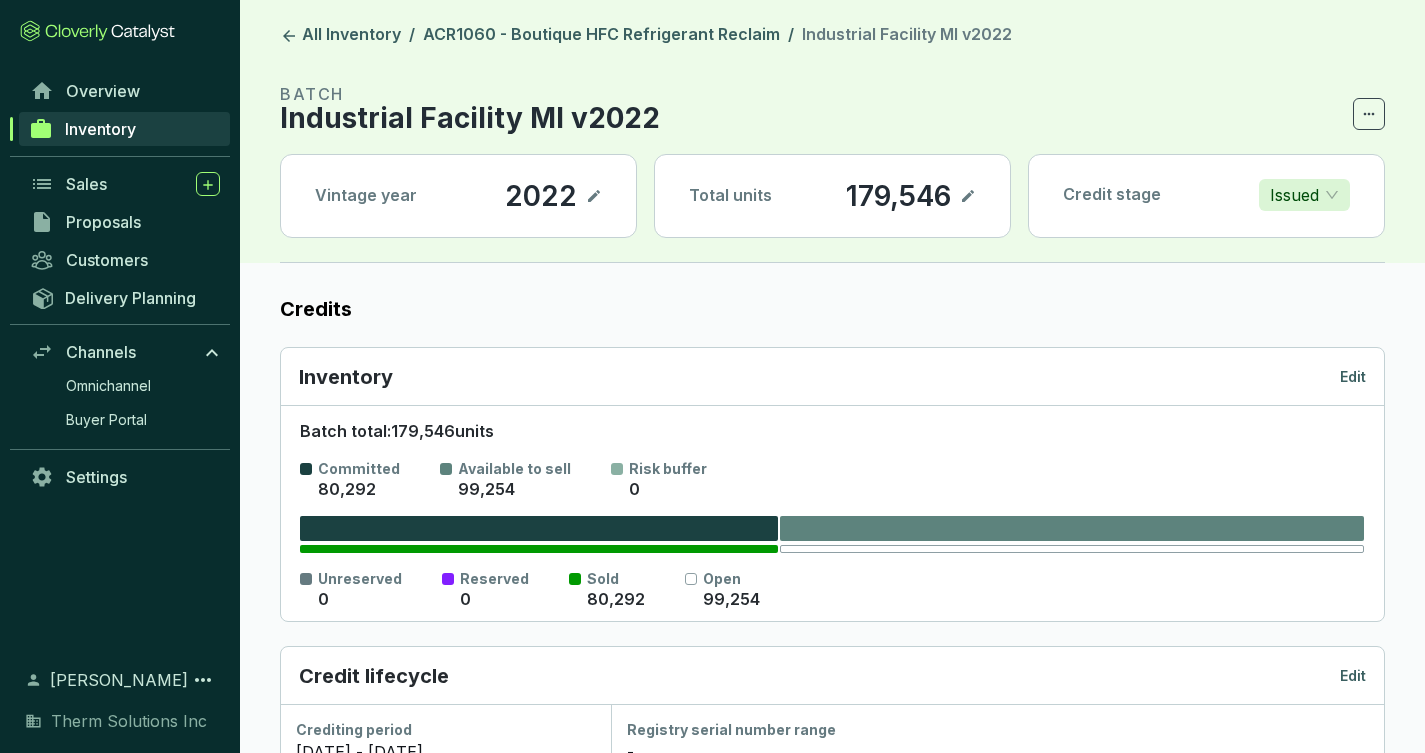 click on "Credits Inventory Edit Batch total:  179,546  units Committed 80,292 Available to sell 99,254 Risk buffer 0   Unreserved 0 Reserved 0 Sold 80,292 Open 99,254 Credit lifecycle Edit Crediting period [DATE] - [DATE] Registry serial number range - Credit timeline Forecasted Measured Verified Issued [DATE] Supporting Documents Edit No data No data Distribution Pricing Edit Unit cost (USD) - Default sale price (USD) $4.00 Volume pricing Quantity 5,000 50,000 Unit price (USD) $2.50 $2.00 Margin (USD) - - Sales Direct Cloverly Deal Name Deal status Execution date Units Unit price (USD) Total (USD) EDFT ACR1060 Sold [DATE] 79,542 $2.00 $159,084.00 1" at bounding box center [832, 1035] 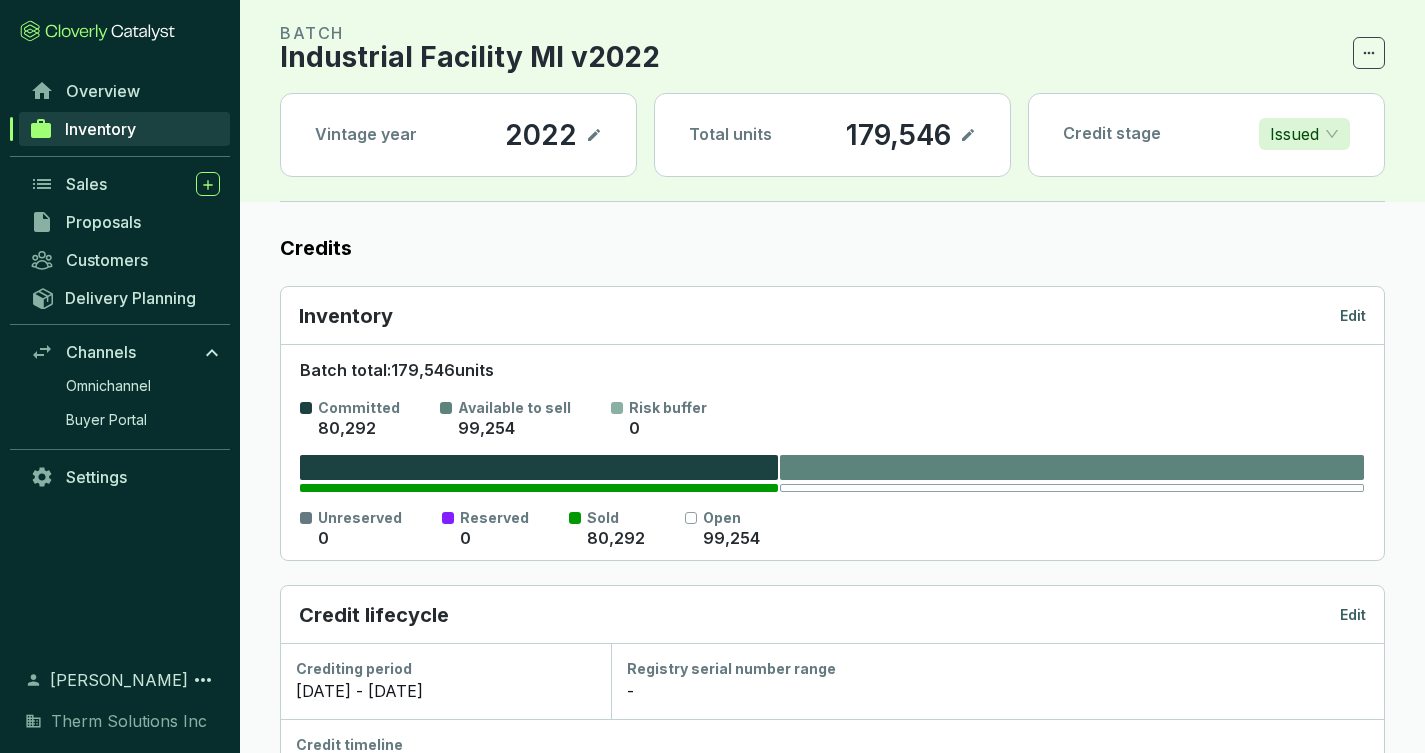 scroll, scrollTop: 0, scrollLeft: 0, axis: both 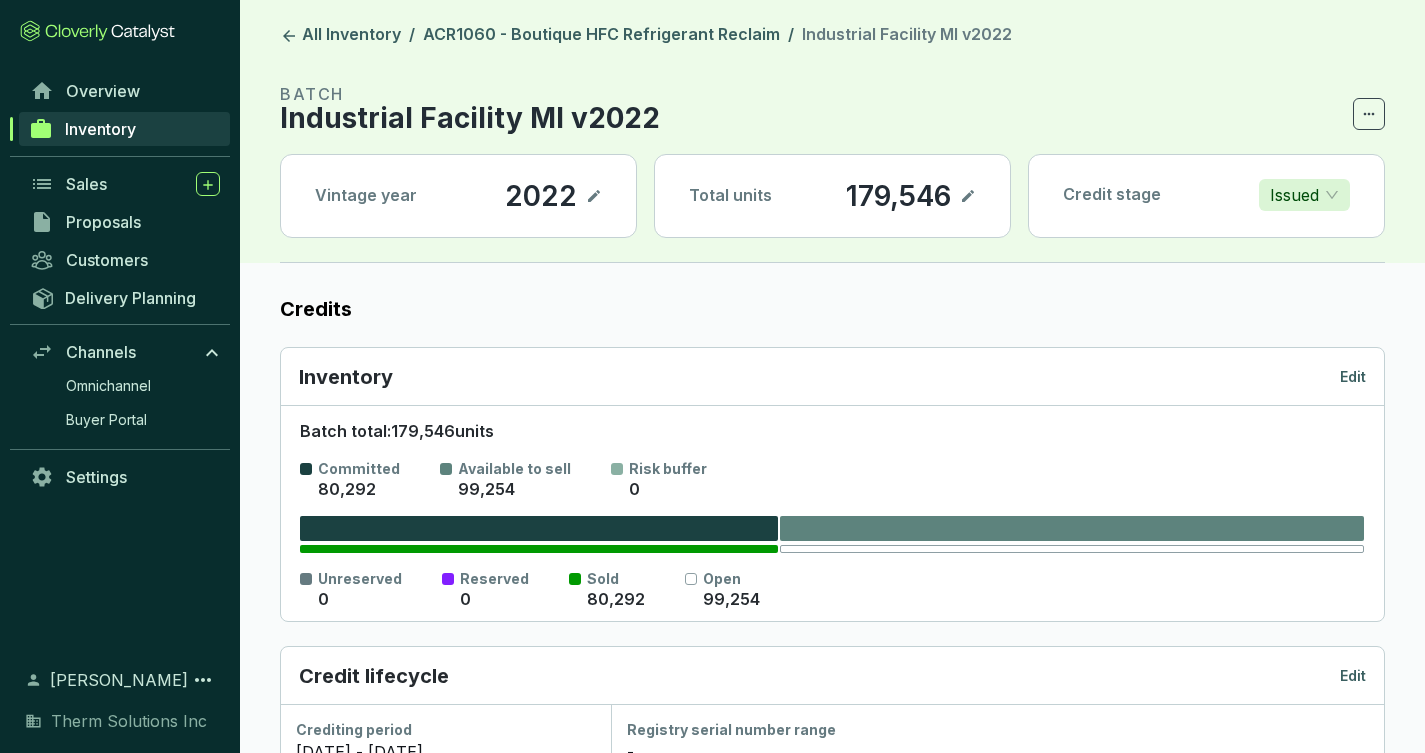 click 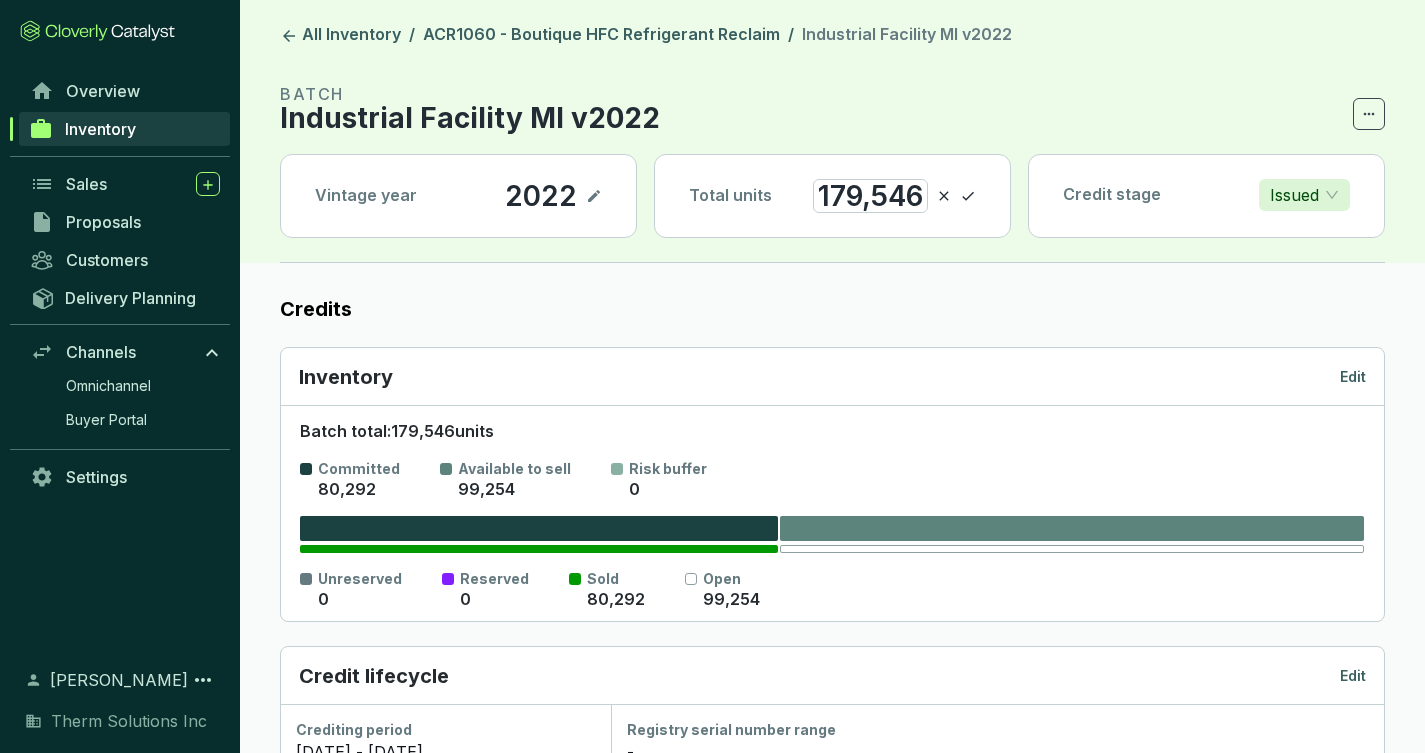 click on "179,546" at bounding box center [870, 196] 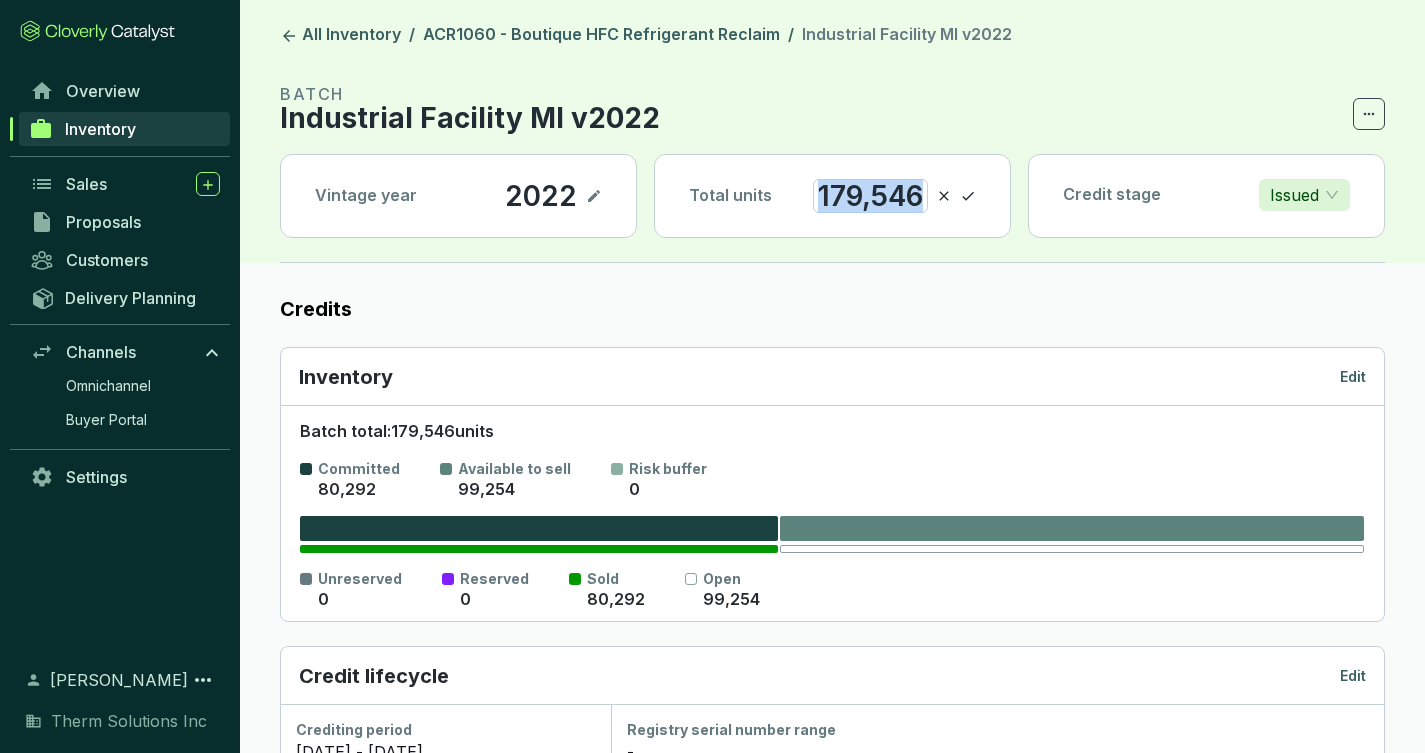 click on "179,546" at bounding box center (870, 196) 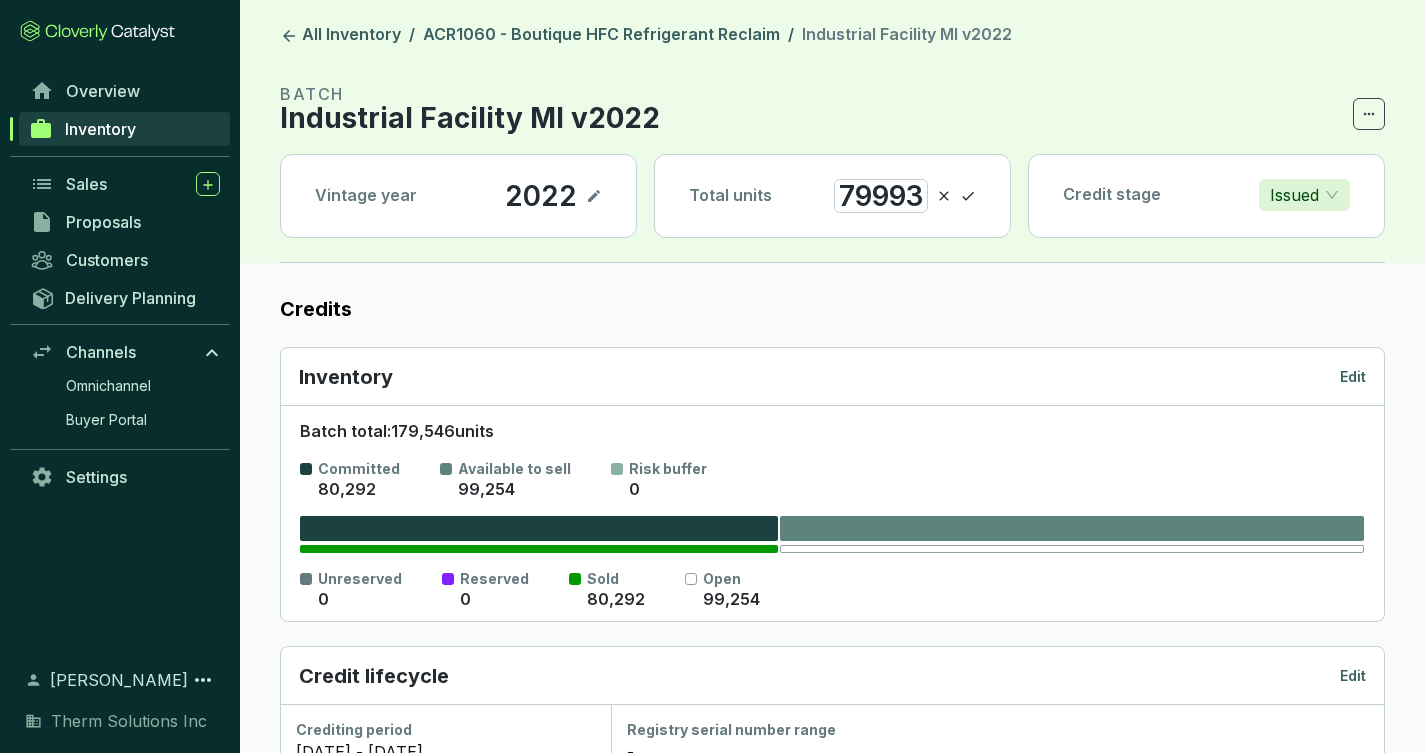 click on "Credits Inventory Edit Batch total:  179,546  units Committed 80,292 Available to sell 99,254 Risk buffer 0   Unreserved 0 Reserved 0 Sold 80,292 Open 99,254 Credit lifecycle Edit Crediting period [DATE] - [DATE] Registry serial number range - Credit timeline Forecasted Measured Verified Issued [DATE] Supporting Documents Edit No data No data Distribution Pricing Edit Unit cost (USD) - Default sale price (USD) $4.00 Volume pricing Quantity 5,000 50,000 Unit price (USD) $2.50 $2.00 Margin (USD) - - Sales Direct Cloverly Deal Name Deal status Execution date Units Unit price (USD) Total (USD) EDFT ACR1060 Sold [DATE] 79,542 $2.00 $159,084.00 1" at bounding box center [832, 1035] 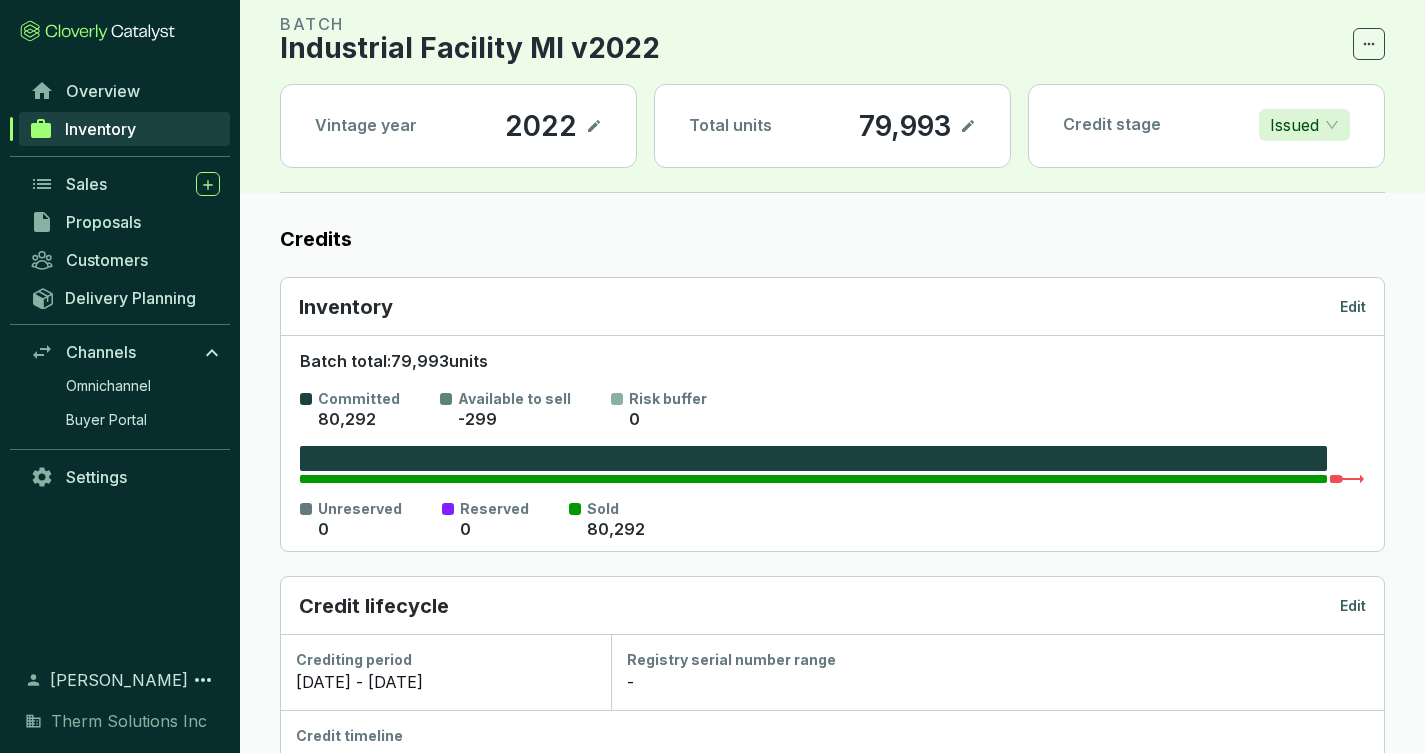 scroll, scrollTop: 0, scrollLeft: 0, axis: both 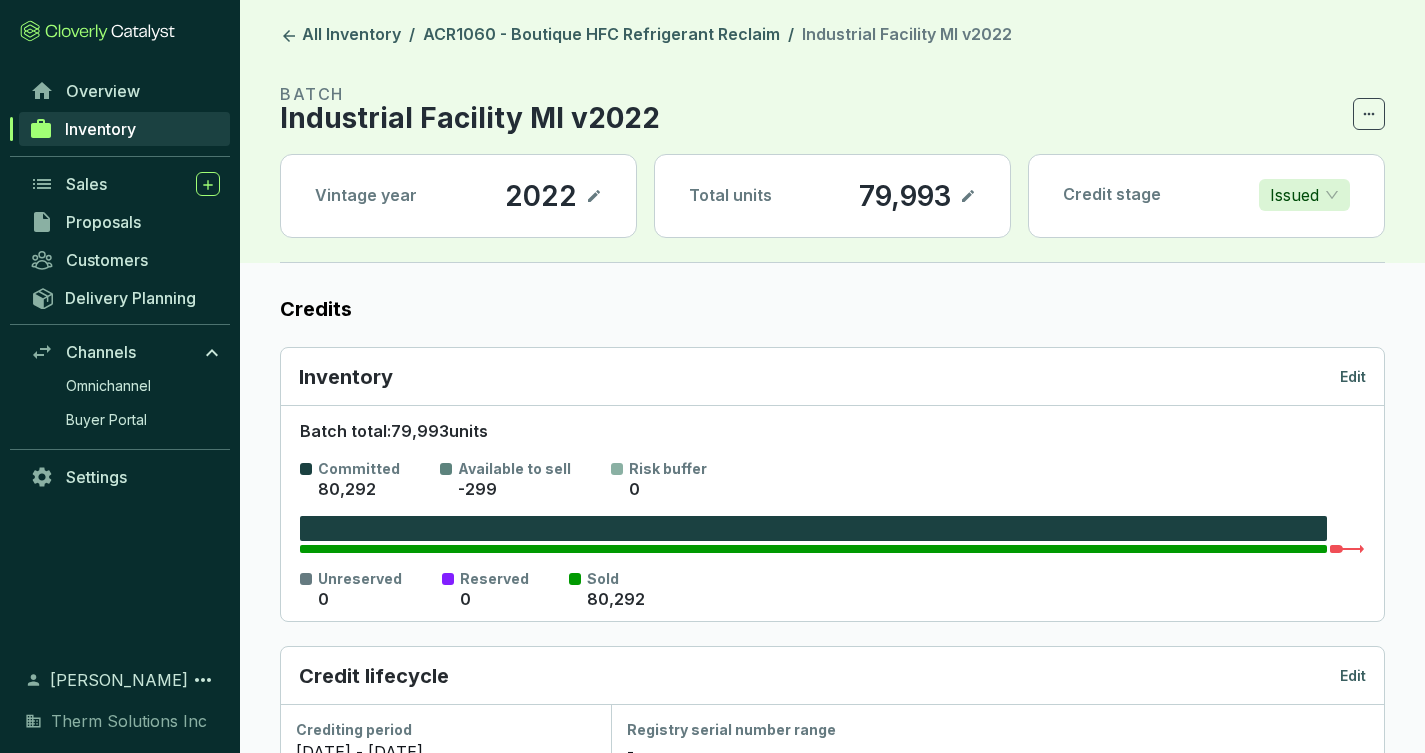 click 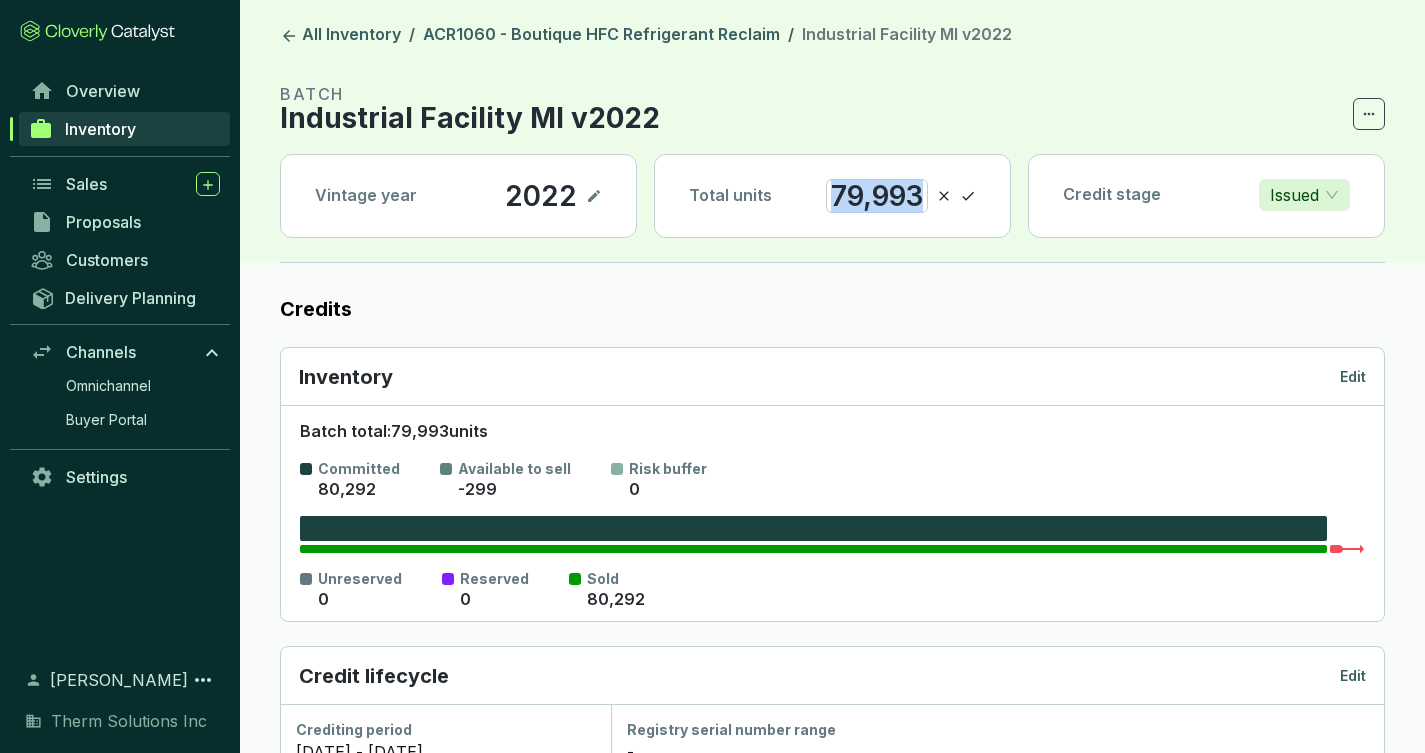 drag, startPoint x: 828, startPoint y: 192, endPoint x: 970, endPoint y: 192, distance: 142 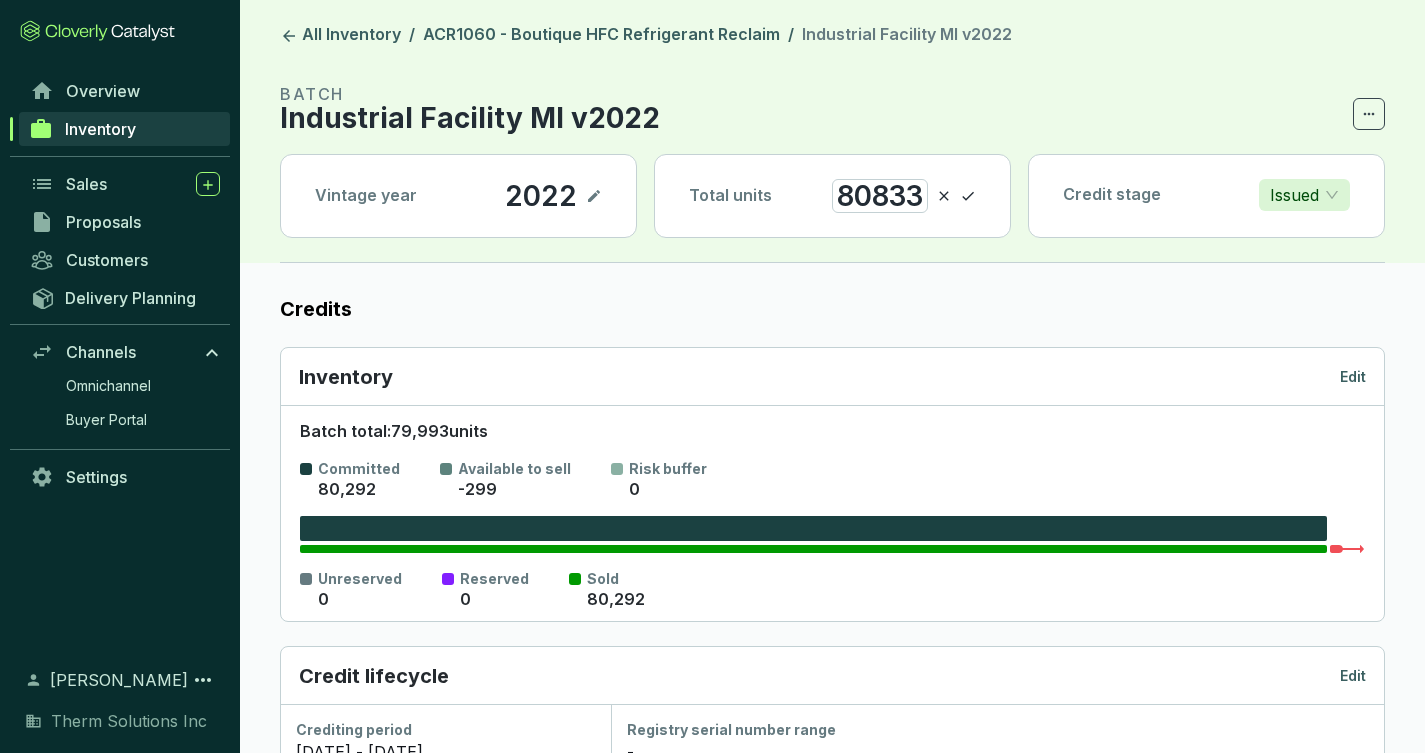 click 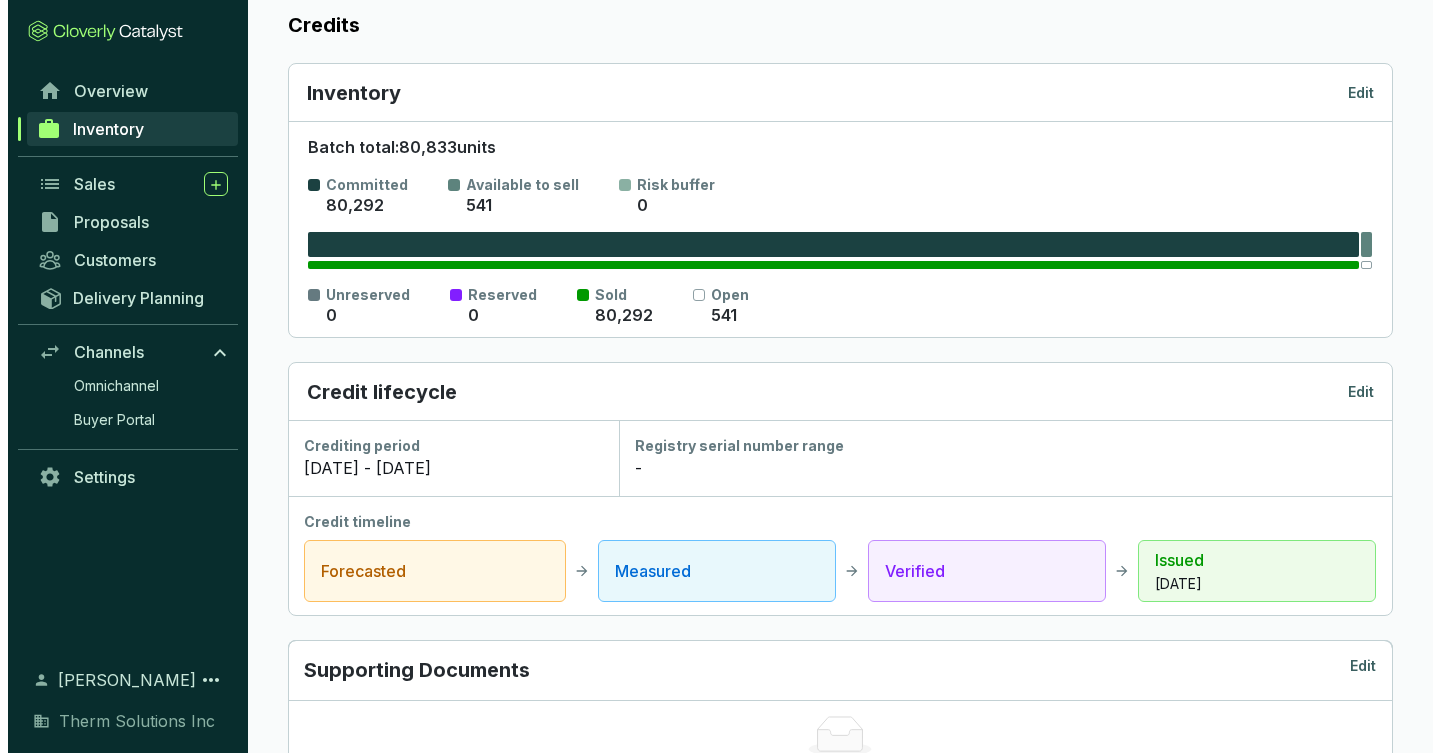 scroll, scrollTop: 0, scrollLeft: 0, axis: both 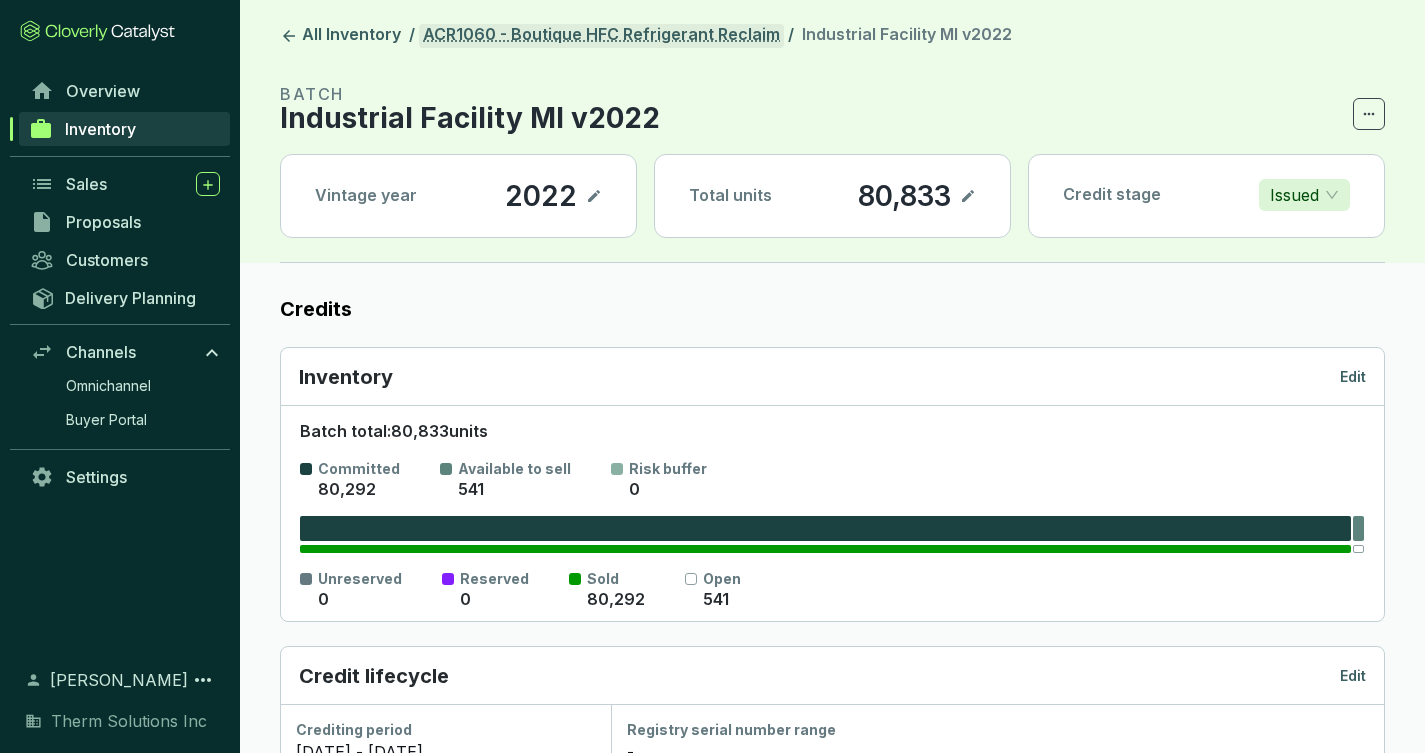click on "ACR1060 - Boutique HFC Refrigerant Reclaim" at bounding box center (601, 36) 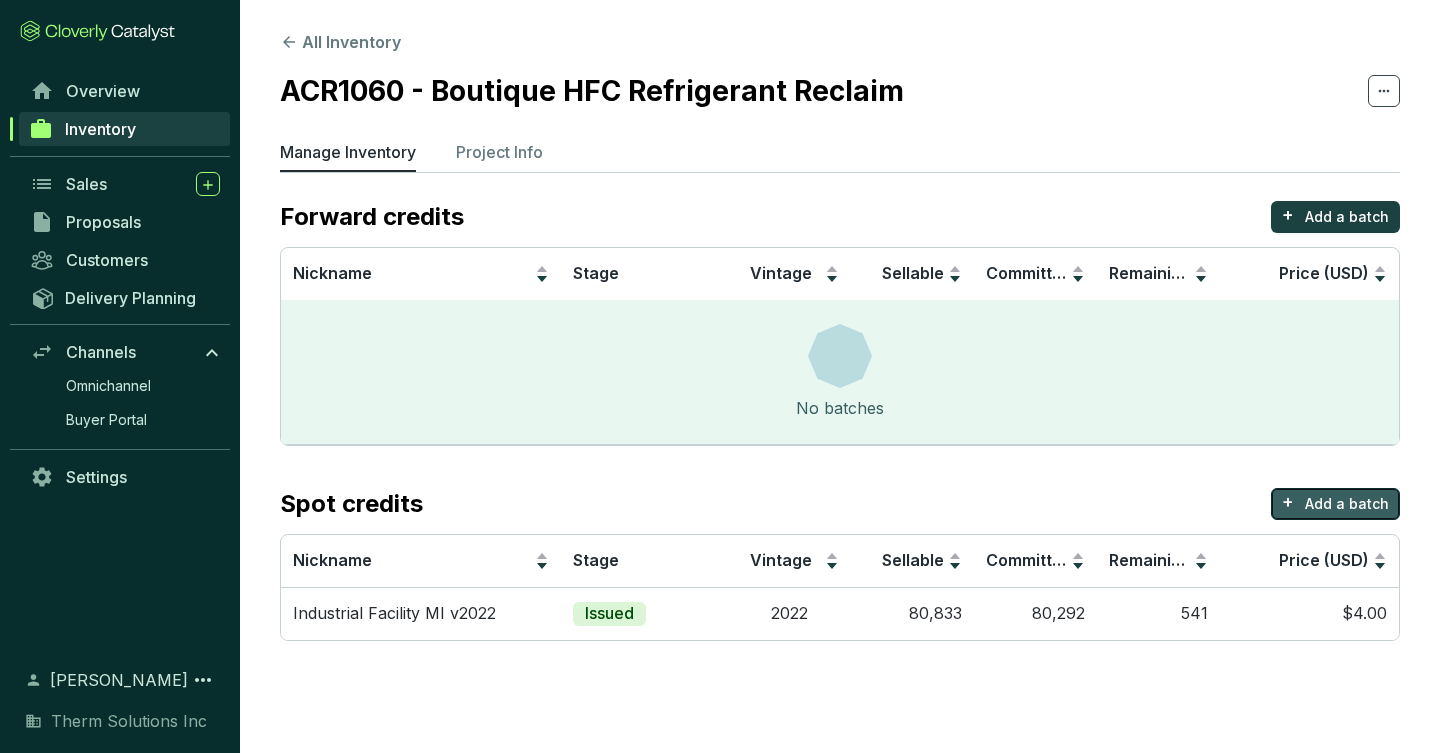 click on "Add a batch" at bounding box center [1347, 504] 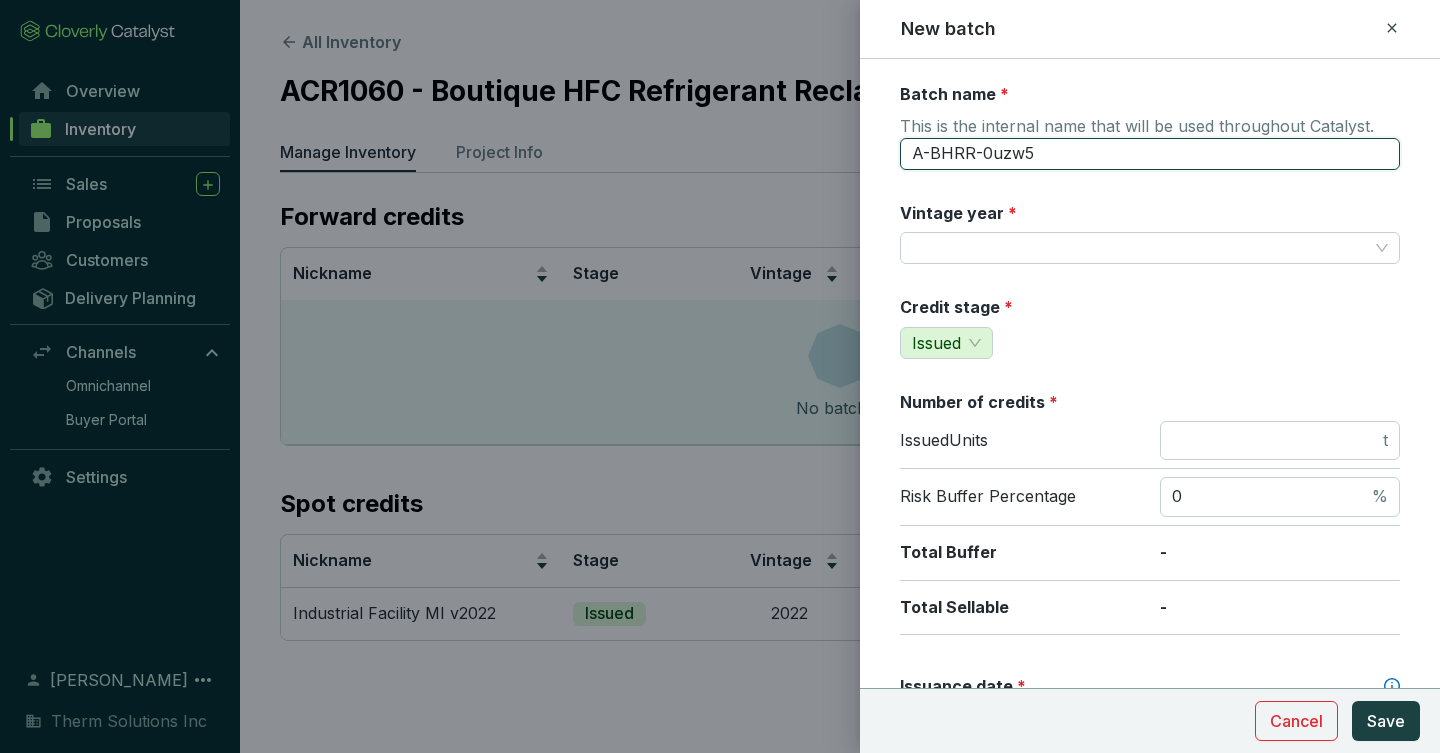 click on "A-BHRR-0uzw5" at bounding box center (1150, 154) 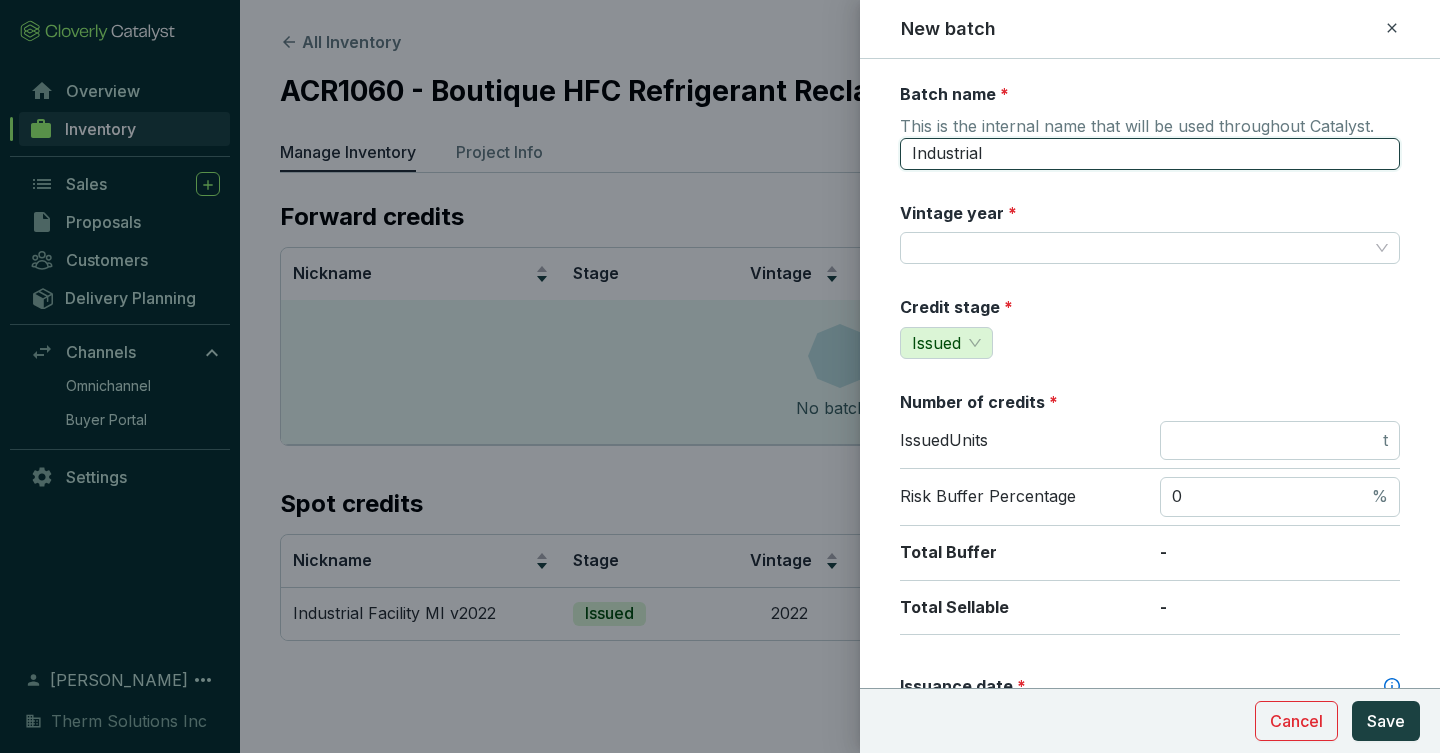 click on "Industrial" at bounding box center [1150, 154] 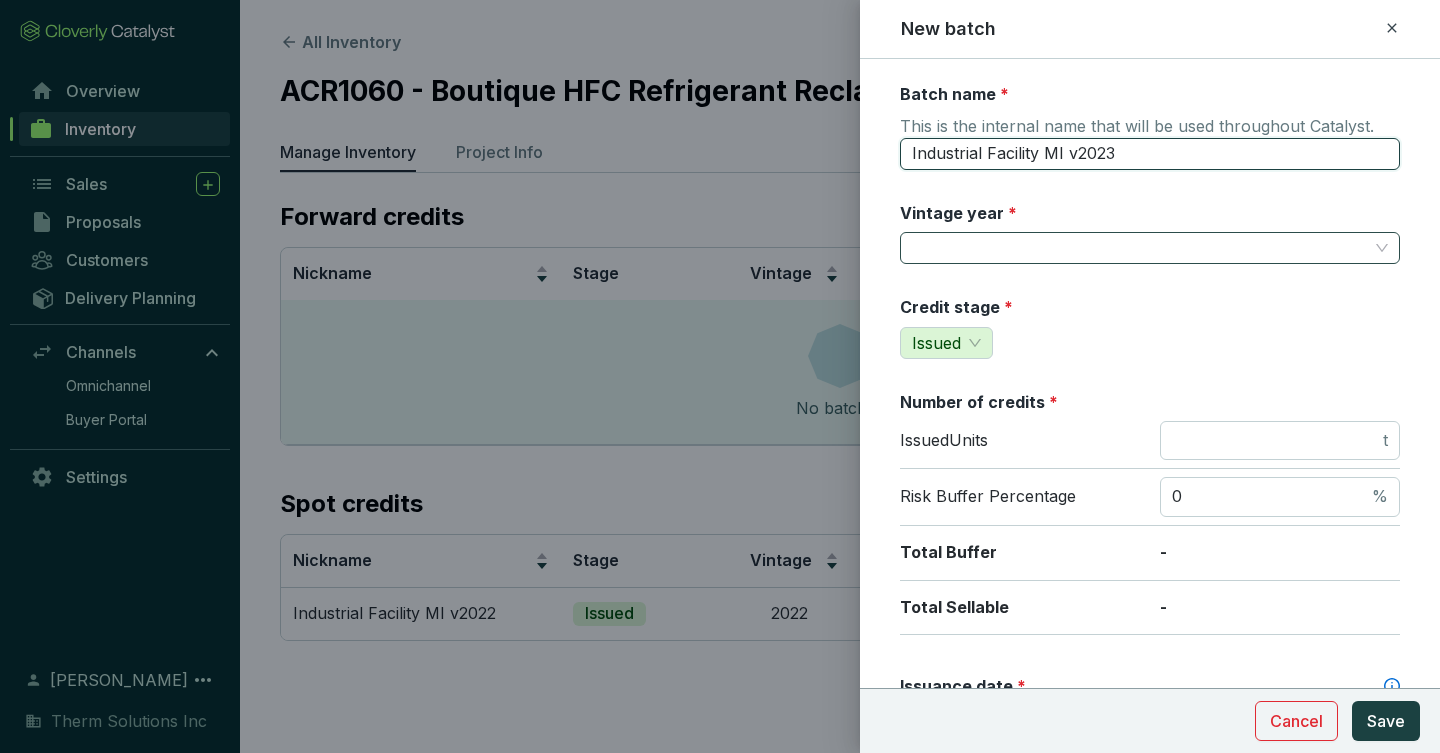 type on "Industrial Facility MI v2023" 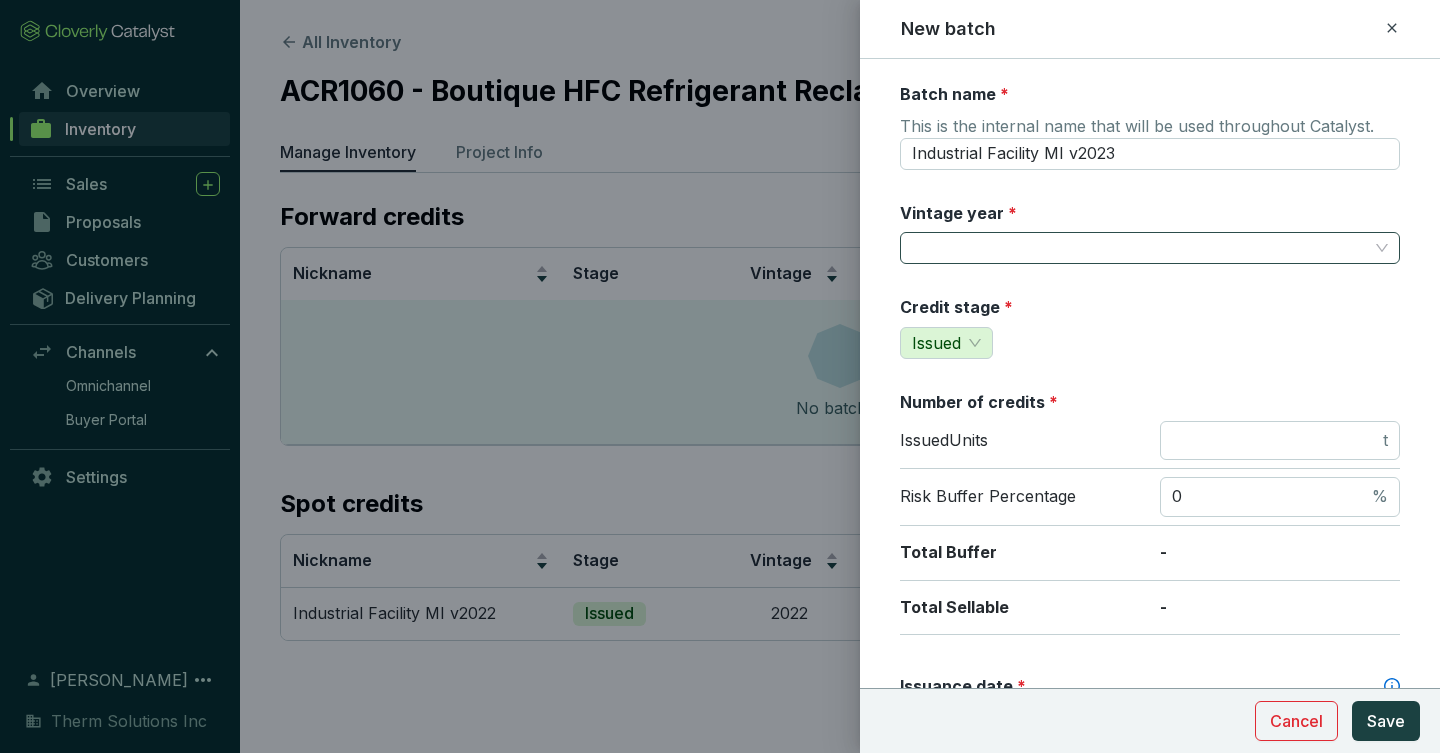 click on "Vintage year   *" at bounding box center [1140, 248] 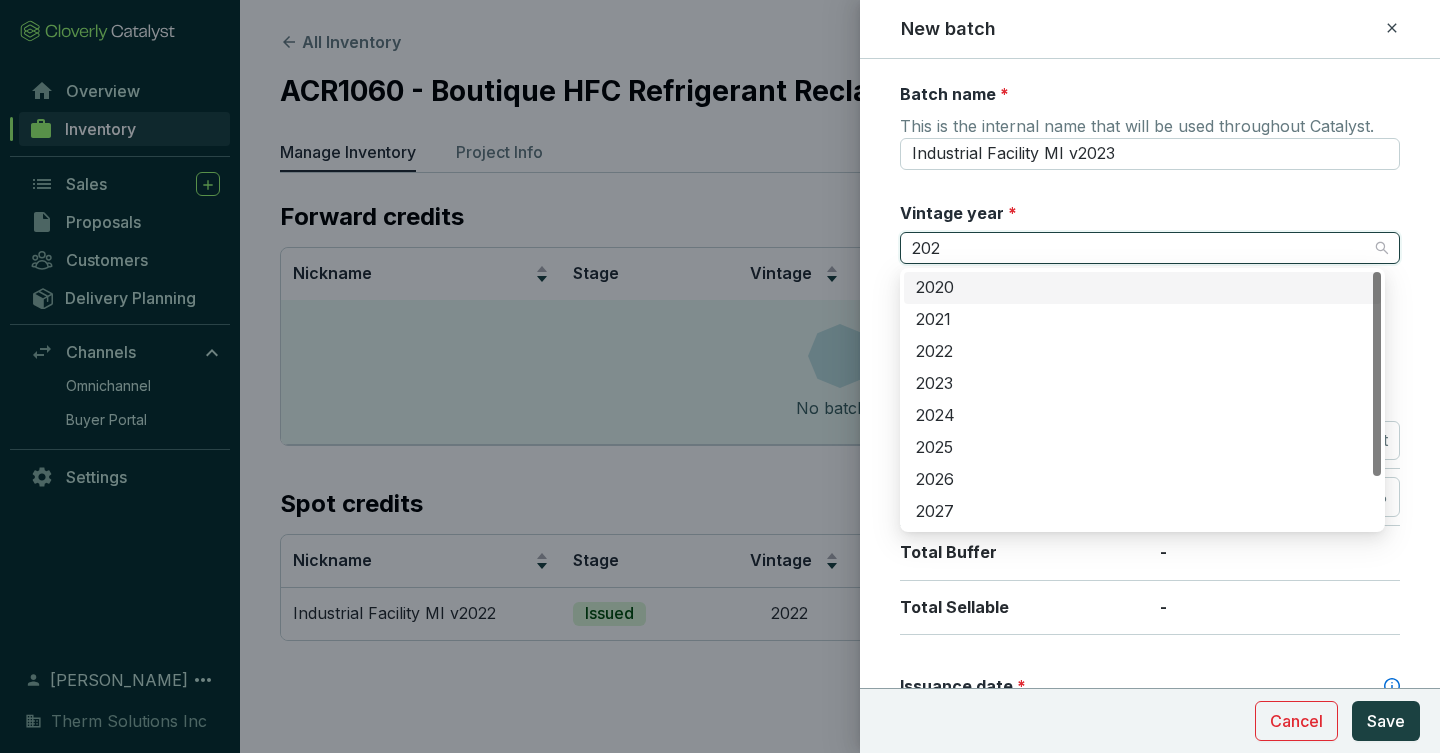 type on "2023" 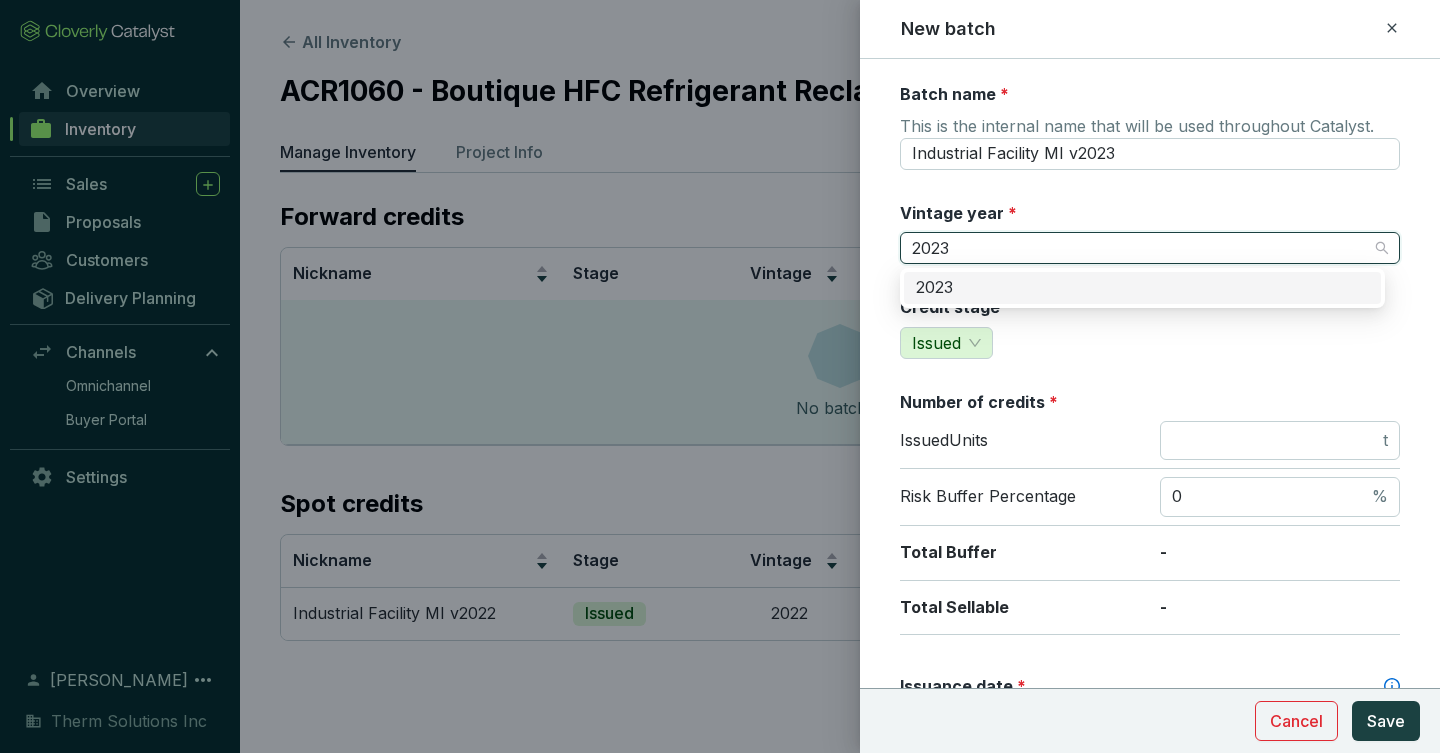 click on "2023" at bounding box center [1142, 288] 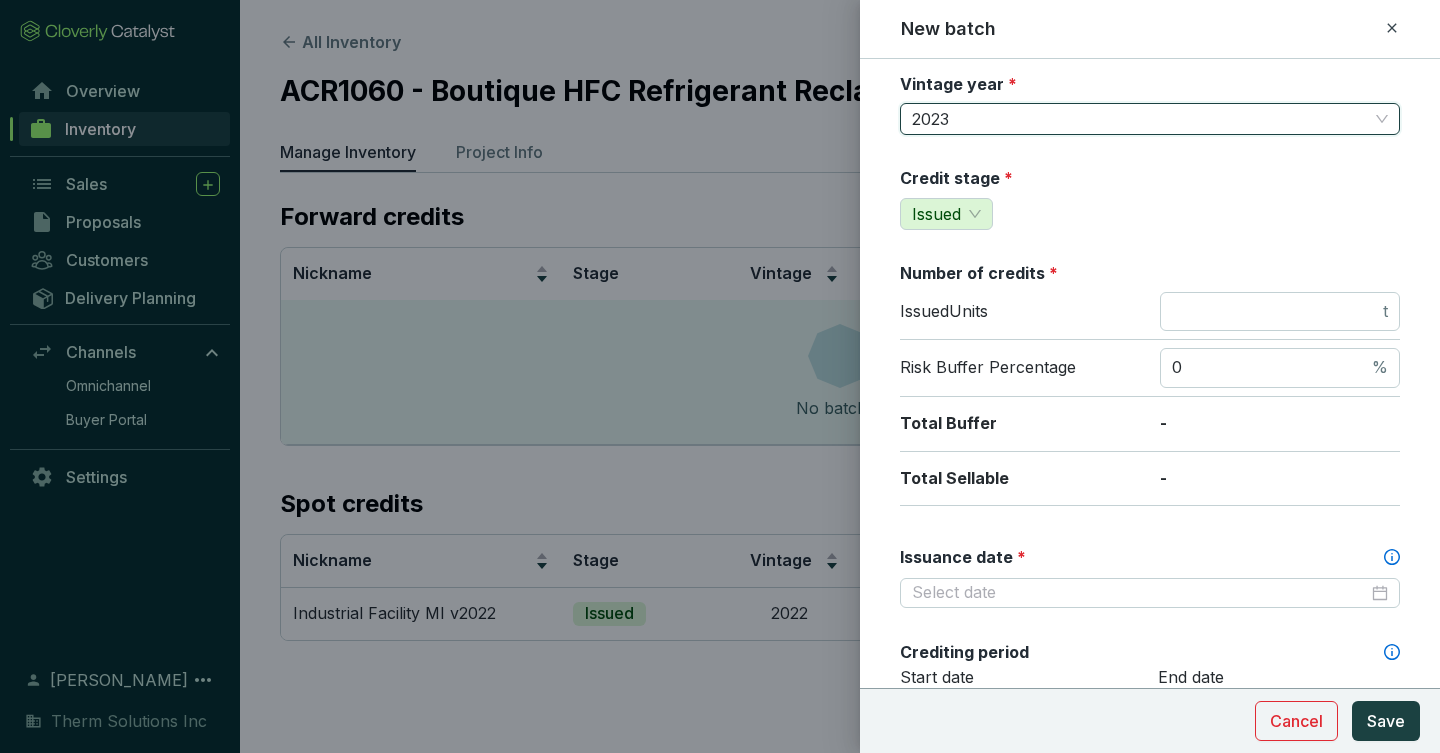 scroll, scrollTop: 153, scrollLeft: 0, axis: vertical 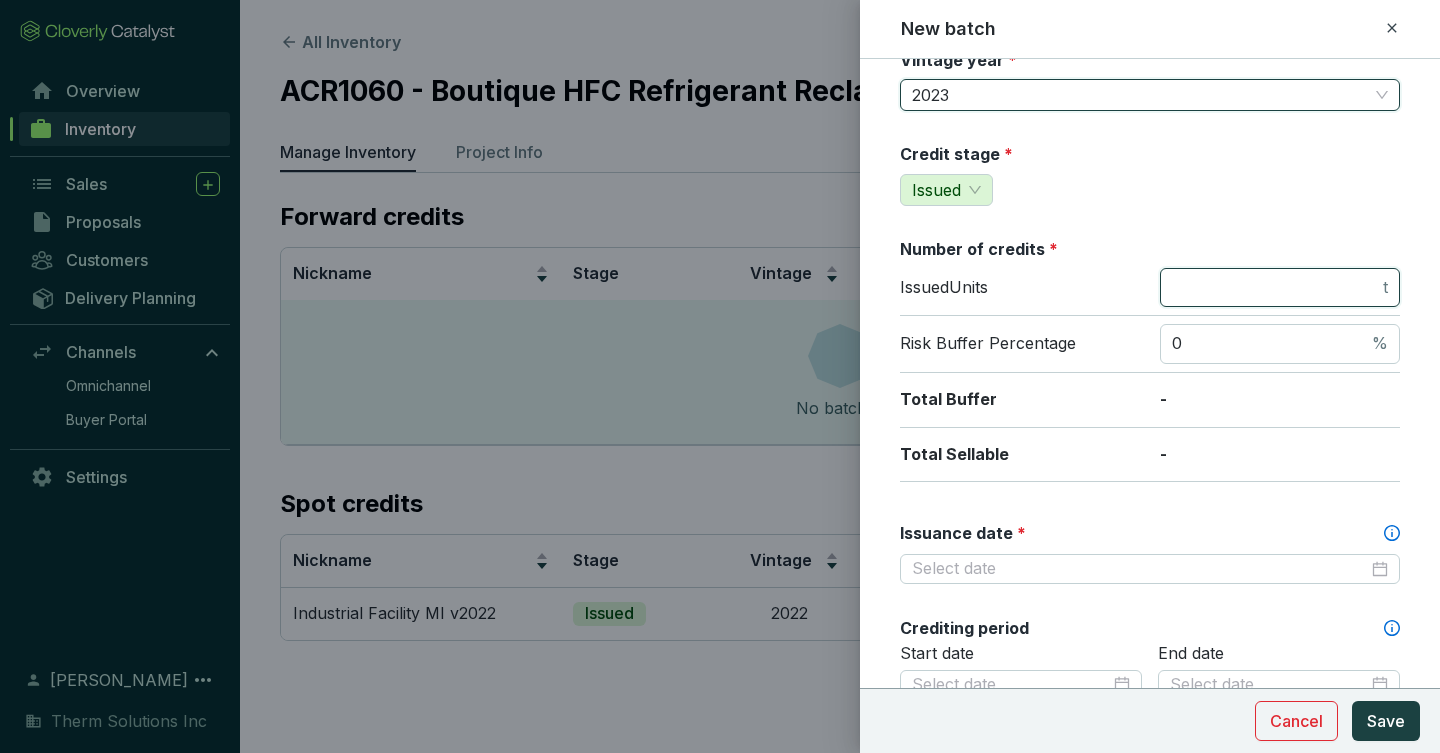 click at bounding box center [1275, 288] 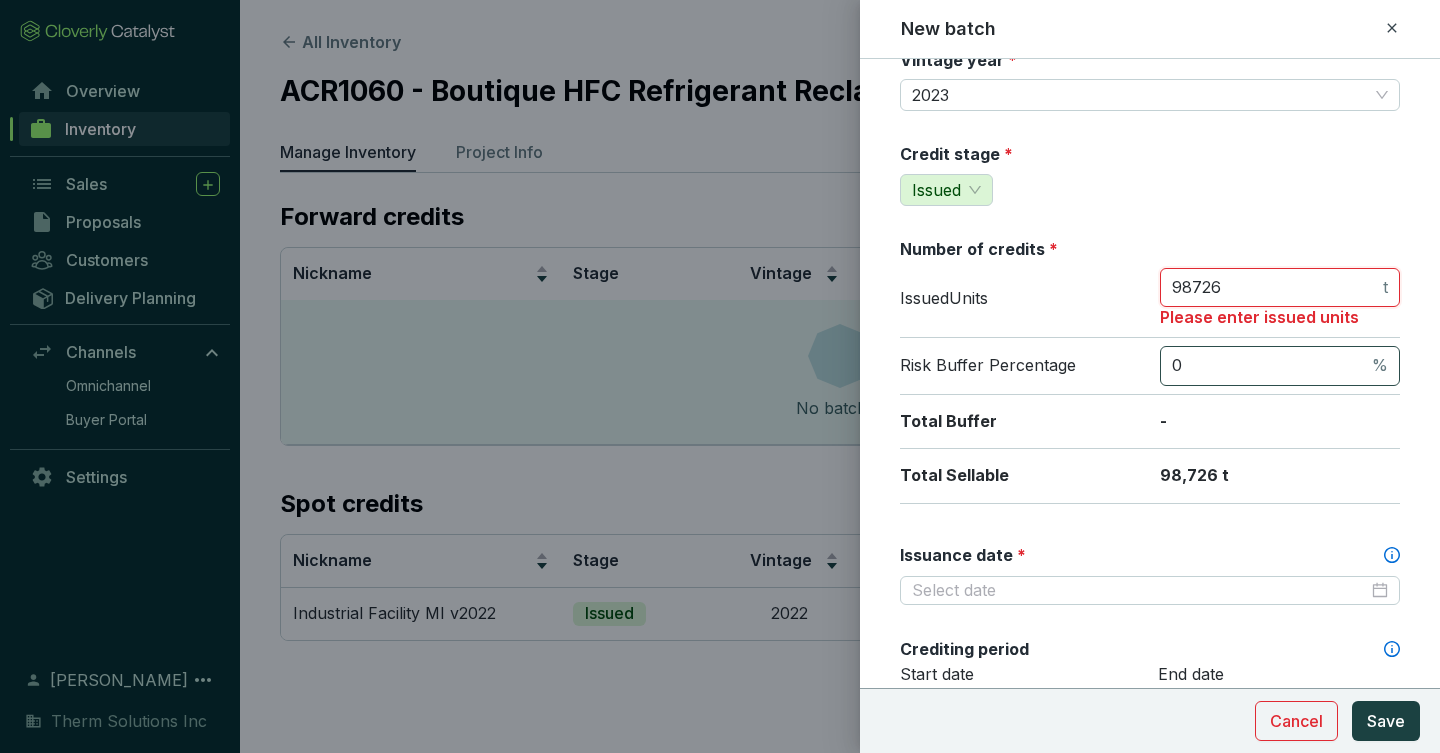 type on "98726" 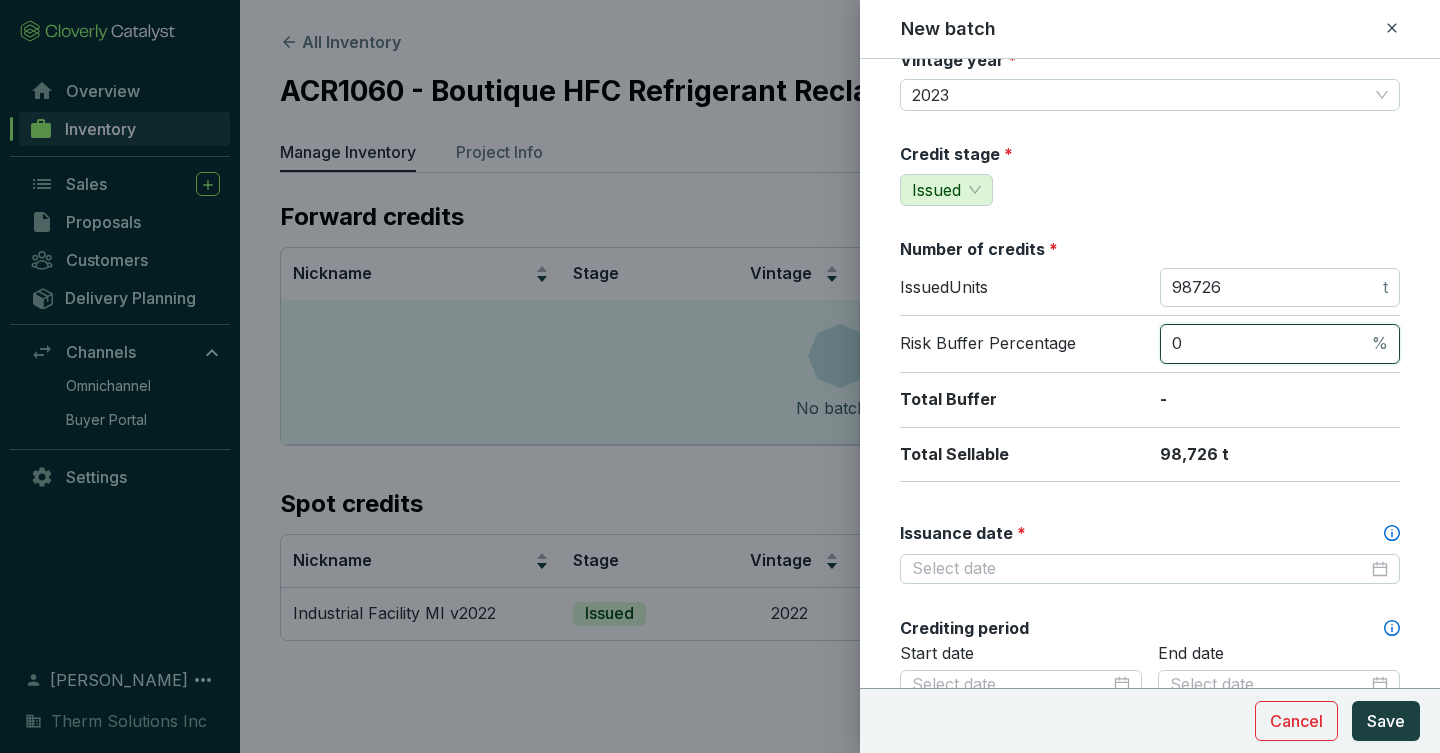 click on "0 %" at bounding box center (1280, 344) 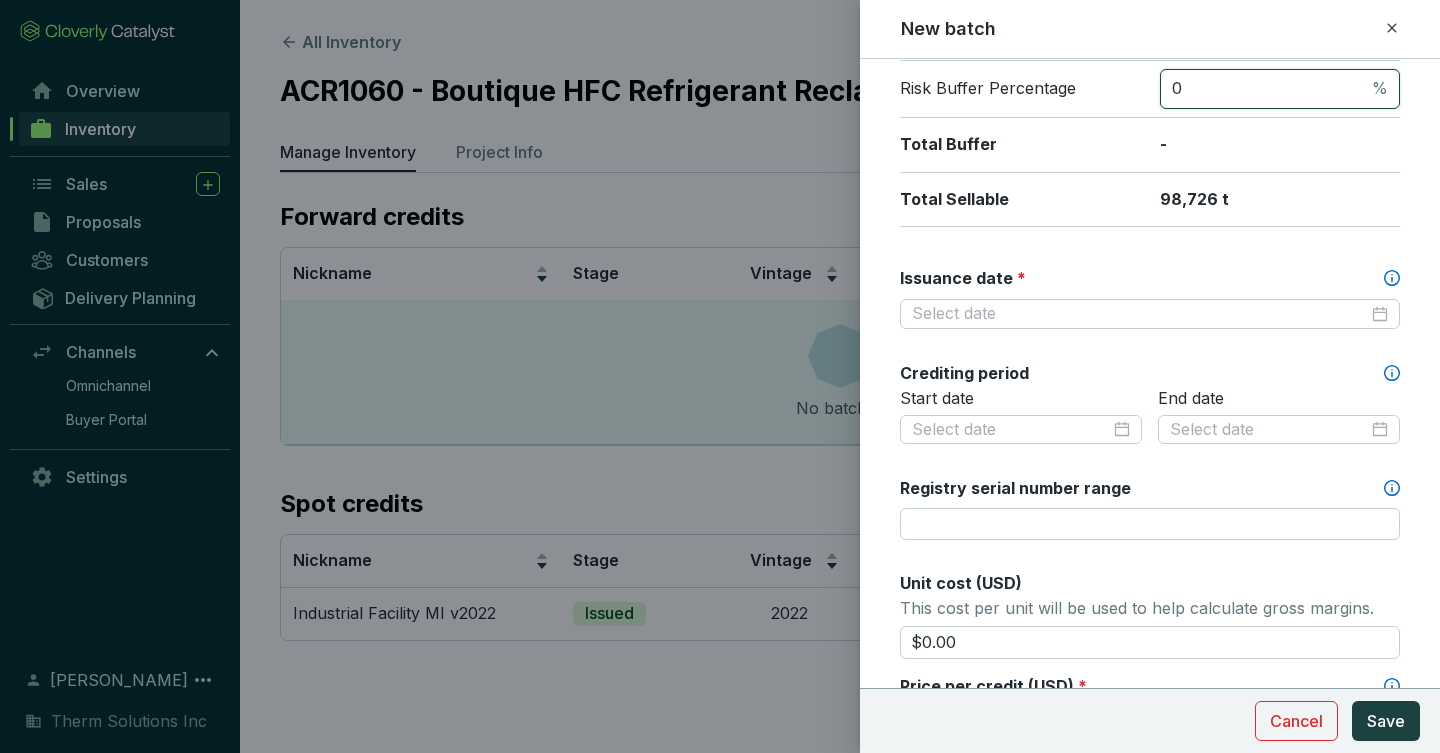 scroll, scrollTop: 411, scrollLeft: 0, axis: vertical 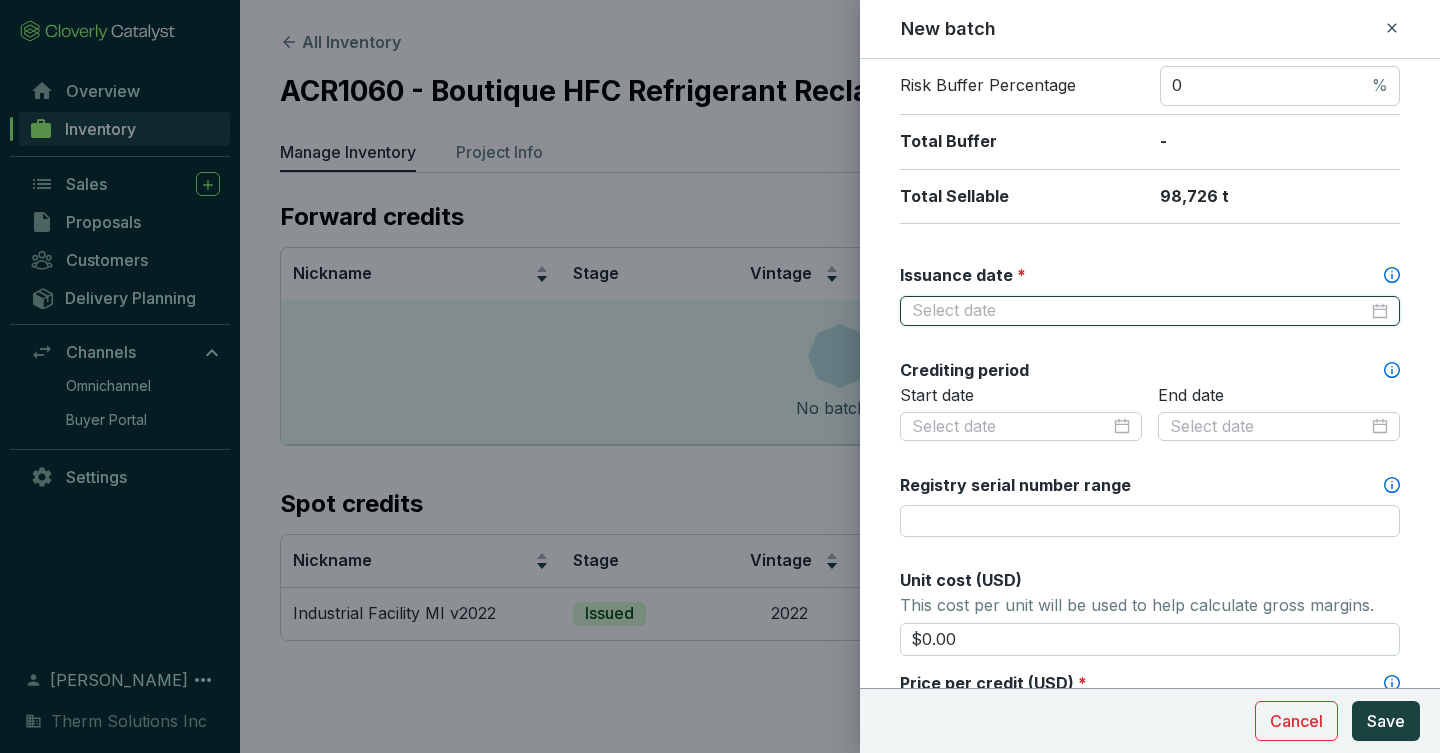 click on "Issuance date   *" at bounding box center [1140, 311] 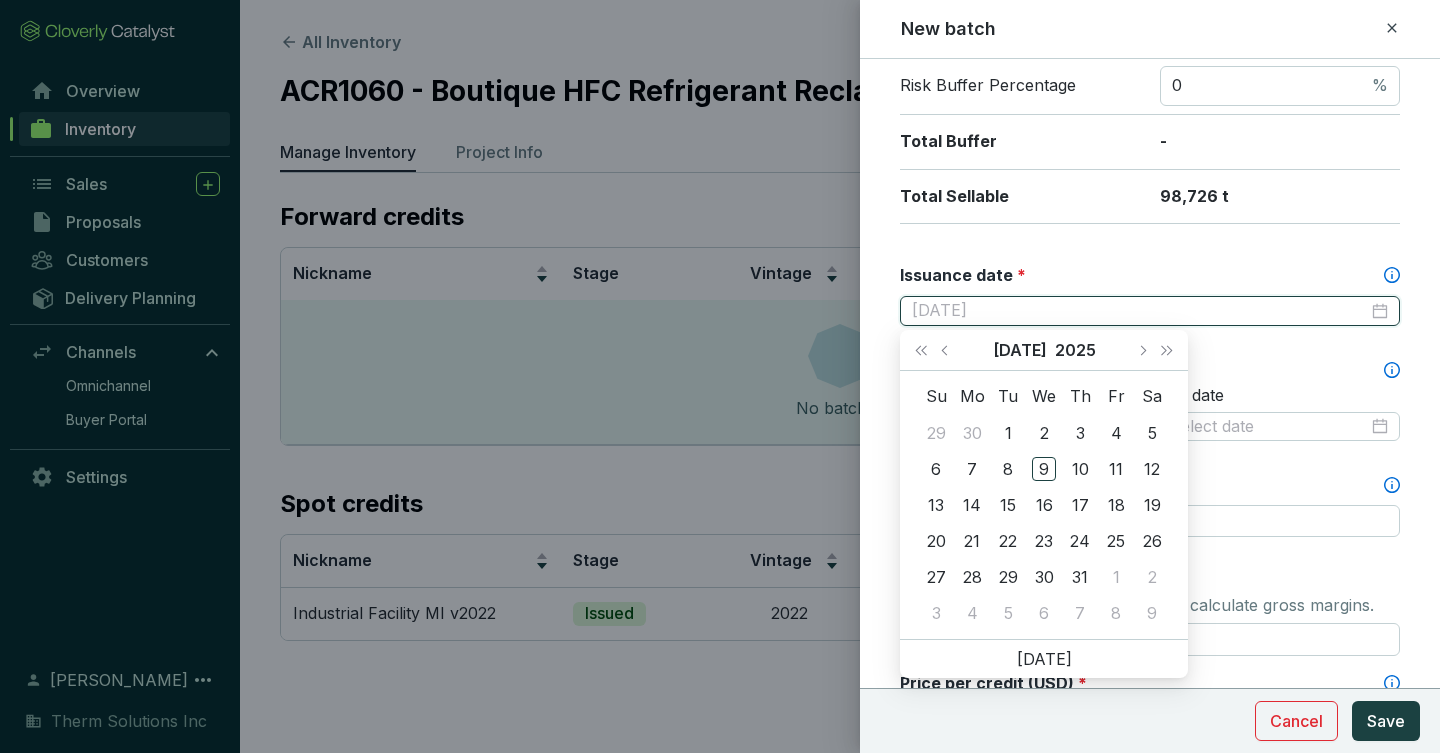 type on "[DATE]" 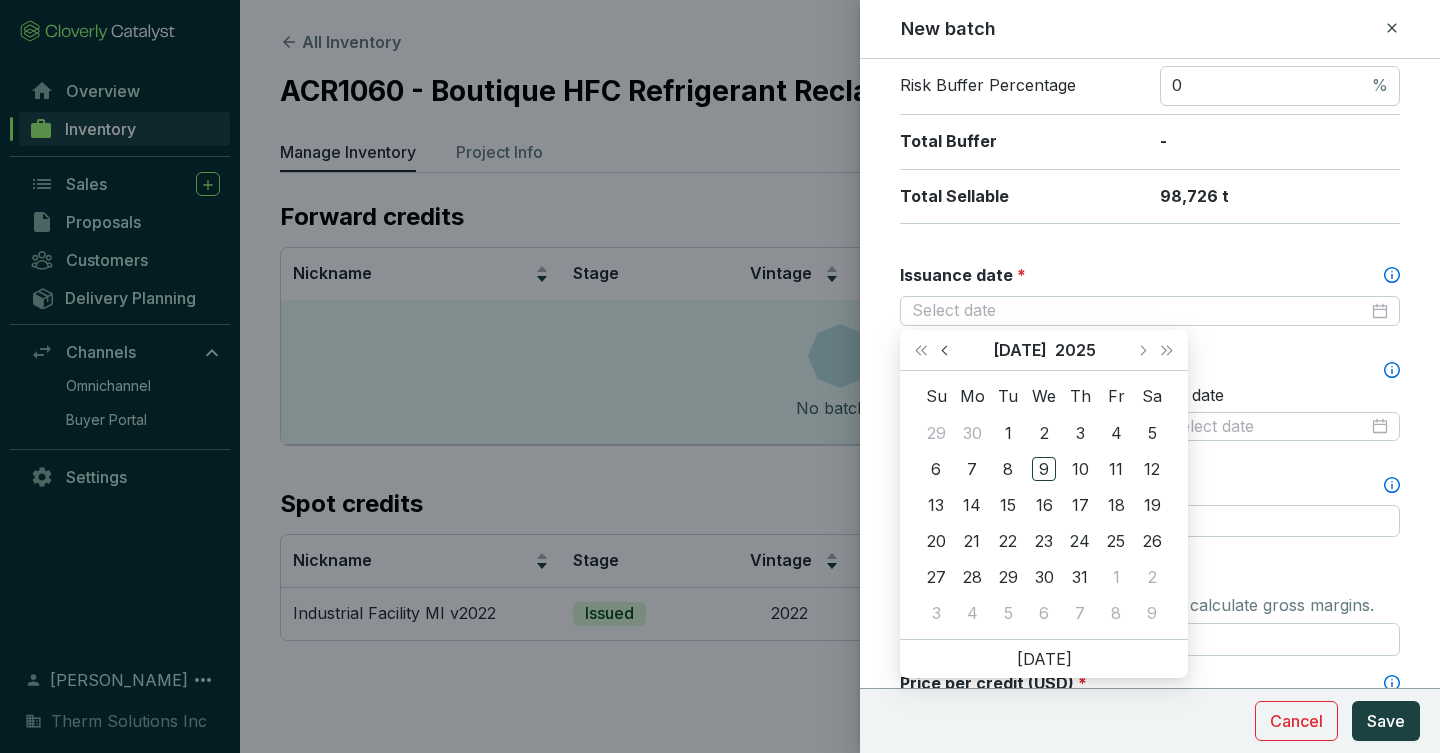 click at bounding box center (946, 350) 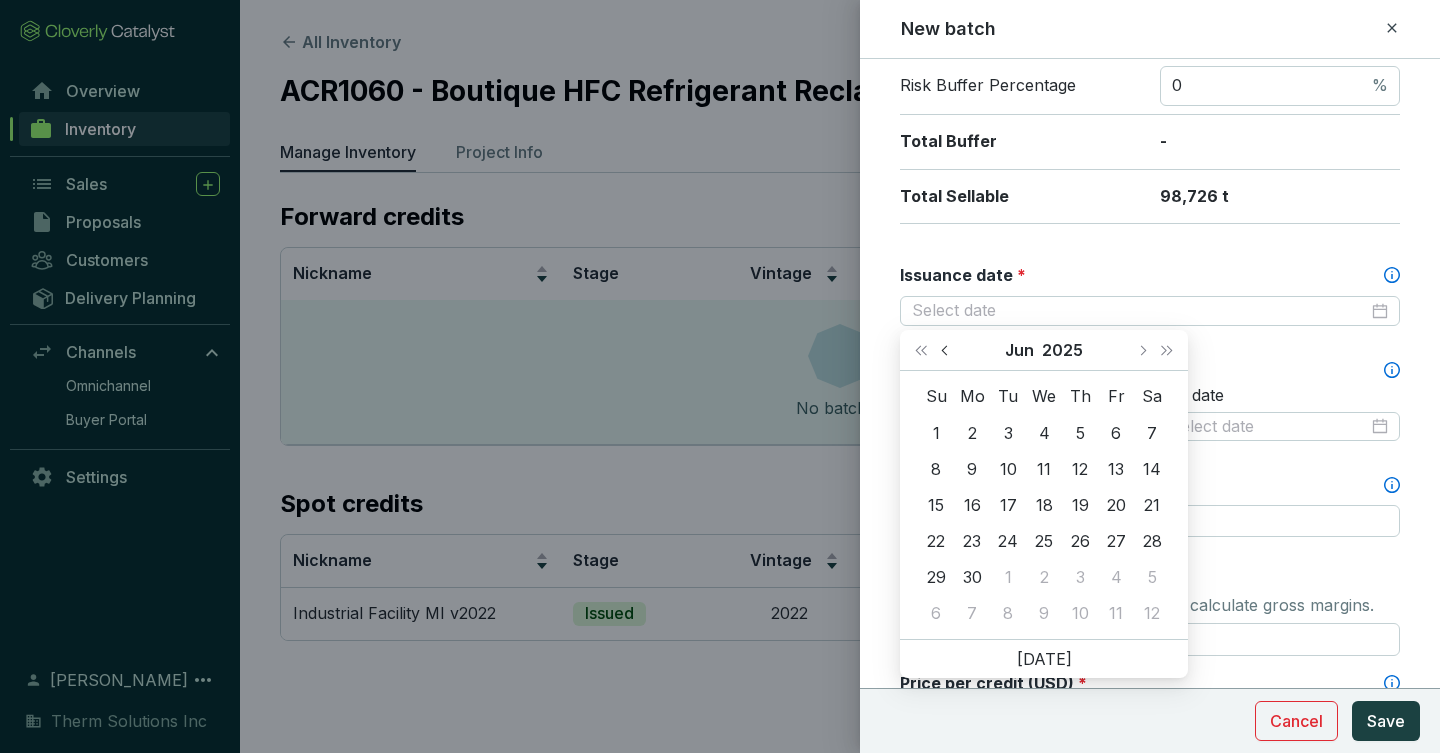 click at bounding box center [946, 350] 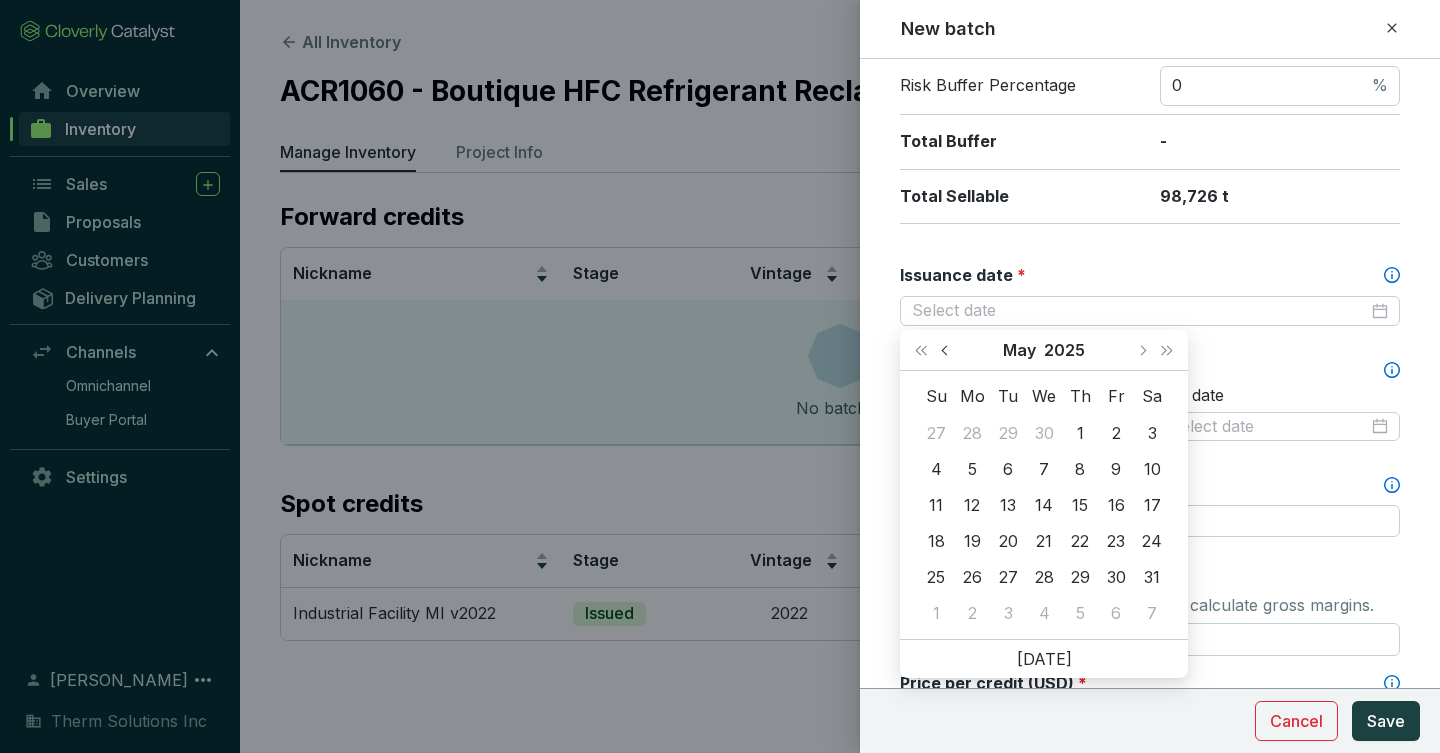click at bounding box center [946, 350] 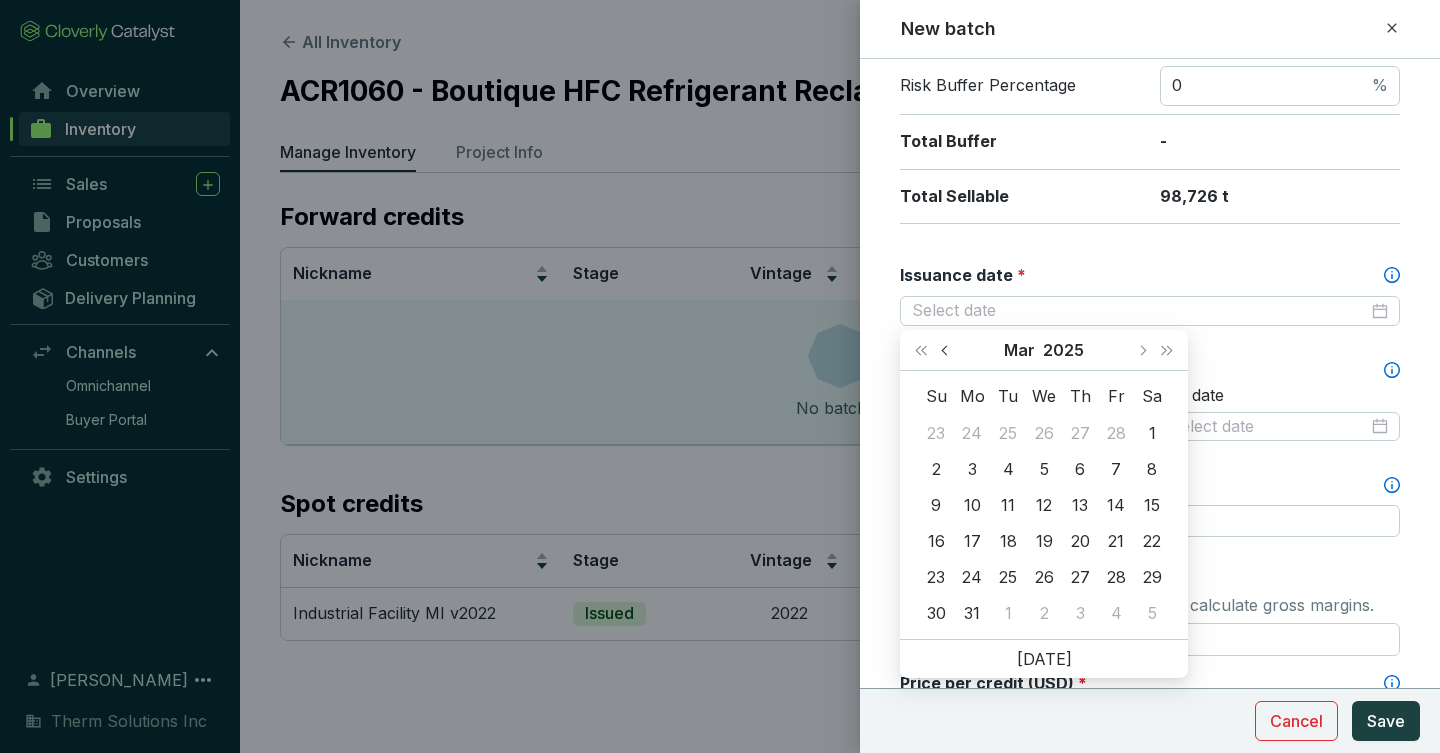 click at bounding box center [946, 350] 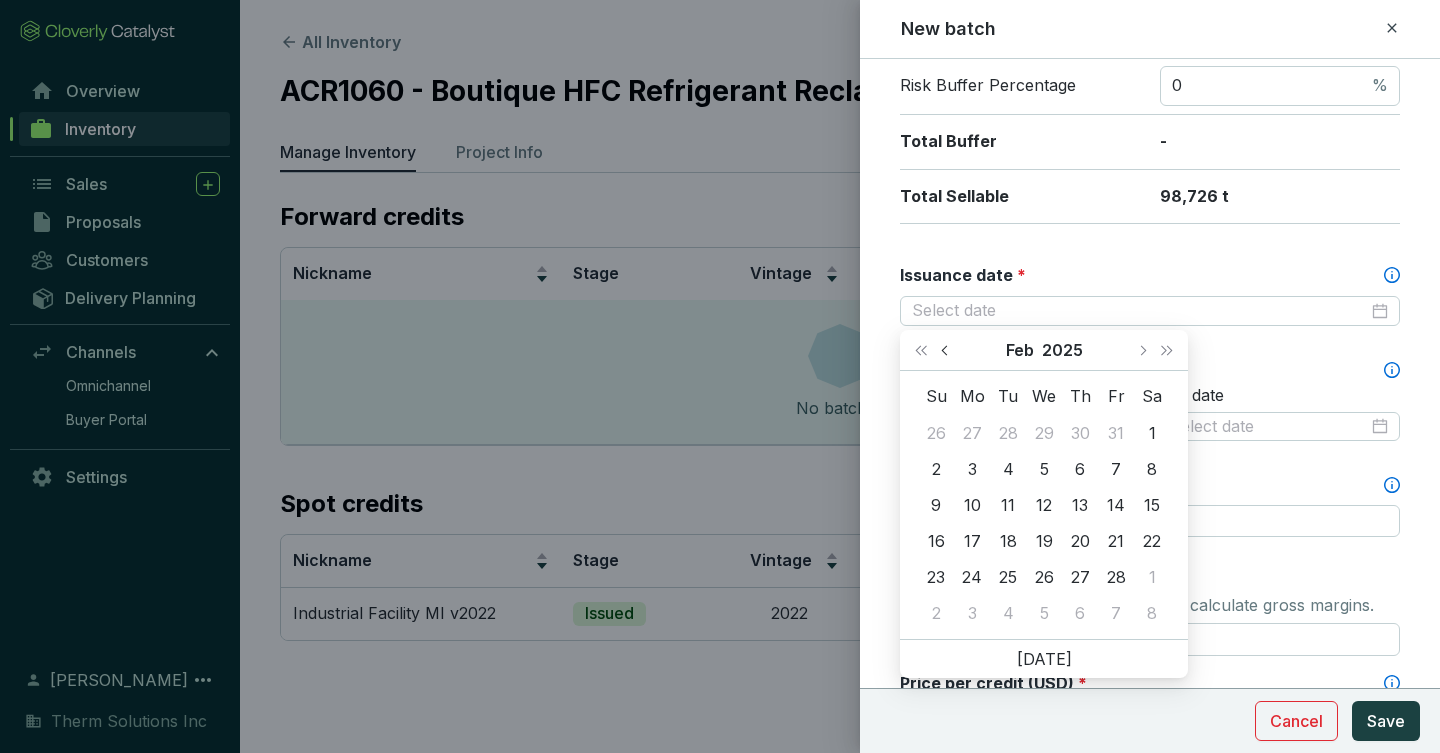 click at bounding box center [946, 350] 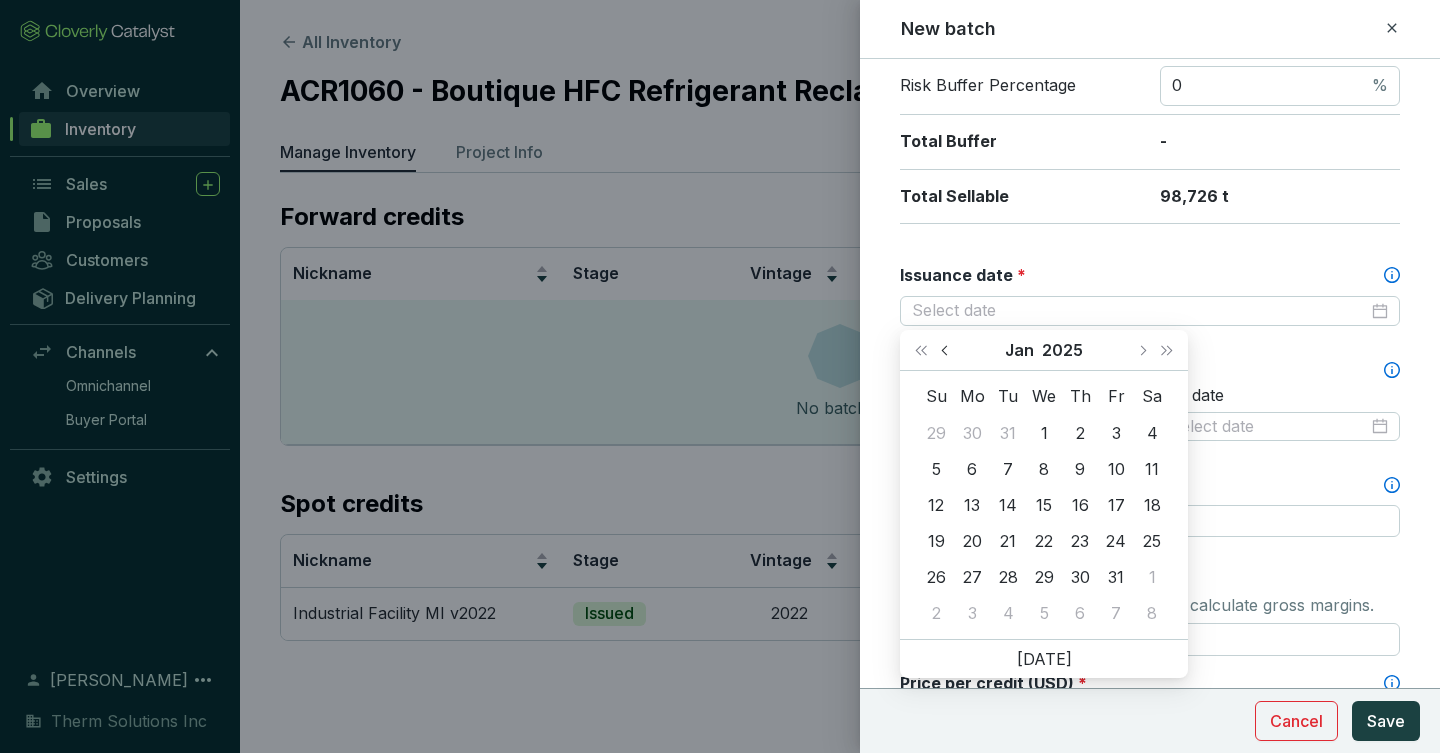 click at bounding box center (946, 350) 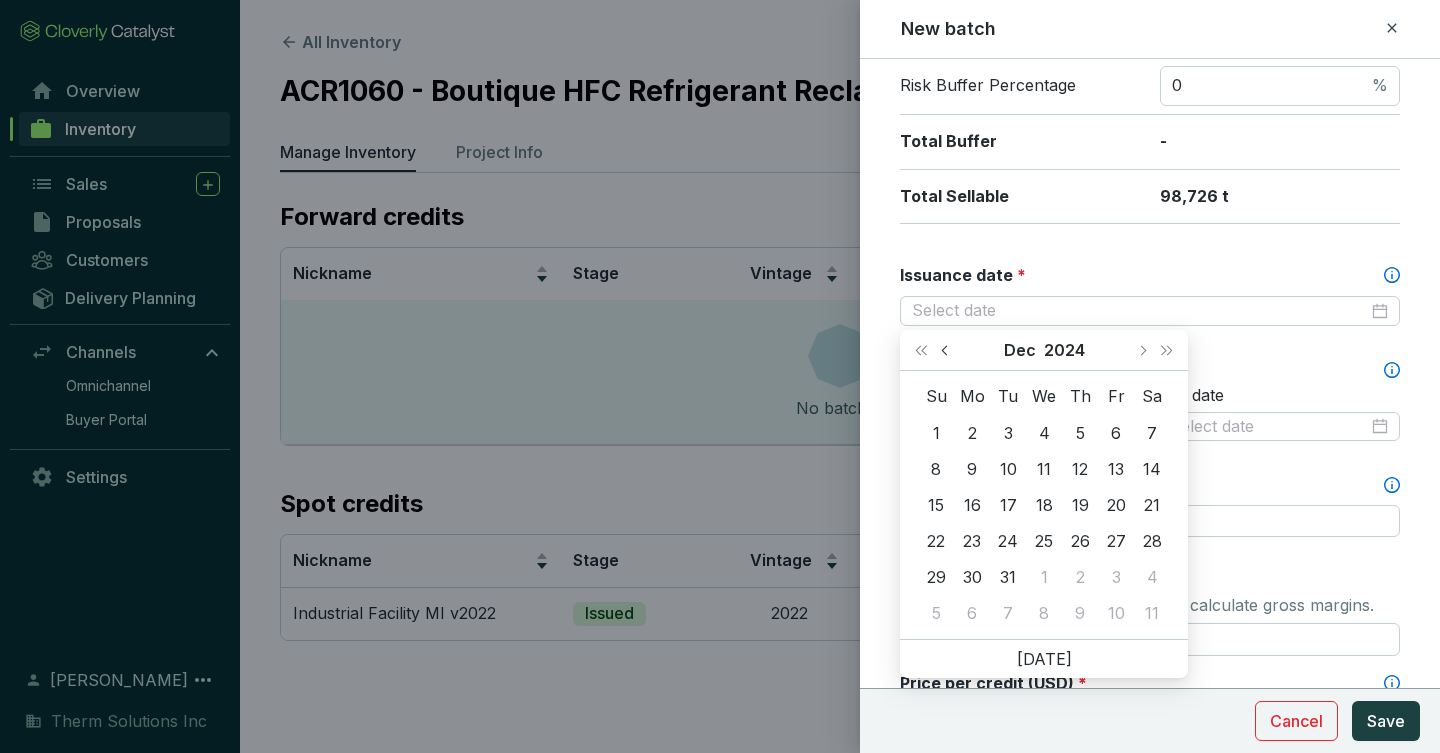 click at bounding box center [946, 350] 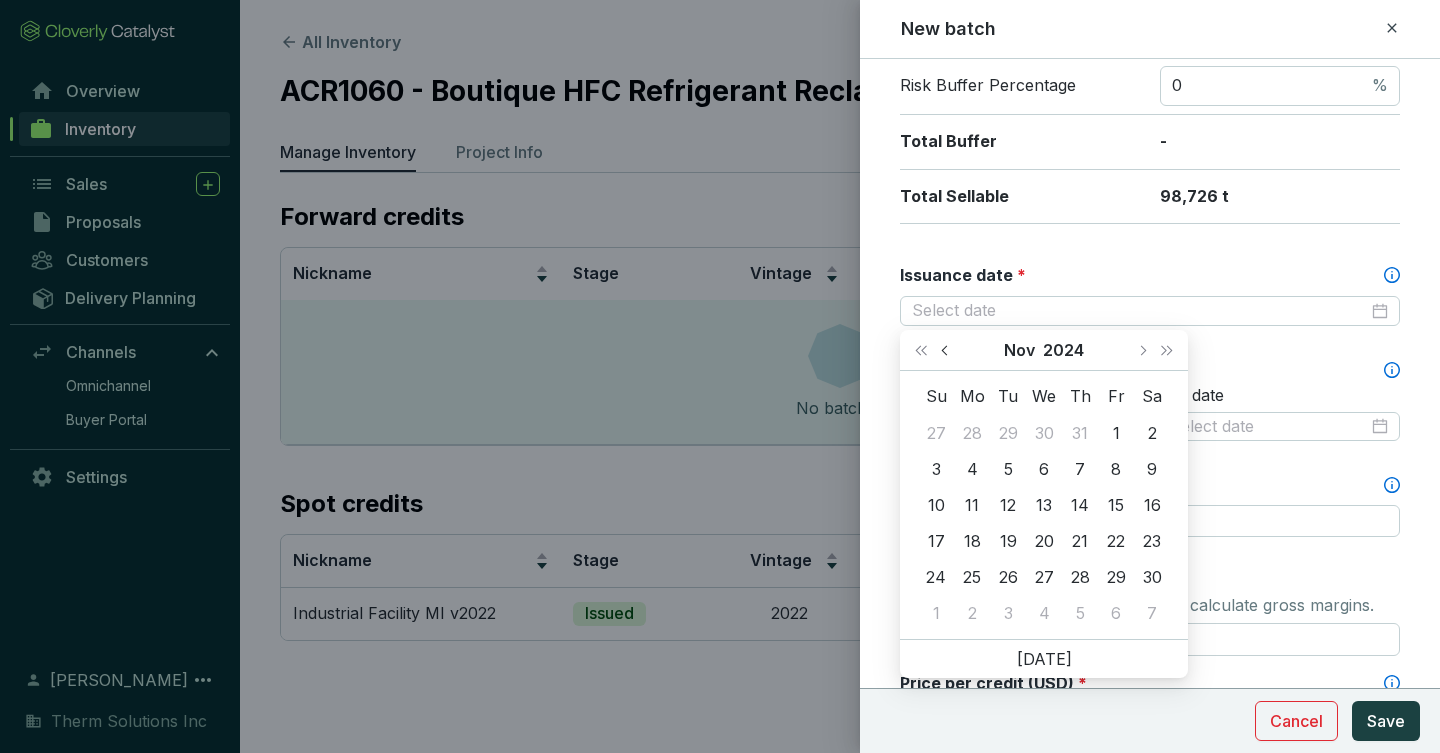 click at bounding box center [946, 350] 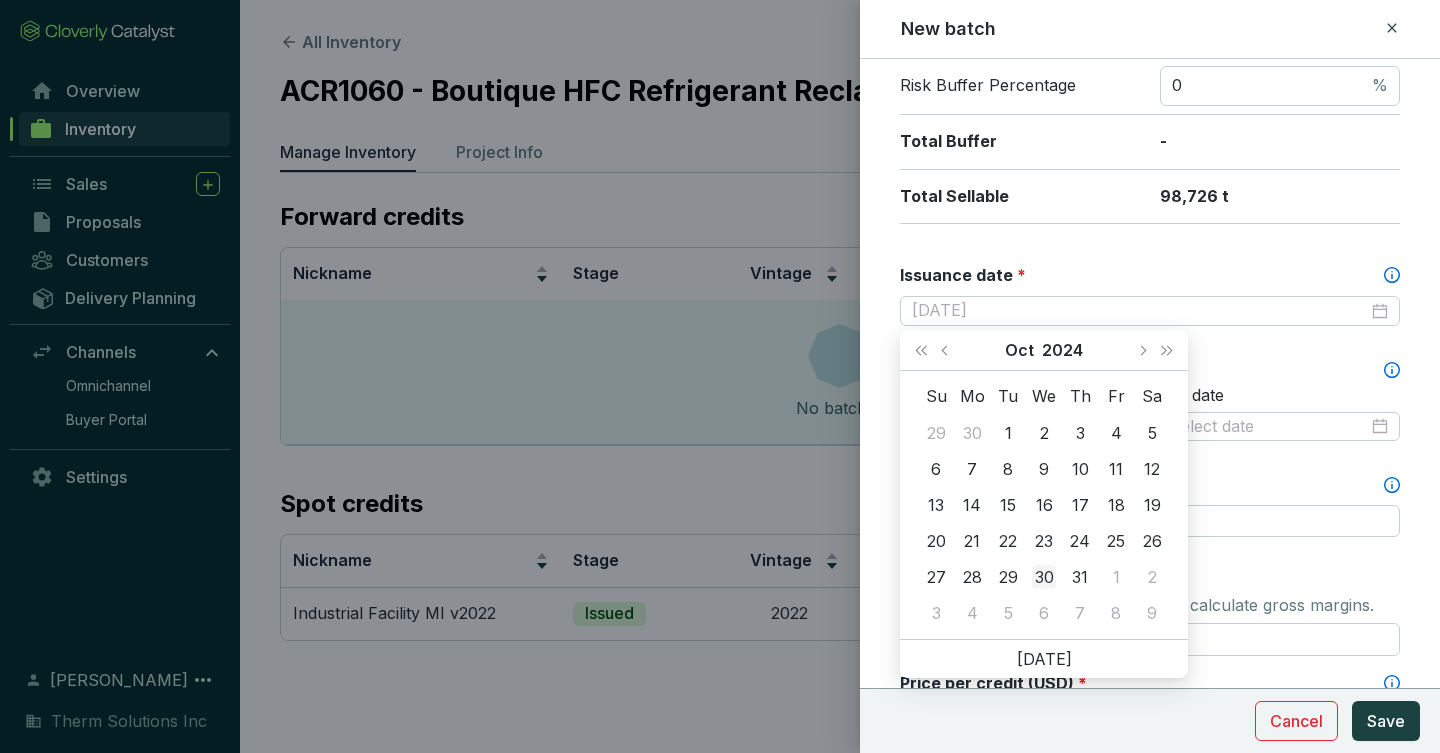 type on "[DATE]" 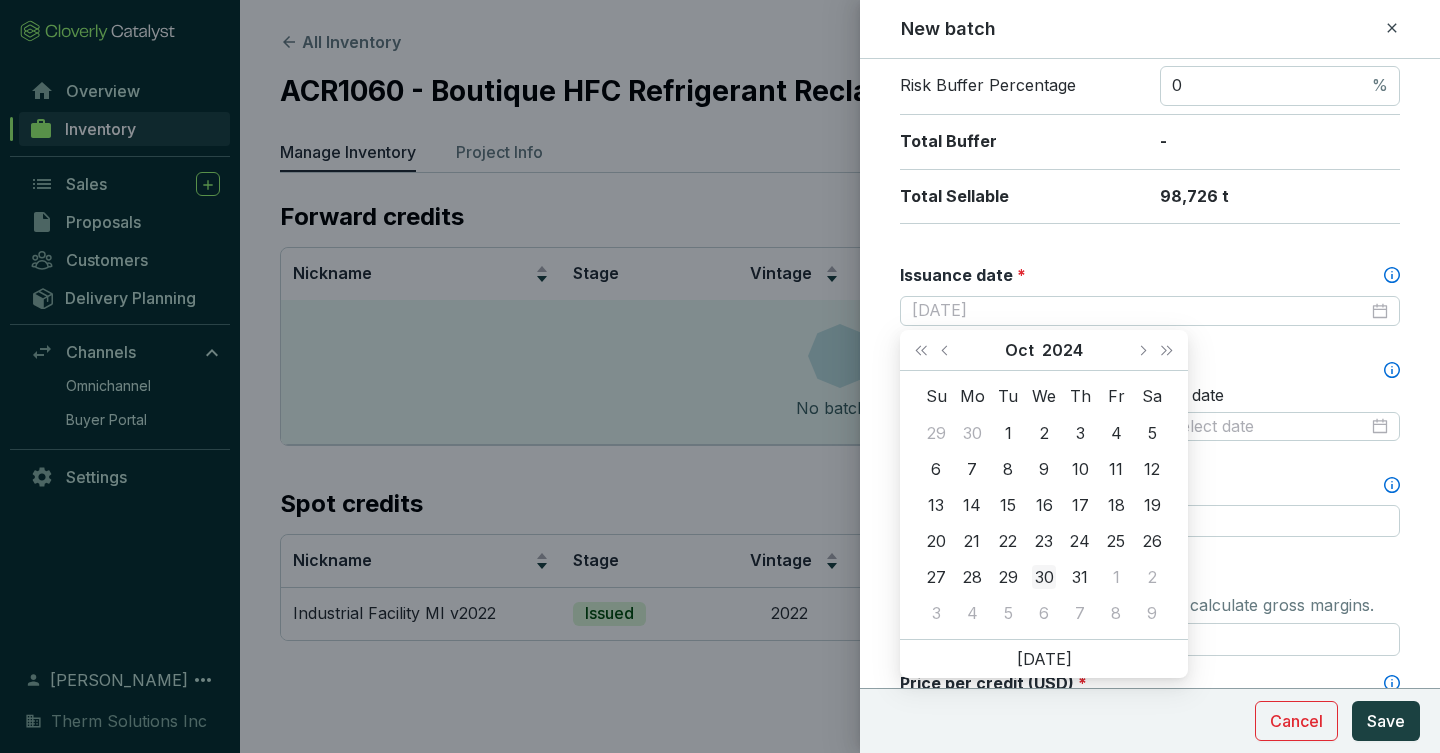 click on "30" at bounding box center (1044, 577) 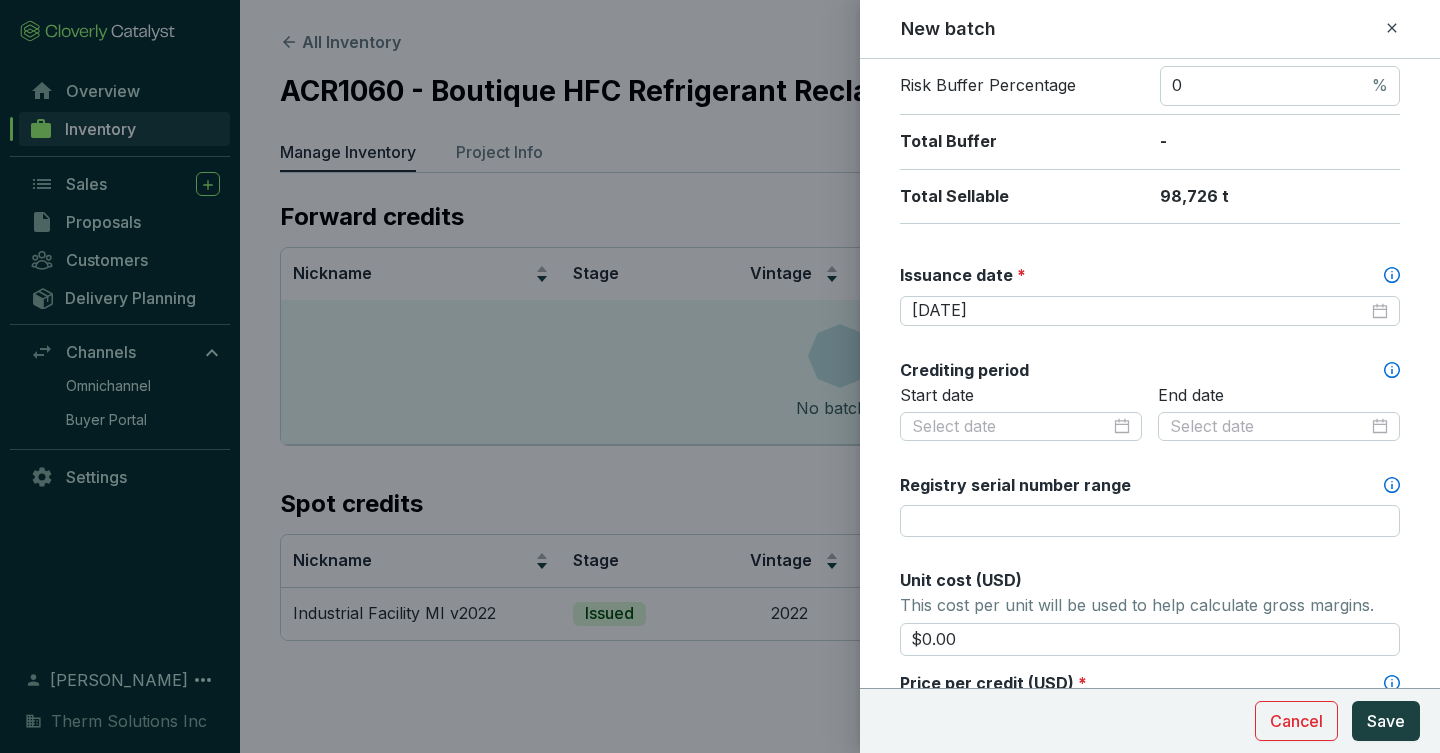 click on "Batch name   * This is the internal name that will be used throughout Catalyst. Industrial Facility MI v2023 Vintage year   * 2023 Credit stage   * Issued Number of credits   * Issued  Units 98726 t Risk Buffer Percentage 0 % Total Buffer -  Total Sellable 98,726 t Issuance date   * [DATE] Crediting period   Start date End date Registry serial number range   Unit cost (USD)   This cost per unit will be used to help calculate gross margins. $0.00 Price per credit (USD)   * This will be used as the default sale price for this batch. MARGIN - Add volume discount Tags   Tags are used to analyze your inventory across projects and batches.   Tags Notes" at bounding box center [1150, 426] 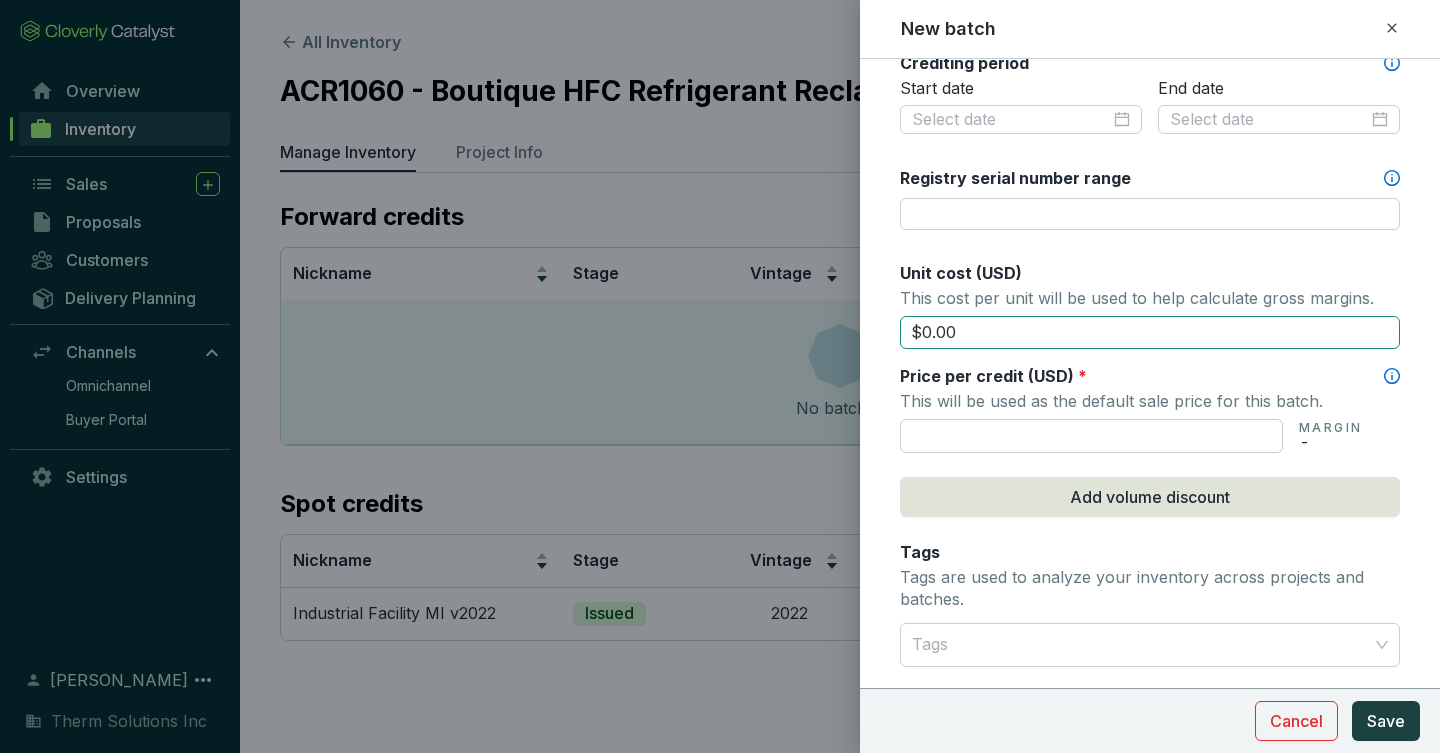 scroll, scrollTop: 721, scrollLeft: 0, axis: vertical 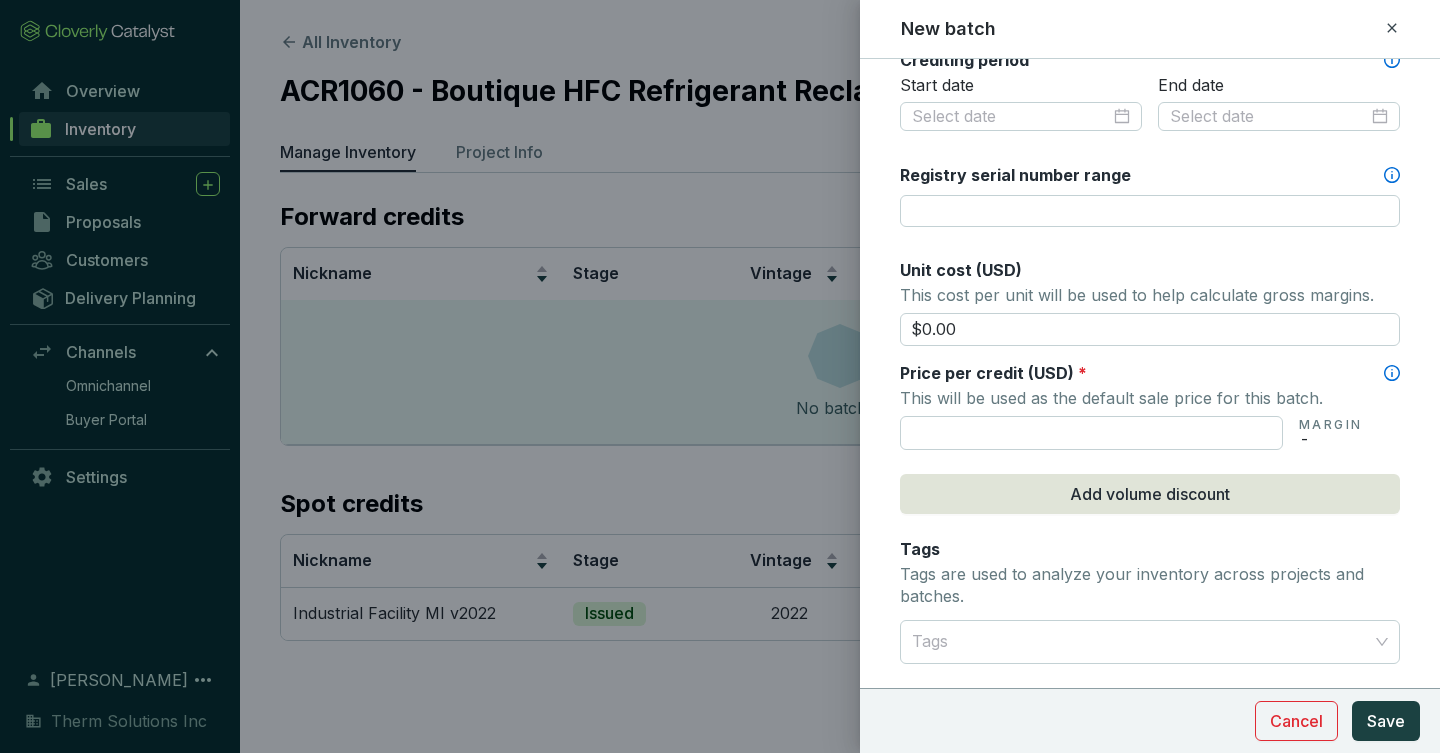 drag, startPoint x: 965, startPoint y: 333, endPoint x: 893, endPoint y: 311, distance: 75.28612 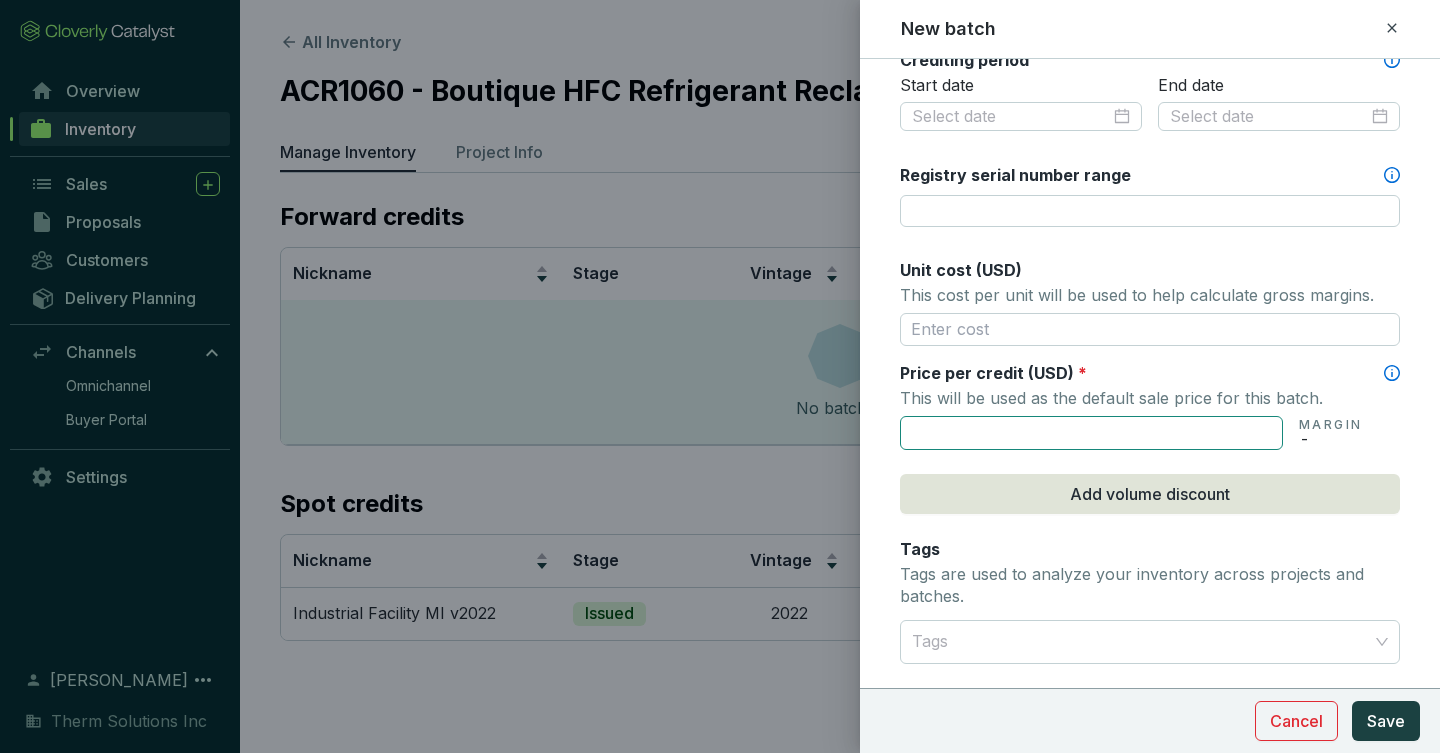 type 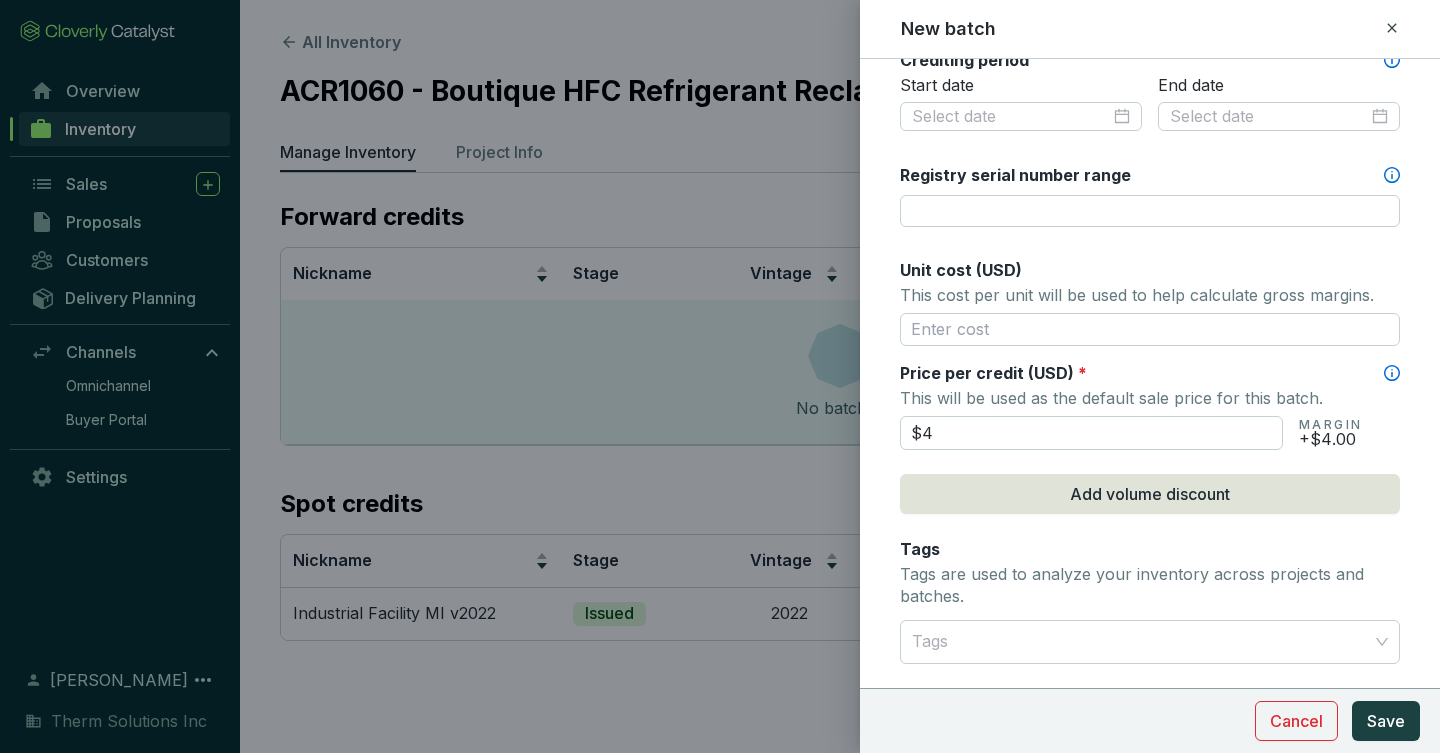 type on "$4" 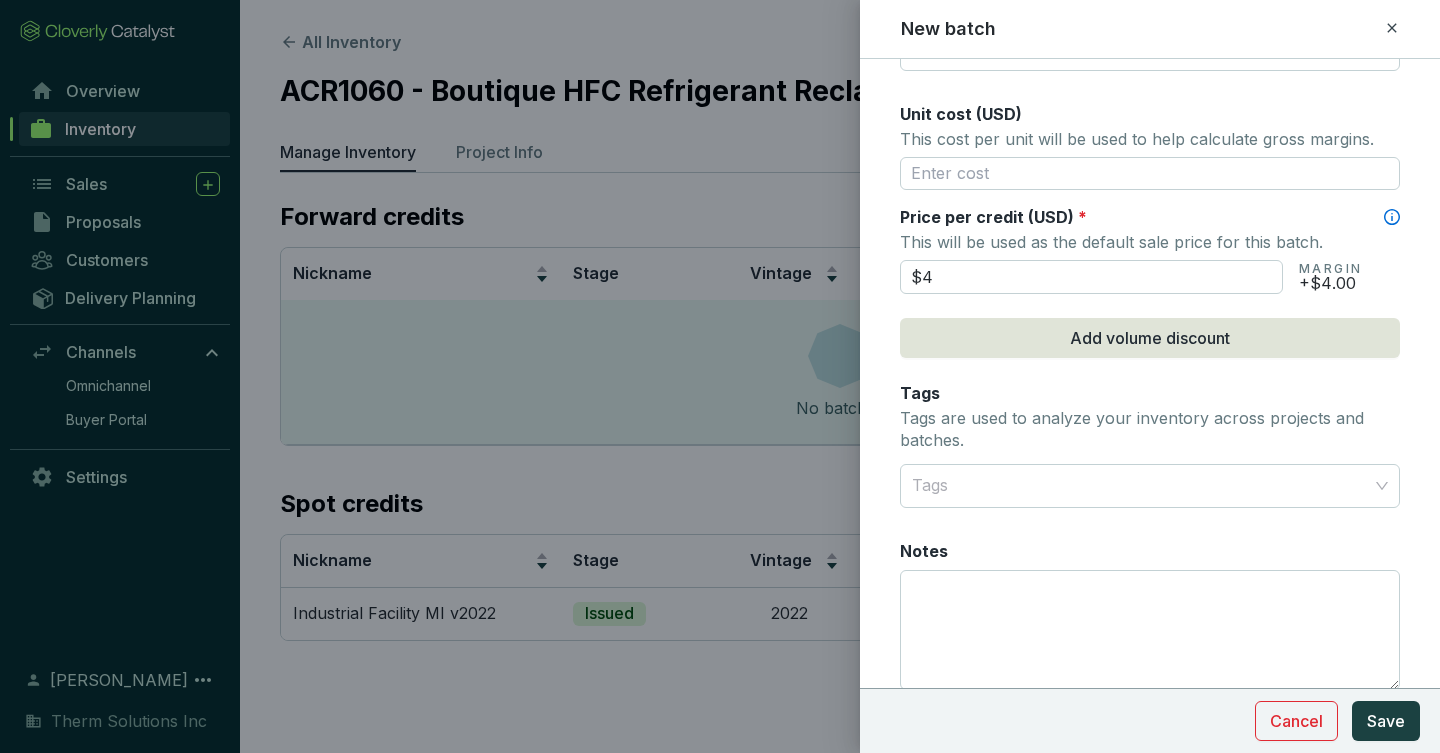 scroll, scrollTop: 882, scrollLeft: 0, axis: vertical 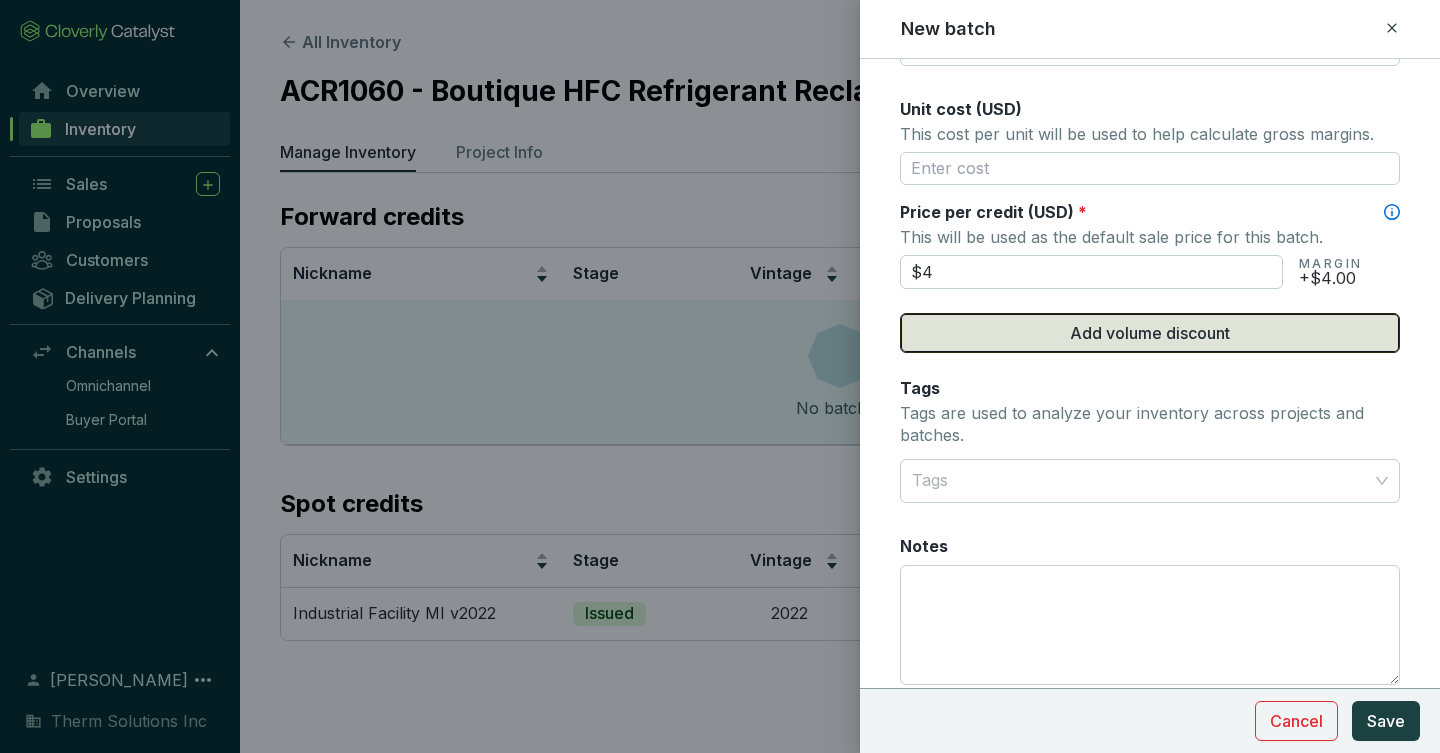 click on "Add volume discount" at bounding box center (1150, 333) 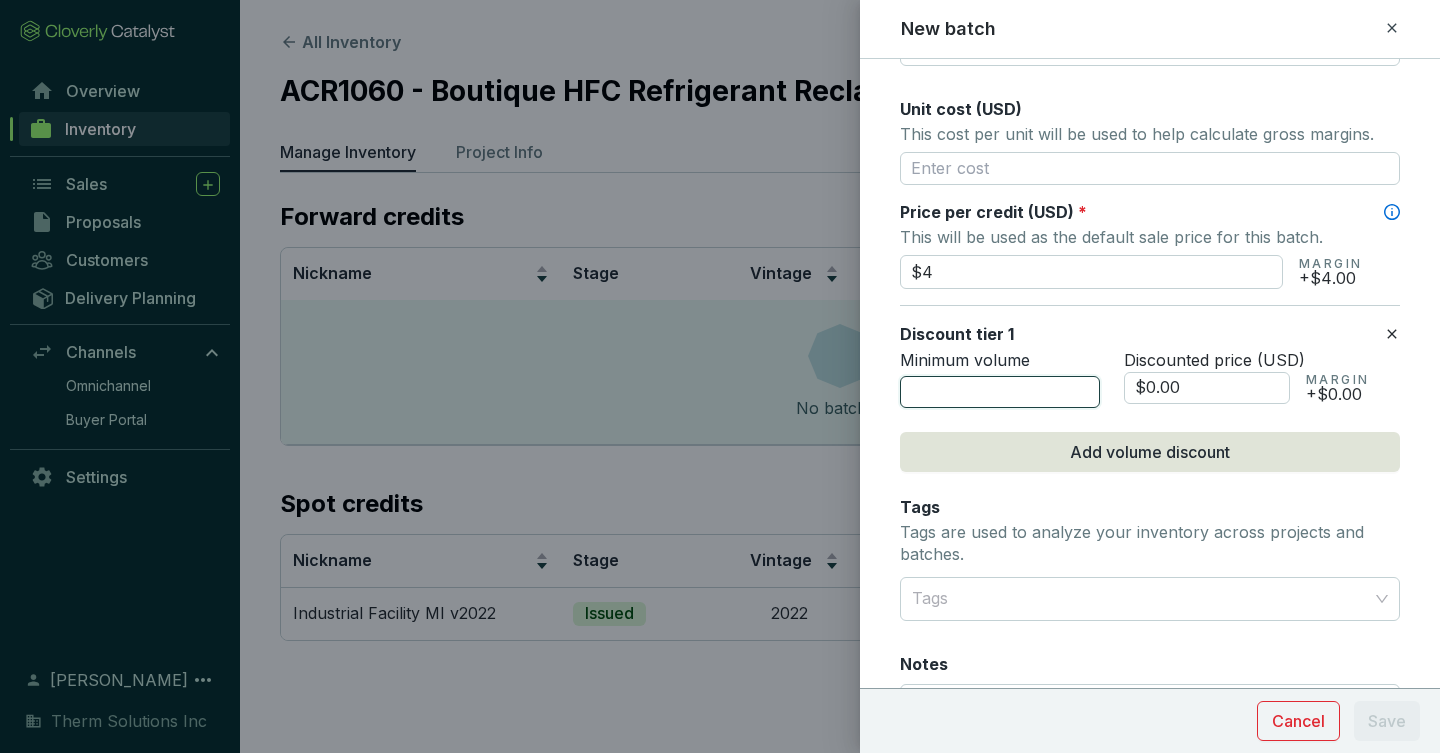 click at bounding box center [1000, 392] 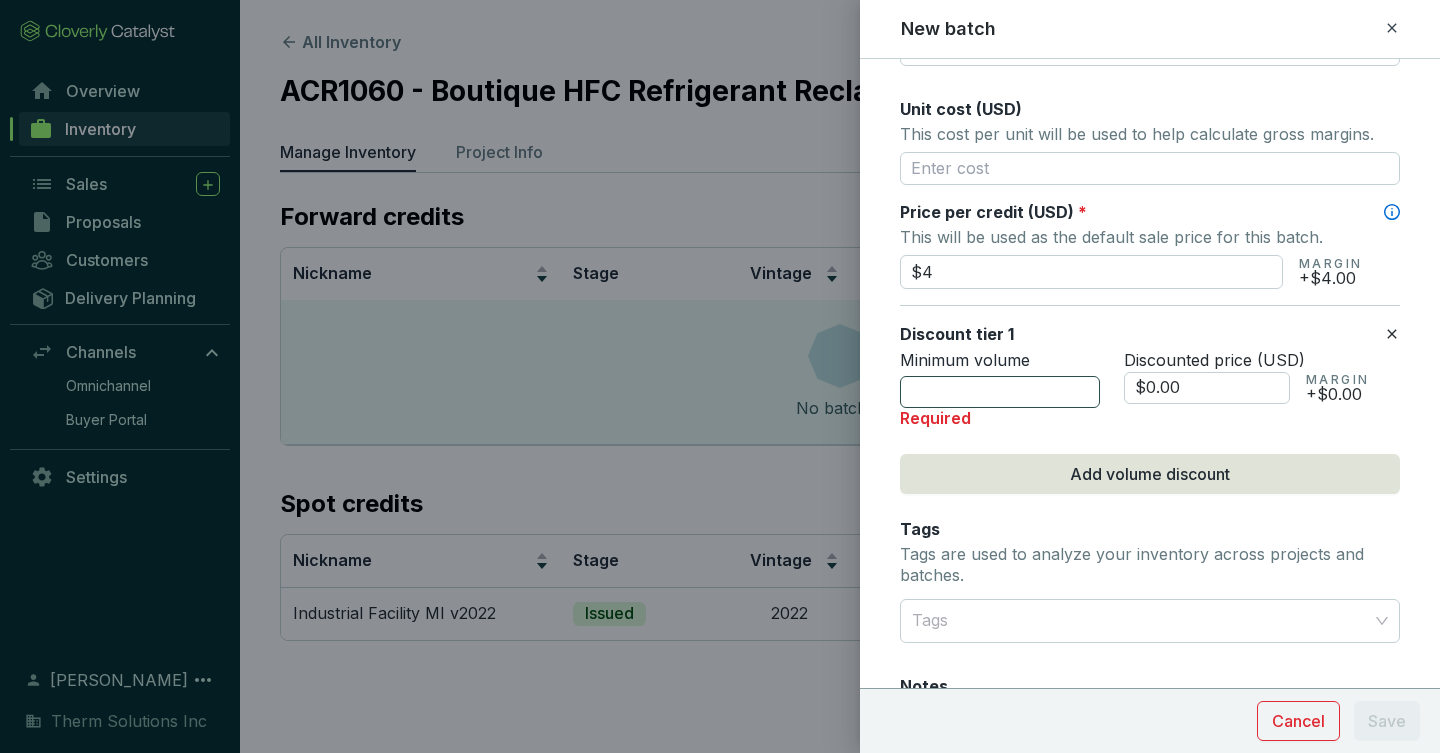 drag, startPoint x: 1108, startPoint y: 387, endPoint x: 1034, endPoint y: 387, distance: 74 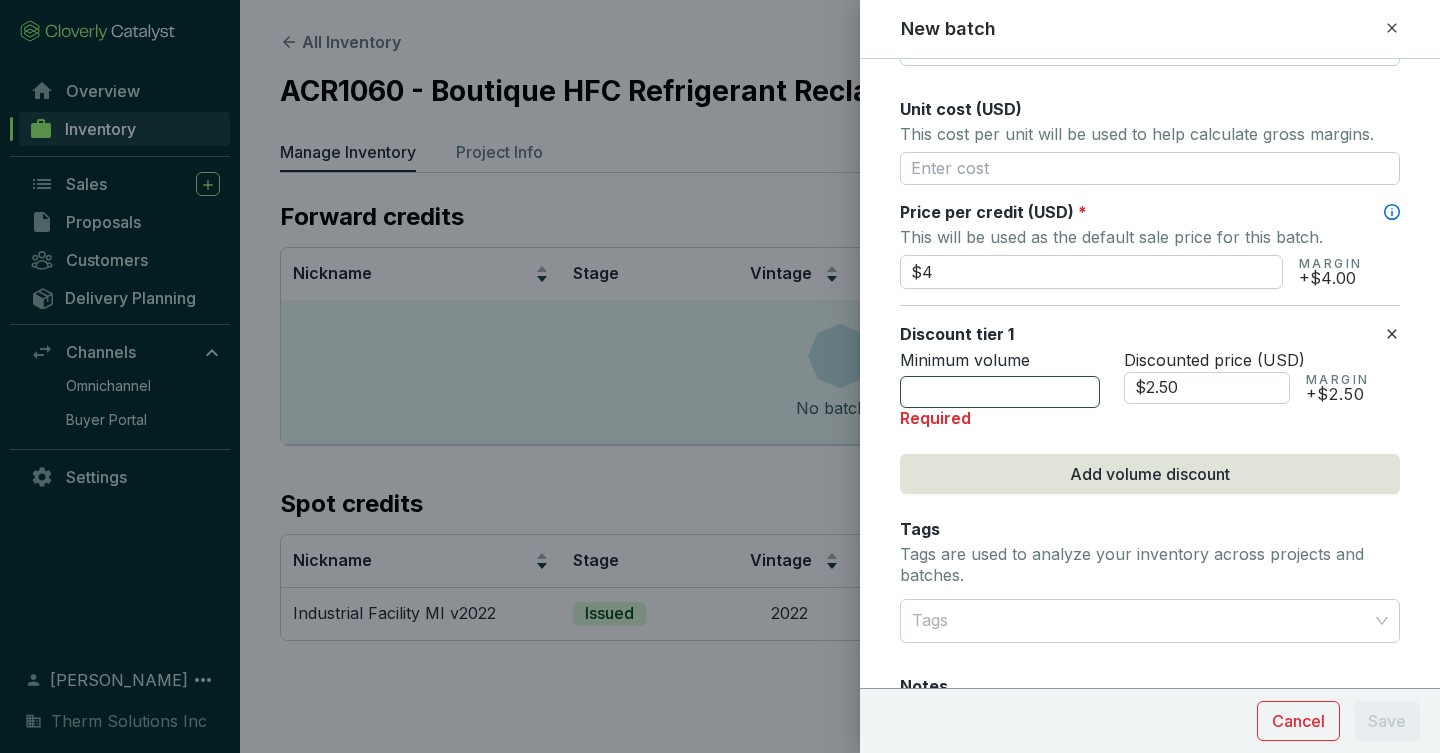 type on "$2.50" 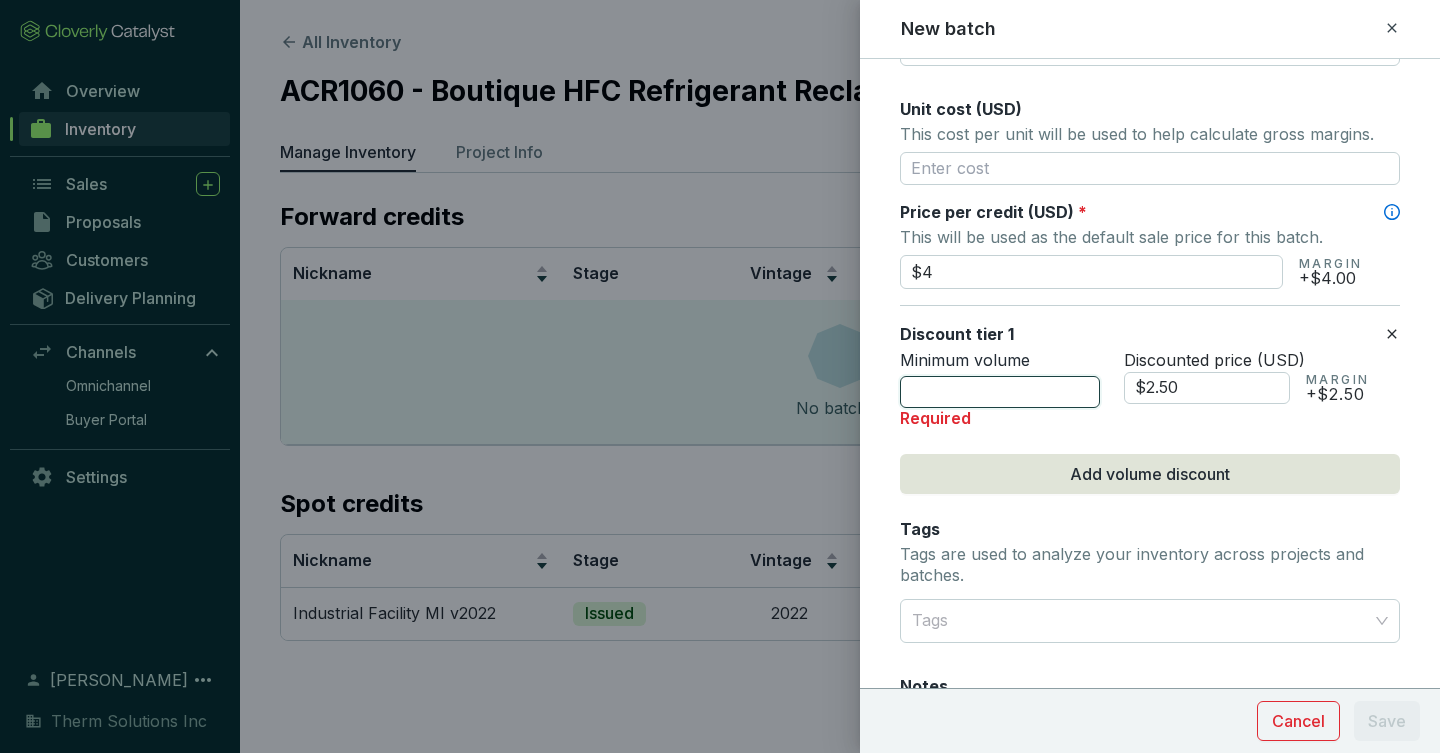 click at bounding box center (1000, 392) 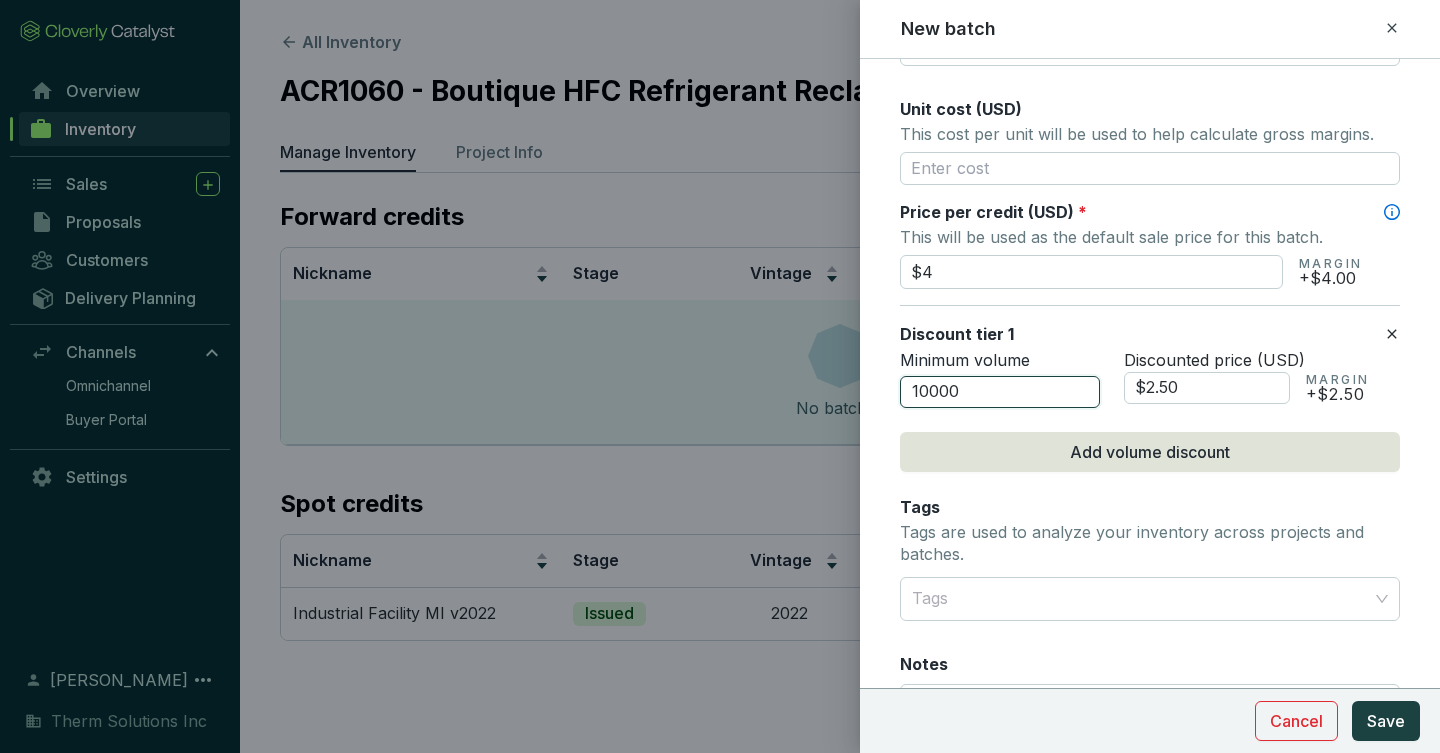 type on "10000" 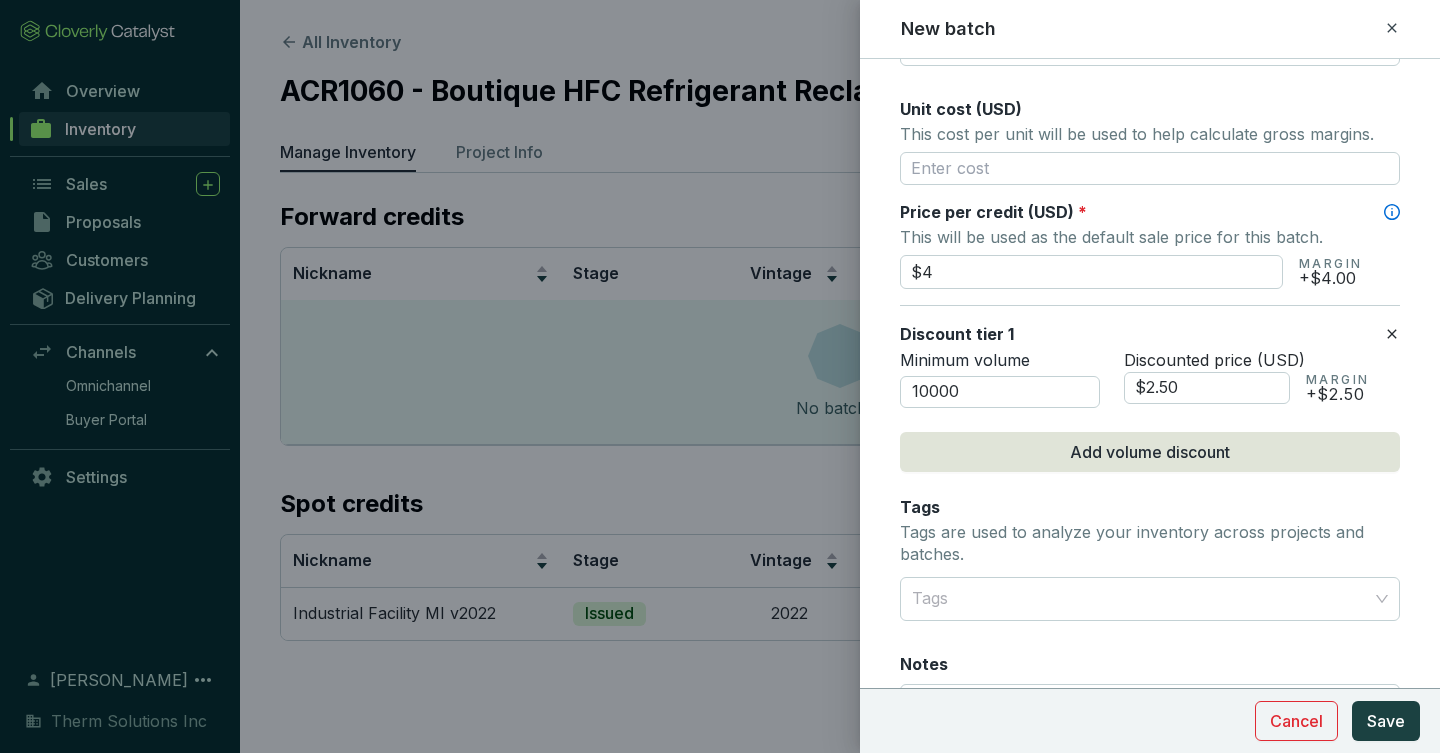 click on "Tags   Tags are used to analyze your inventory across projects and batches." at bounding box center [1150, 532] 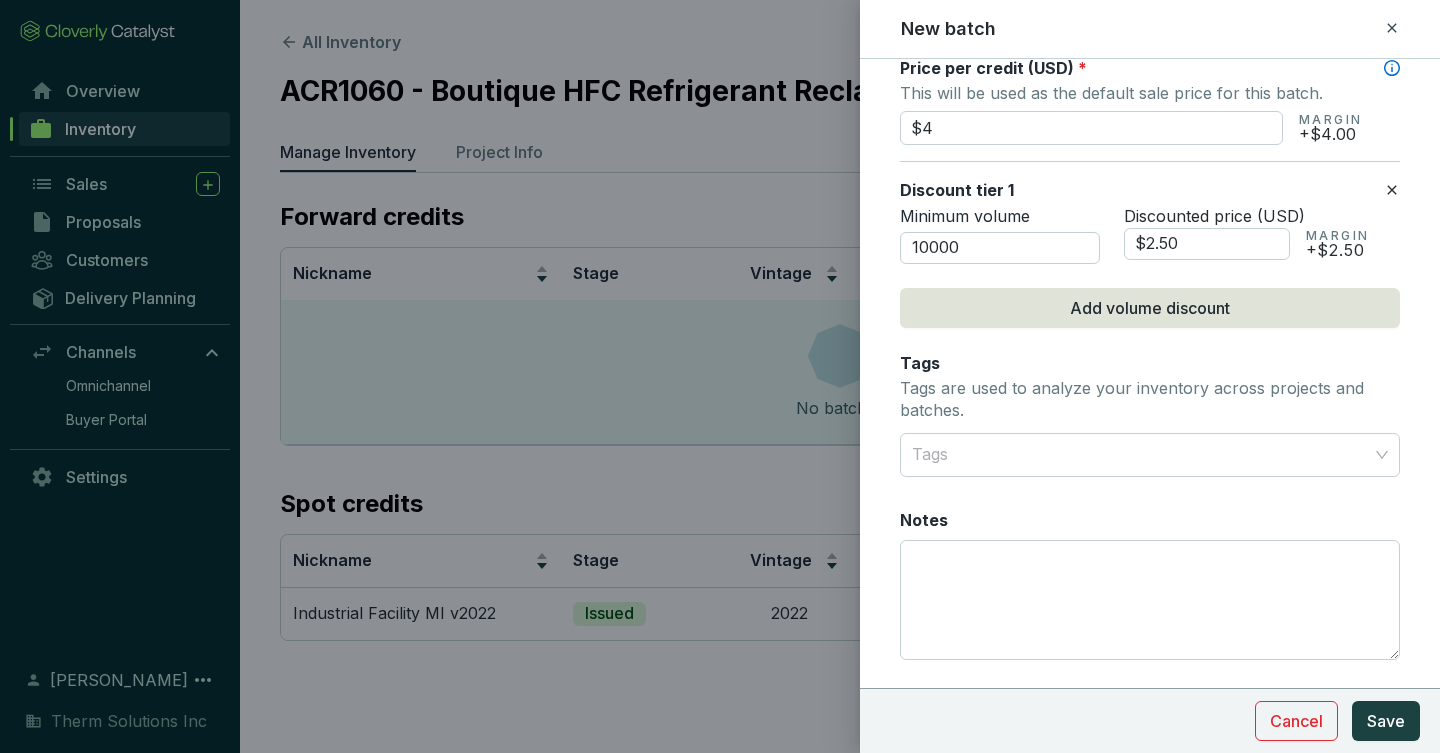 scroll, scrollTop: 1041, scrollLeft: 0, axis: vertical 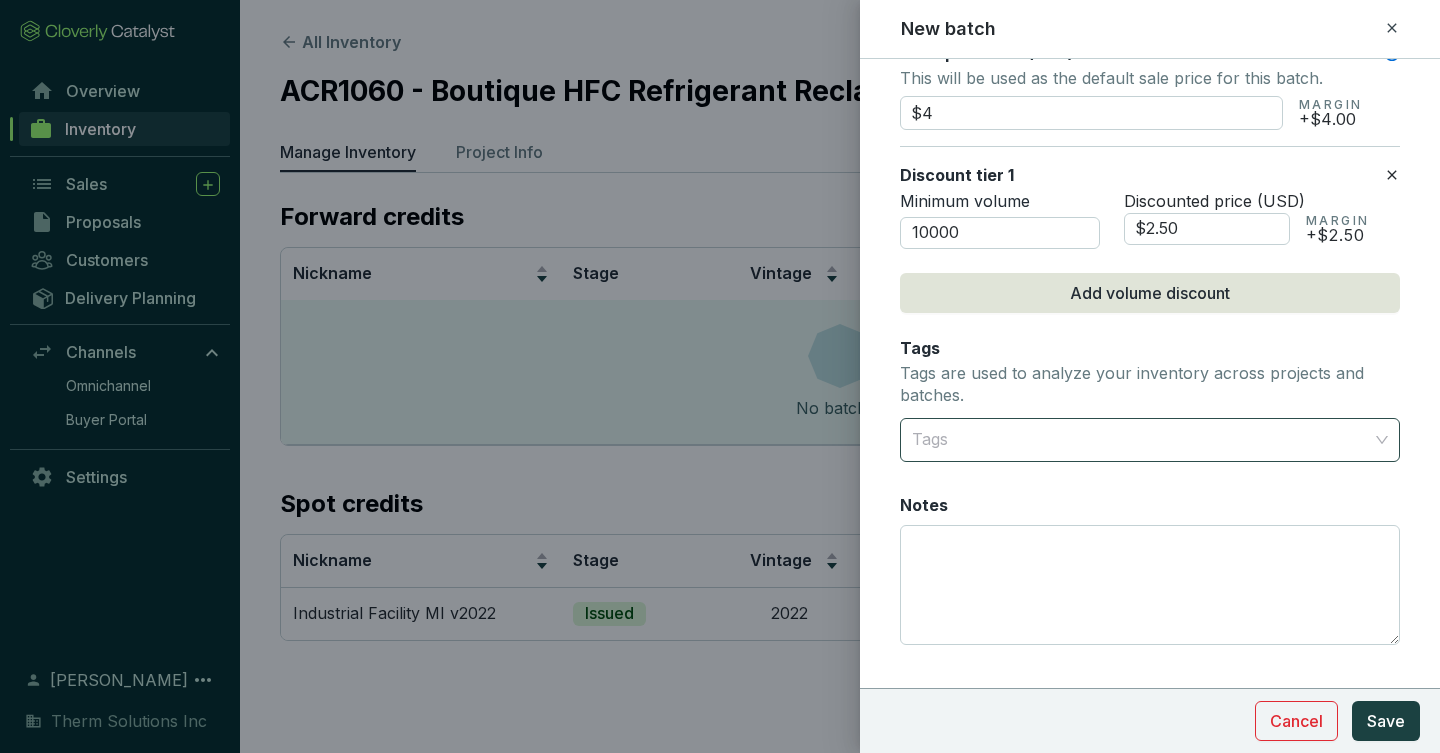 click on "Tags" at bounding box center [1150, 440] 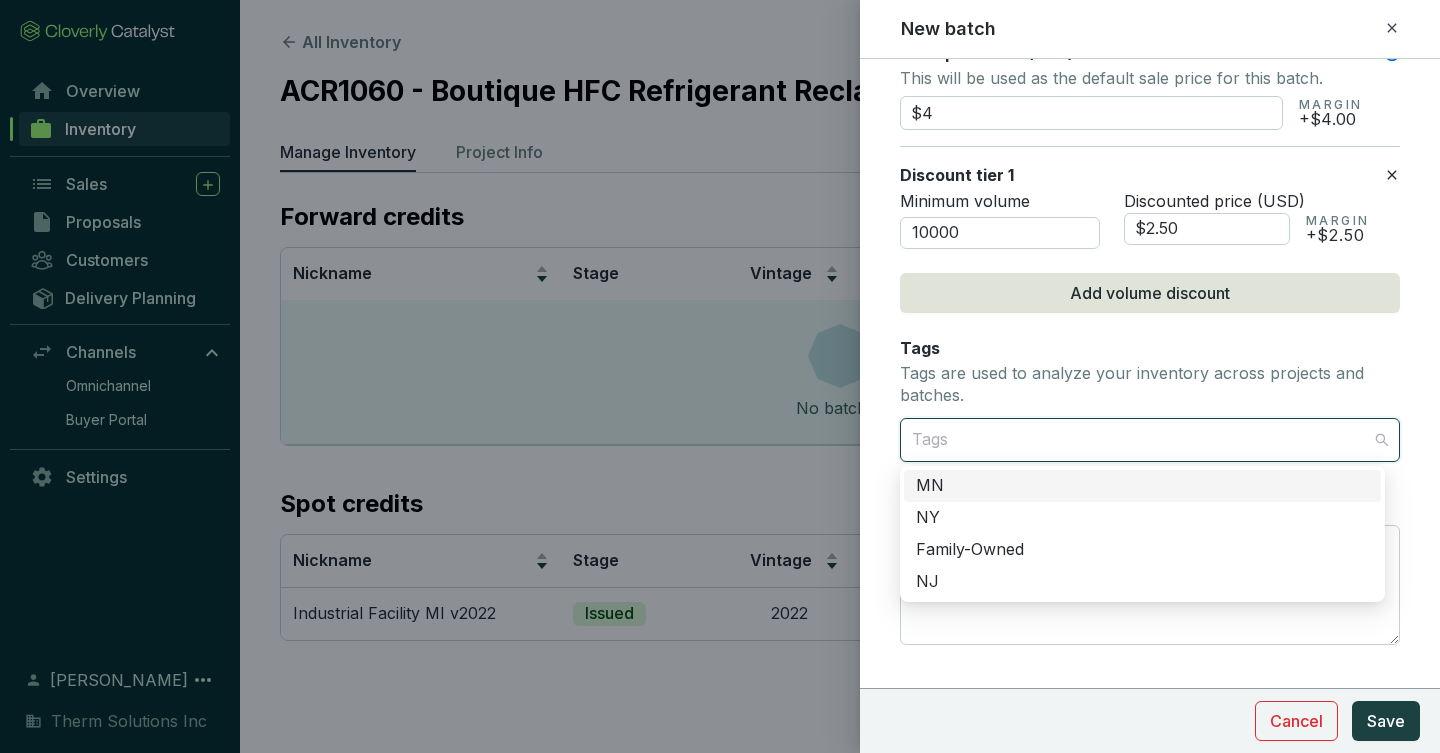 click on "Tags are used to analyze your inventory across projects and batches." at bounding box center [1150, 384] 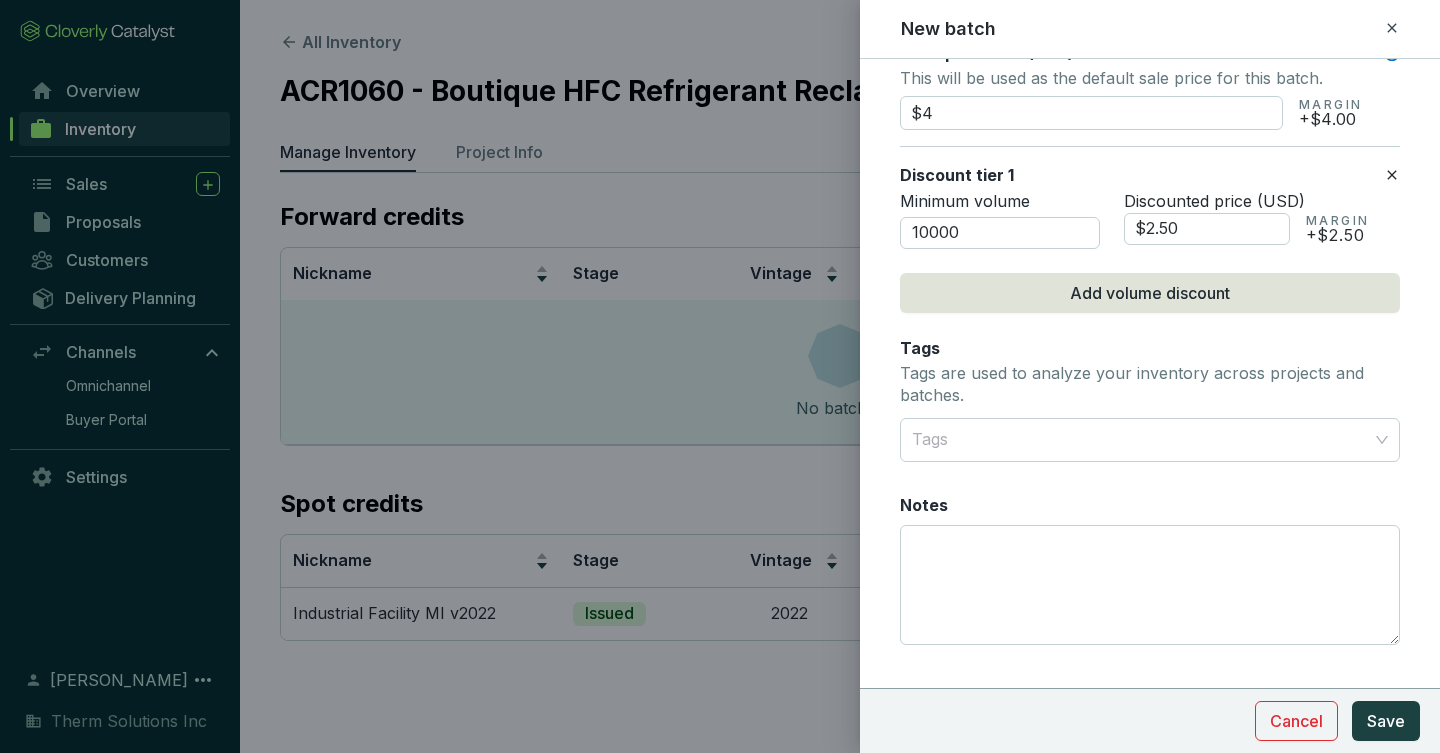 scroll, scrollTop: 1077, scrollLeft: 0, axis: vertical 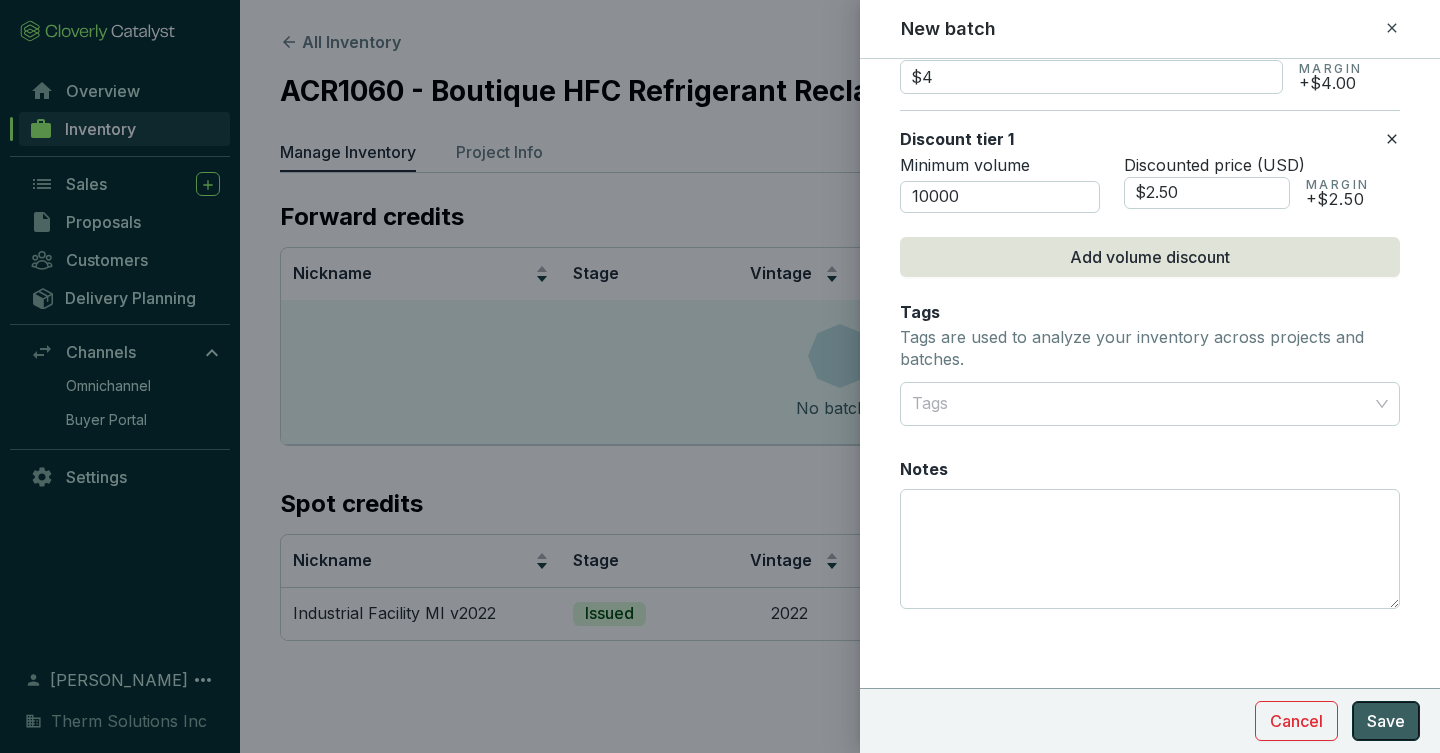 click on "Save" at bounding box center (1386, 721) 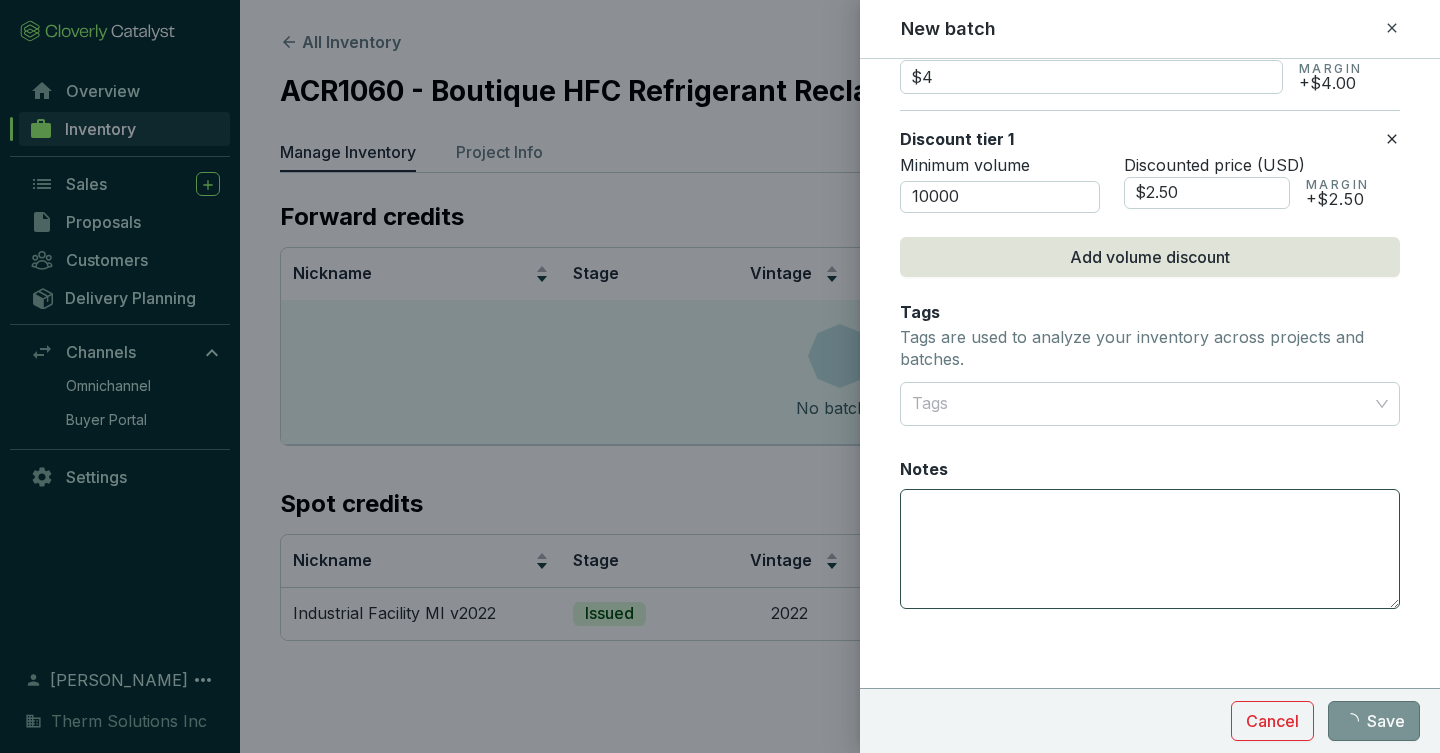 type 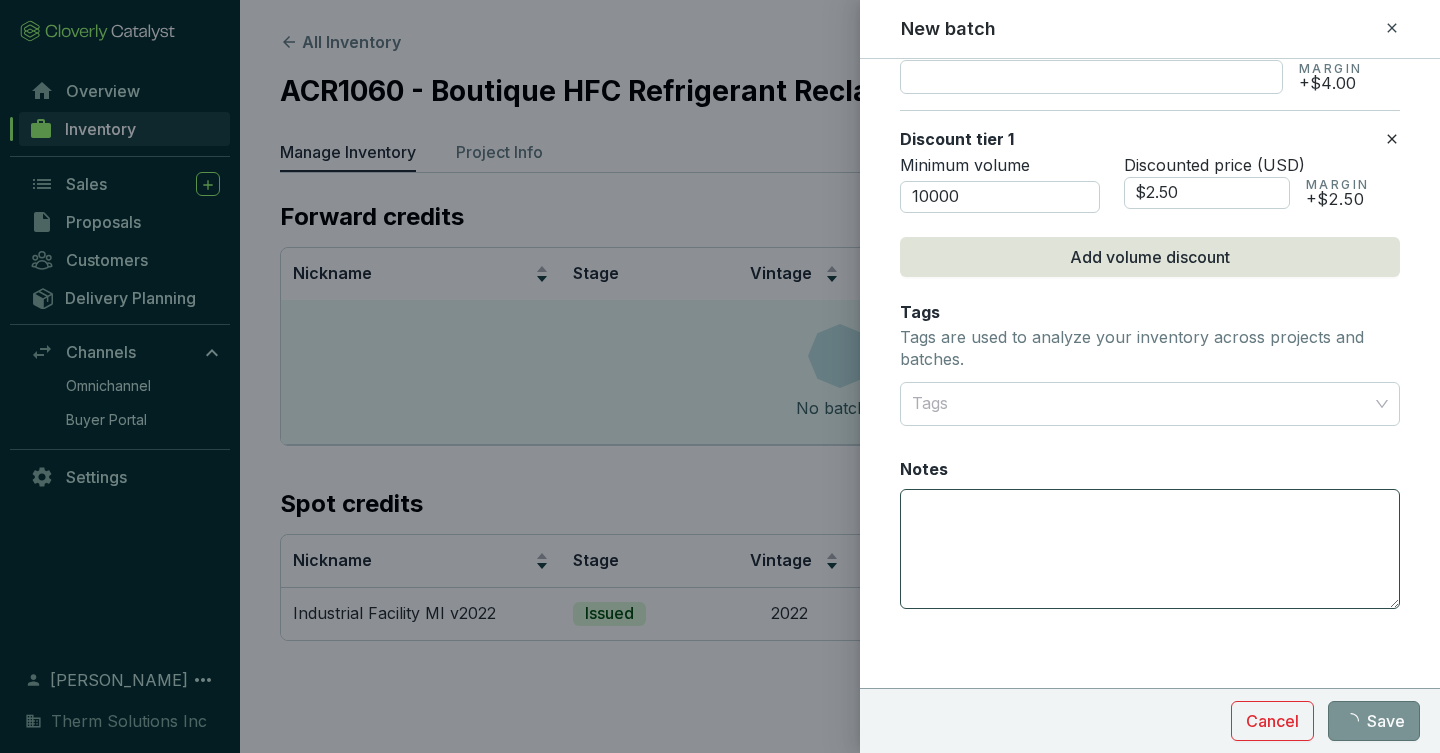 type 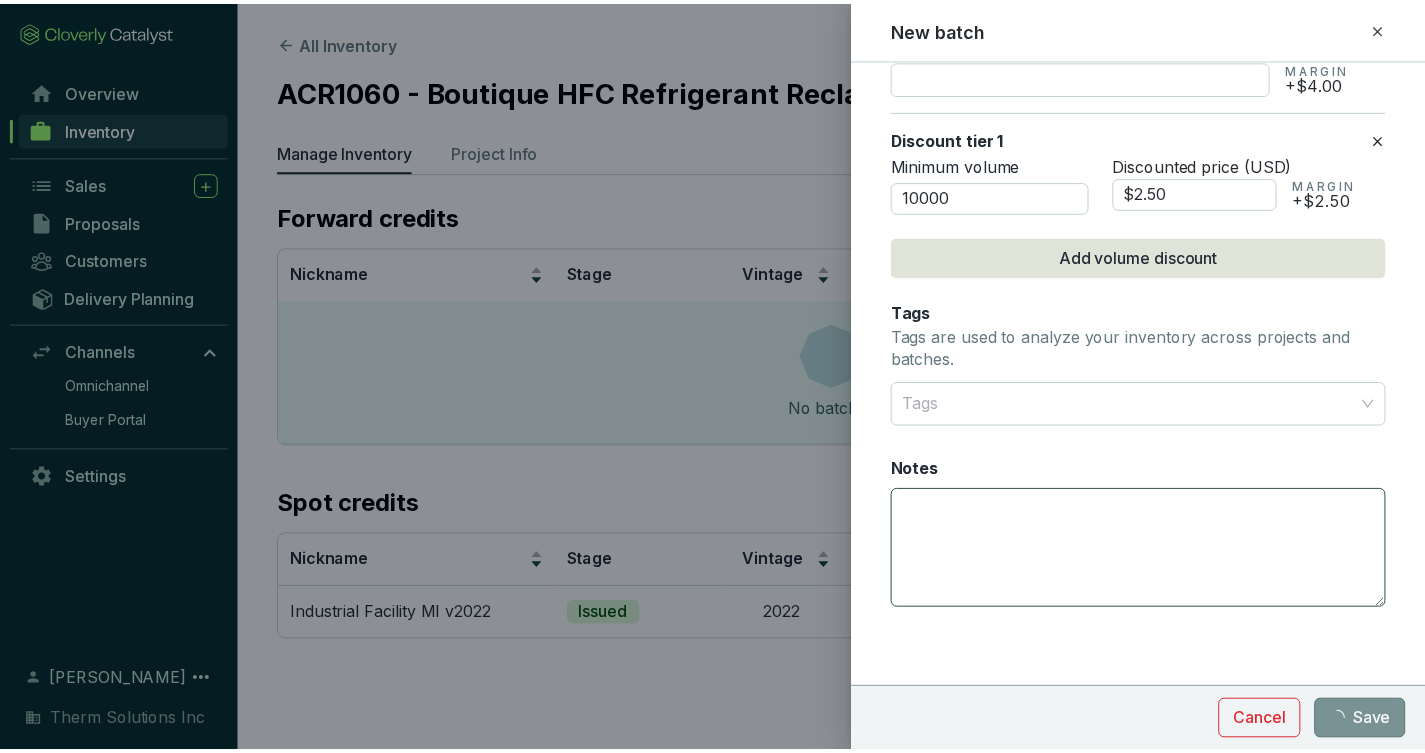 scroll, scrollTop: 864, scrollLeft: 0, axis: vertical 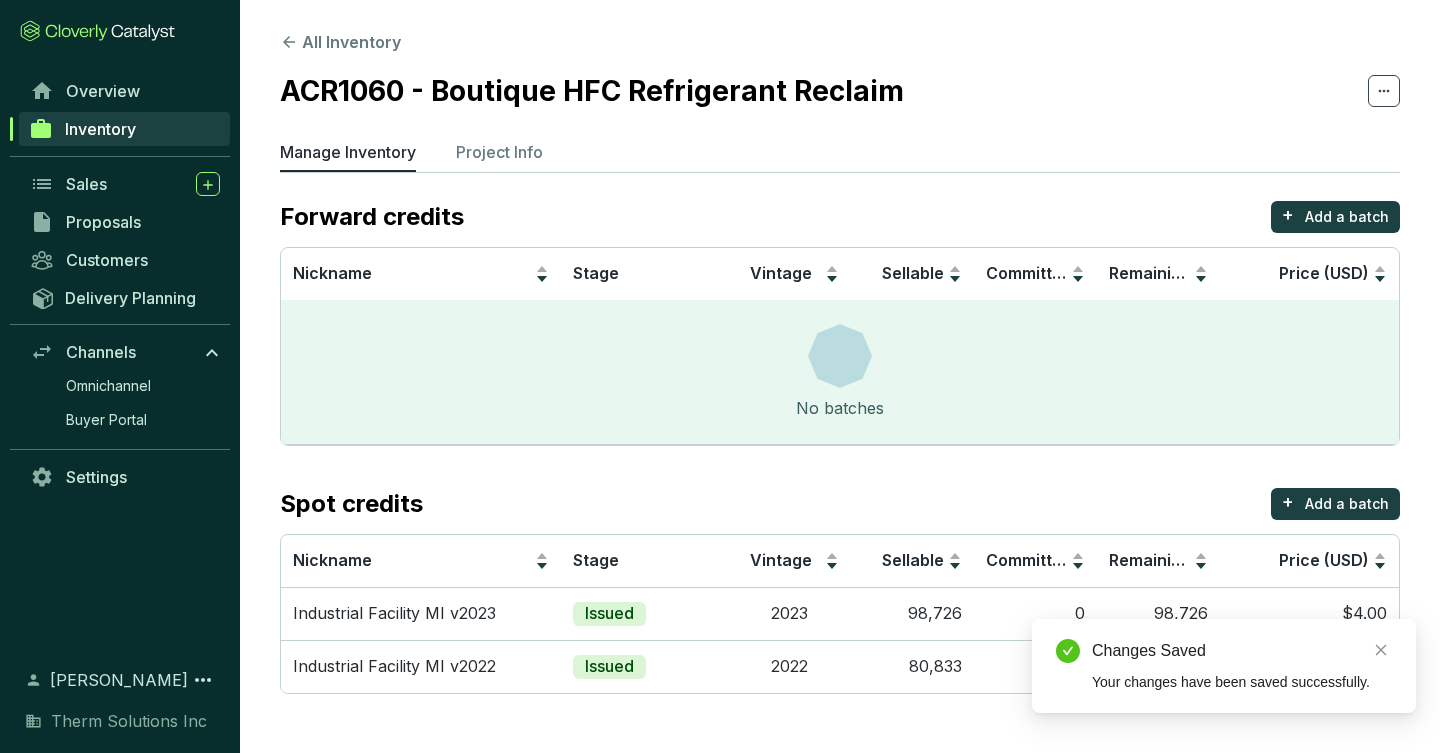 click on "Forward credits + Add a batch Nickname Stage Vintage Sellable Committed Remaining Price (USD)               No batches Spot credits + Add a batch Nickname Stage Vintage Sellable Committed Remaining Price (USD)               Industrial Facility MI v2023 Issued 2023 98,726 0 98,726 $4.00 Industrial Facility MI v2022 Issued 2022 80,833 80,292 541 $4.00" at bounding box center (840, 447) 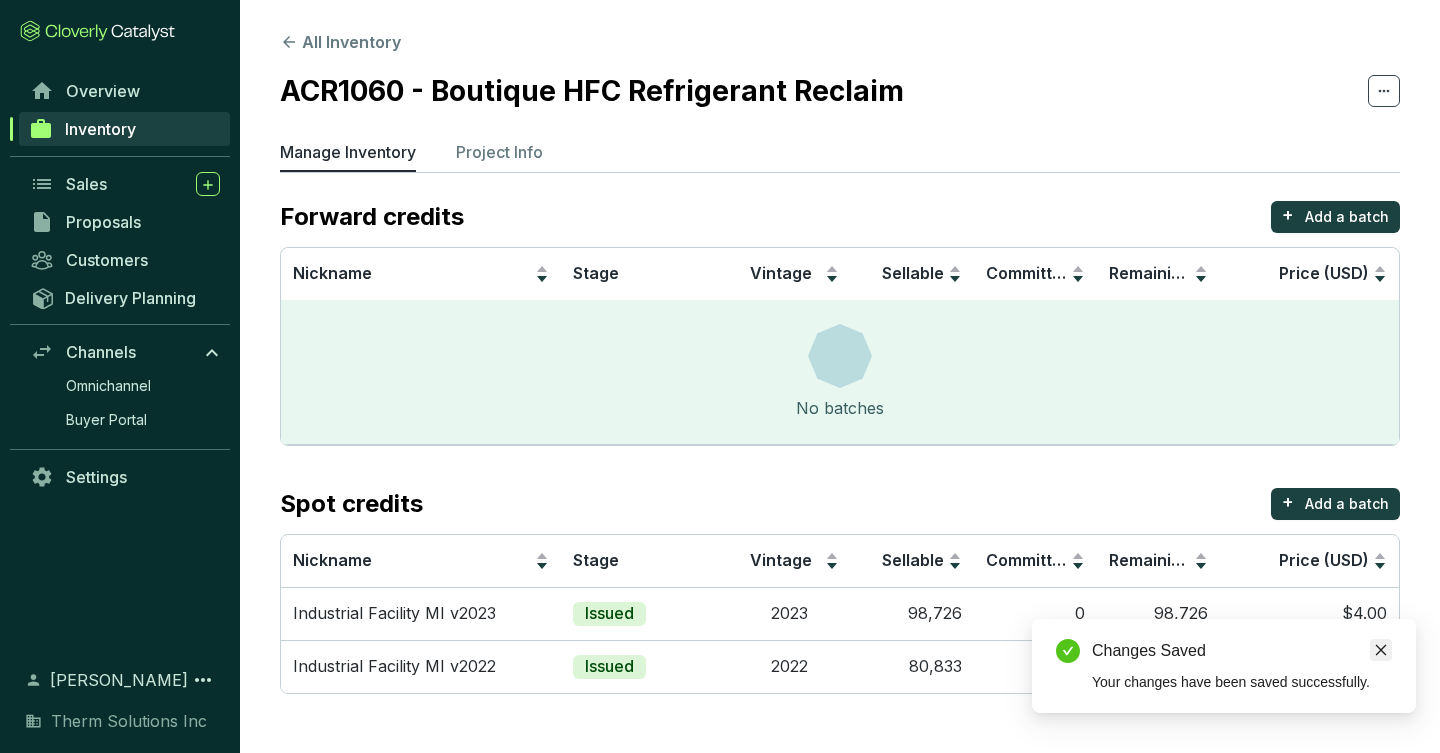click 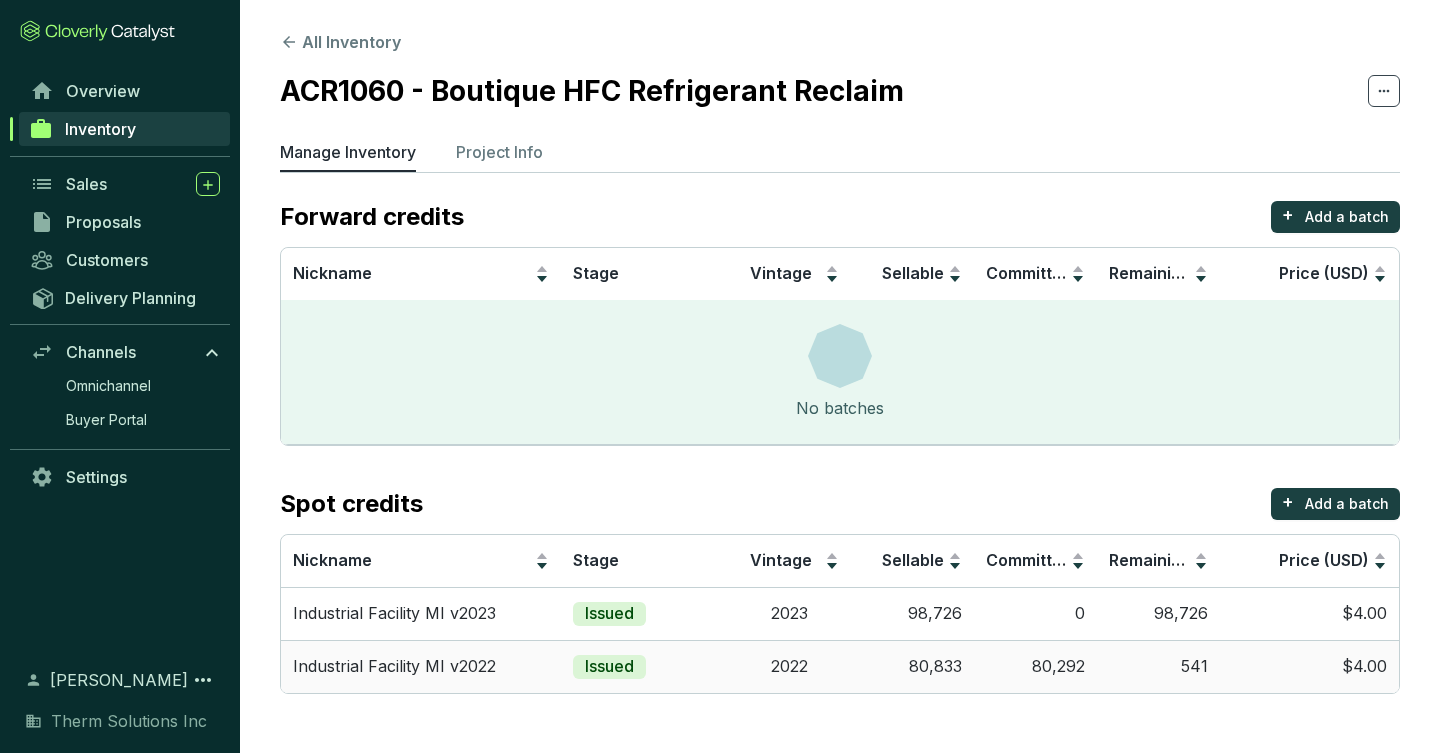 click on "2022" at bounding box center [789, 666] 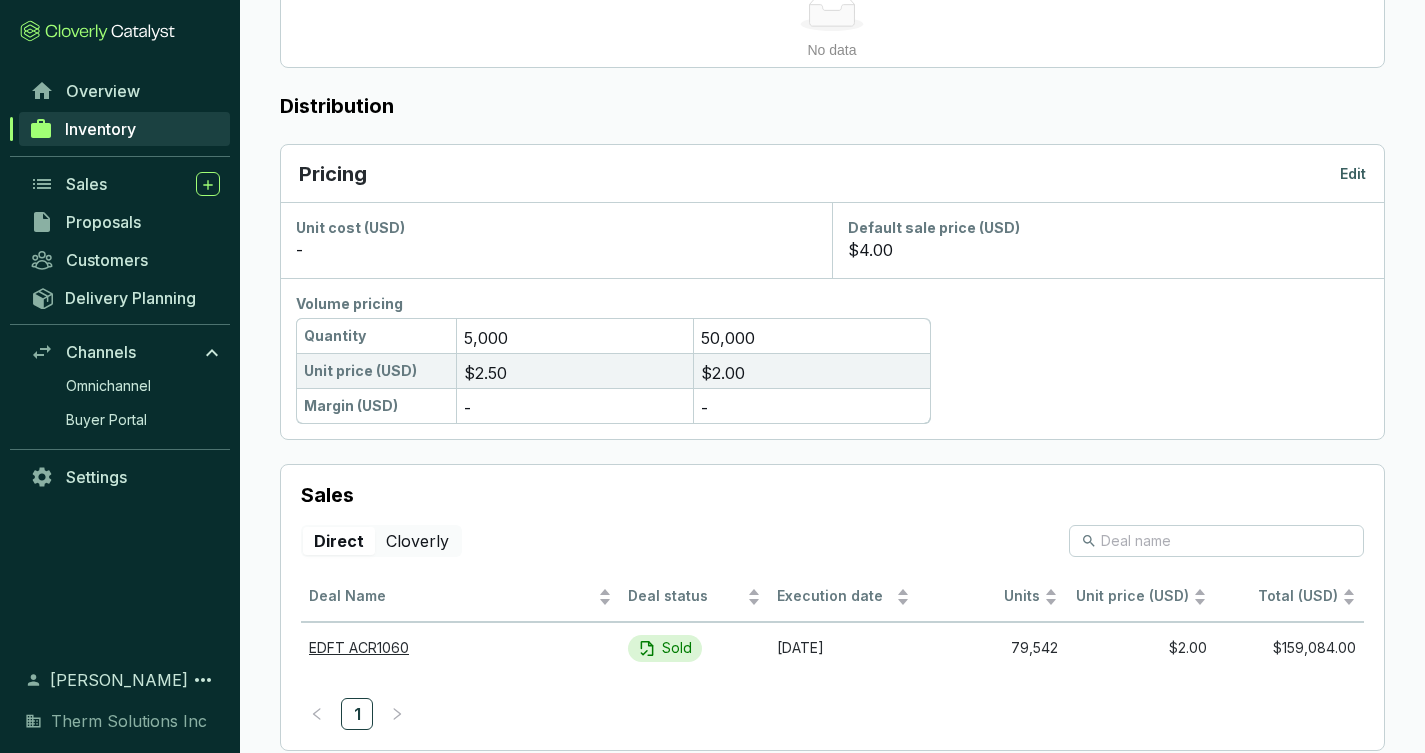 scroll, scrollTop: 1055, scrollLeft: 0, axis: vertical 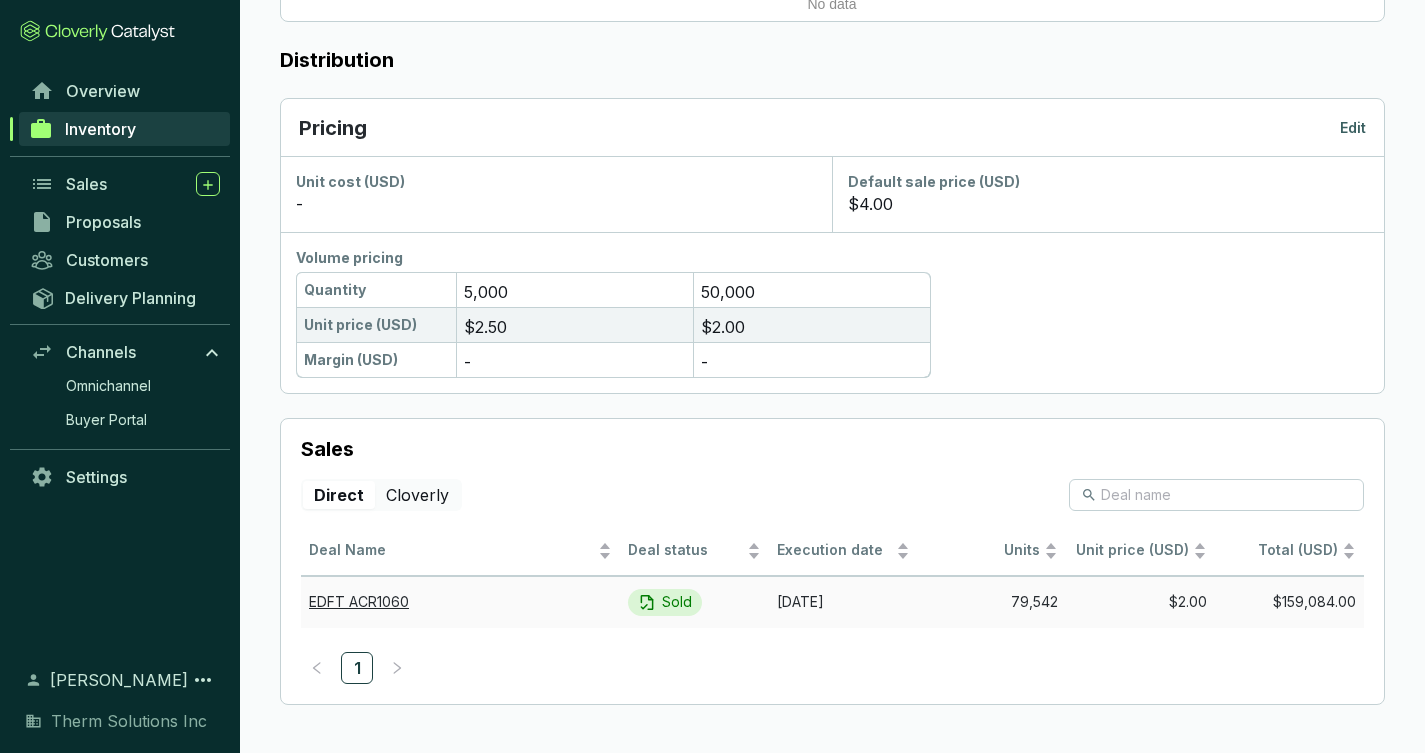 click on "[DATE]" at bounding box center (843, 602) 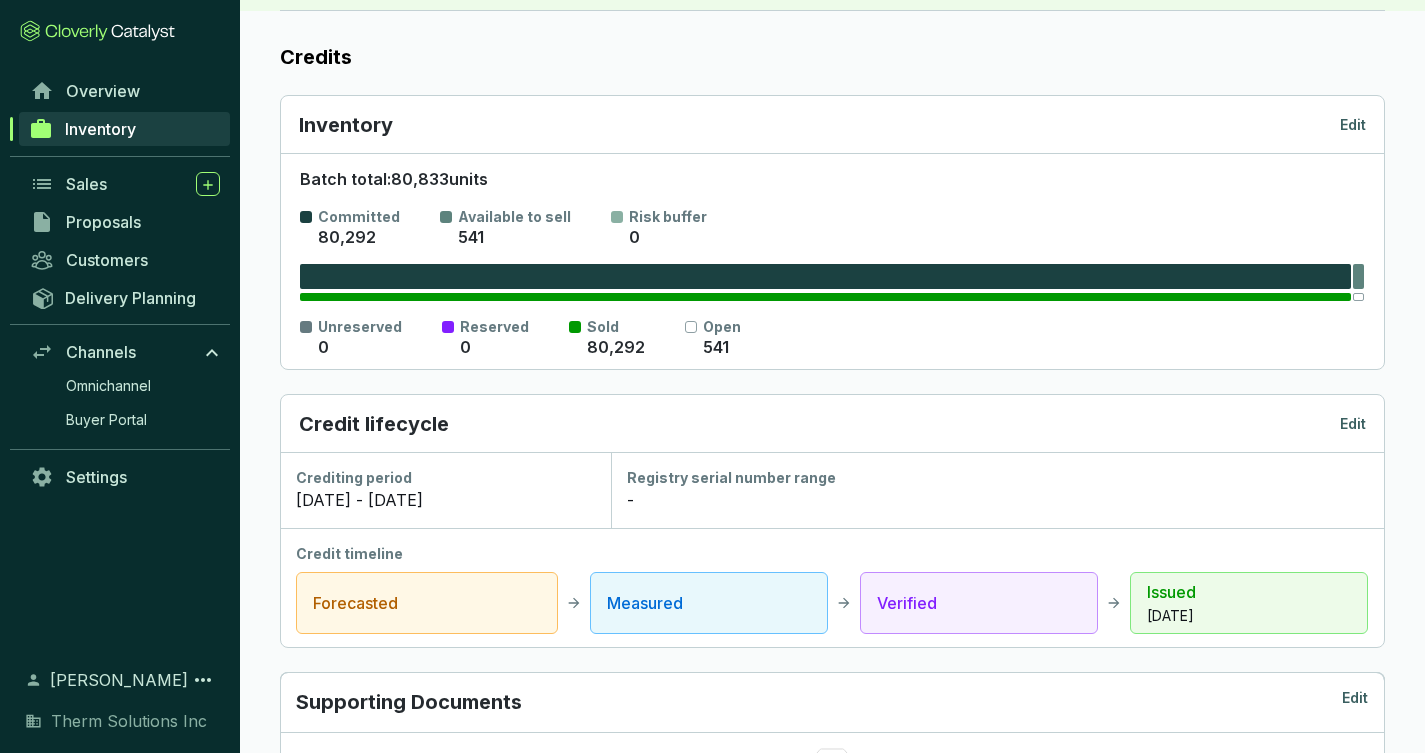 scroll, scrollTop: 0, scrollLeft: 0, axis: both 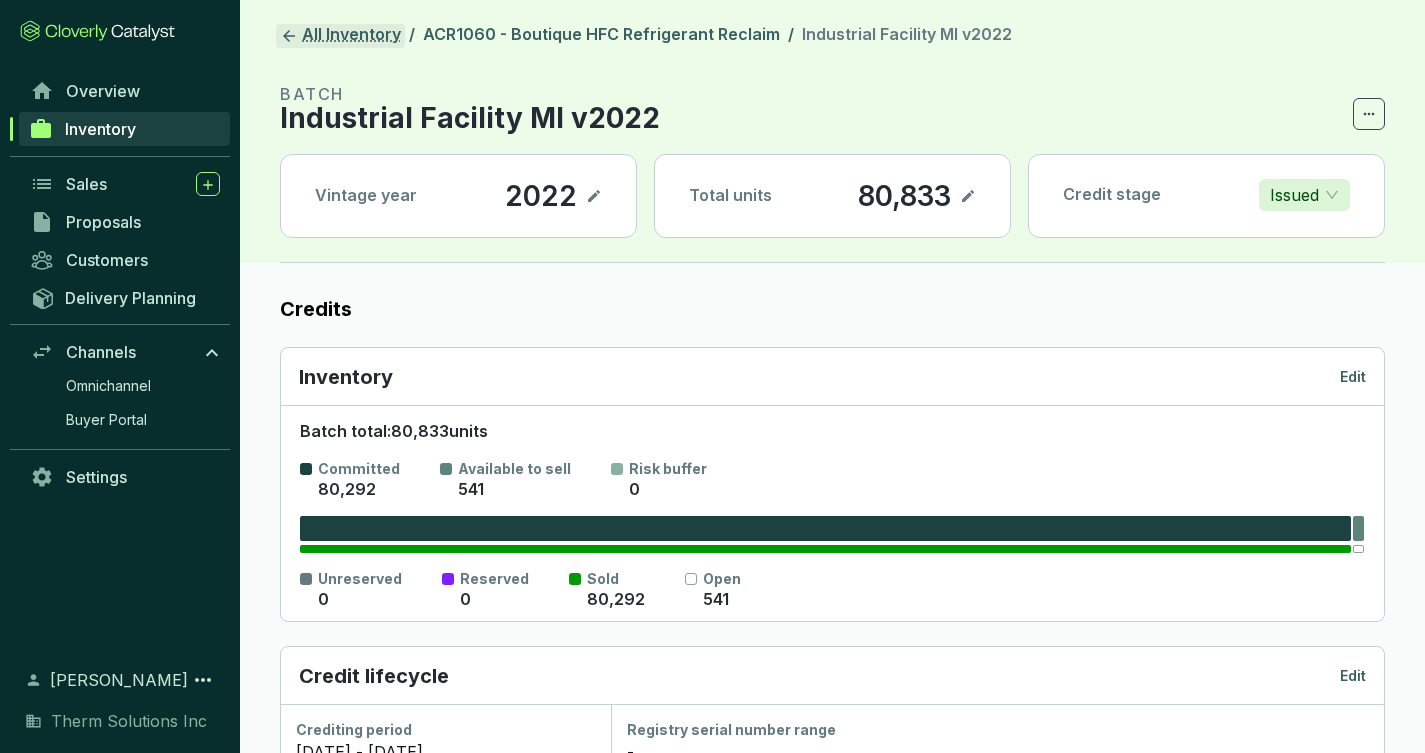 click on "All Inventory" at bounding box center (340, 36) 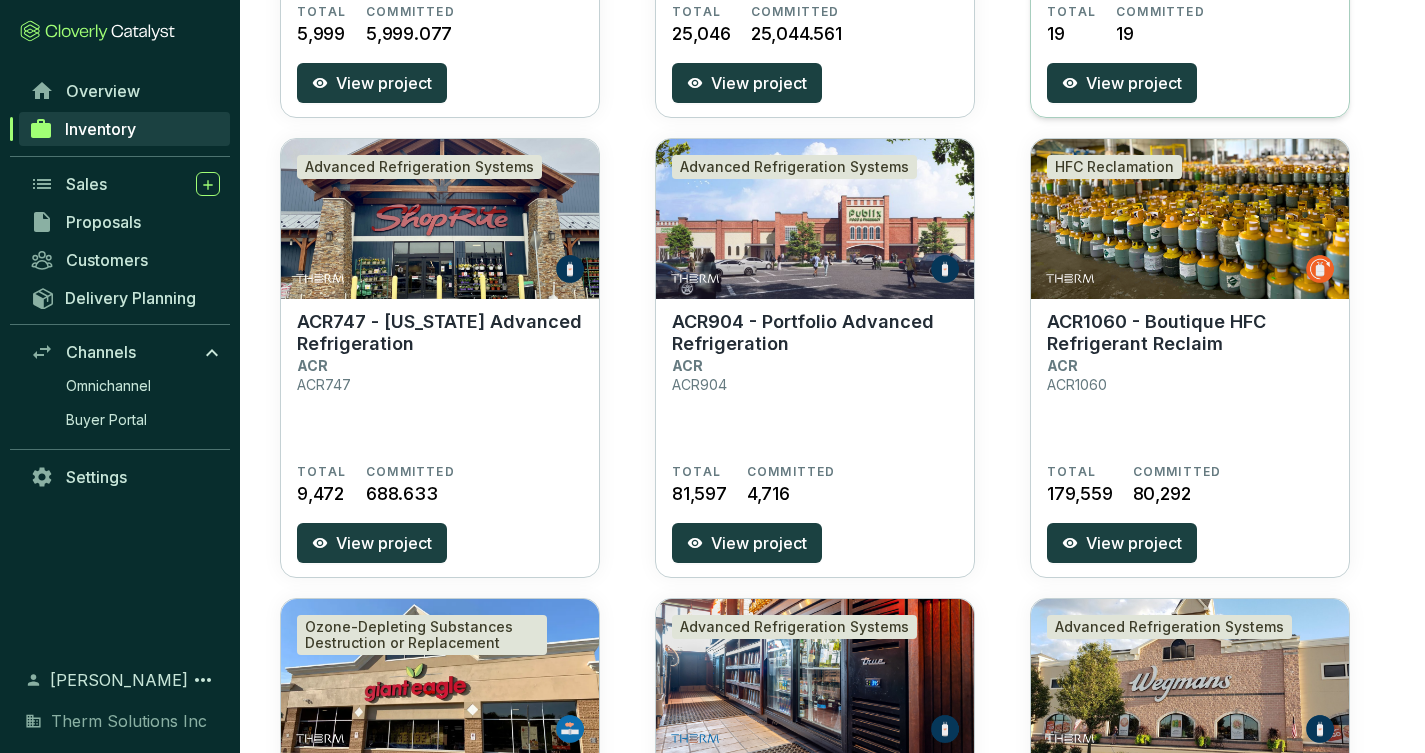 scroll, scrollTop: 464, scrollLeft: 0, axis: vertical 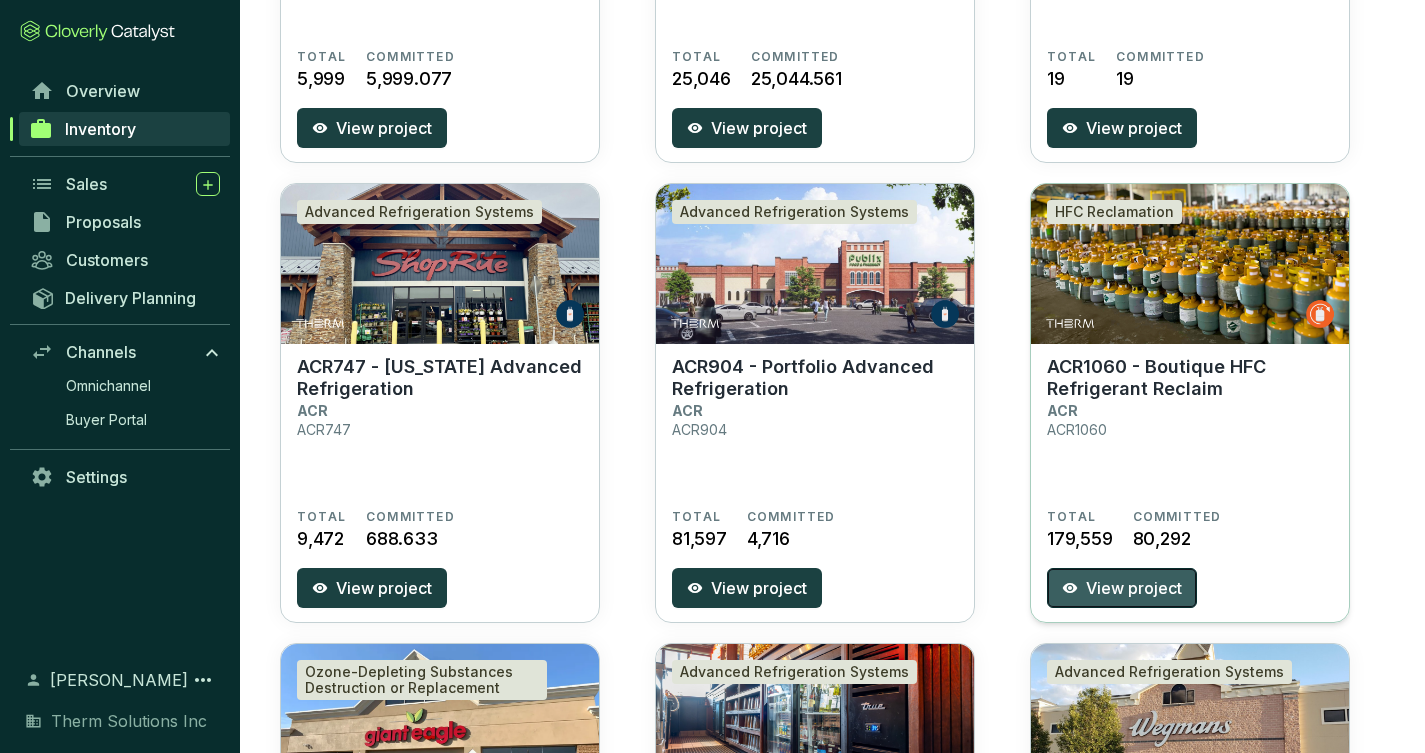 click on "View project" at bounding box center (1134, 588) 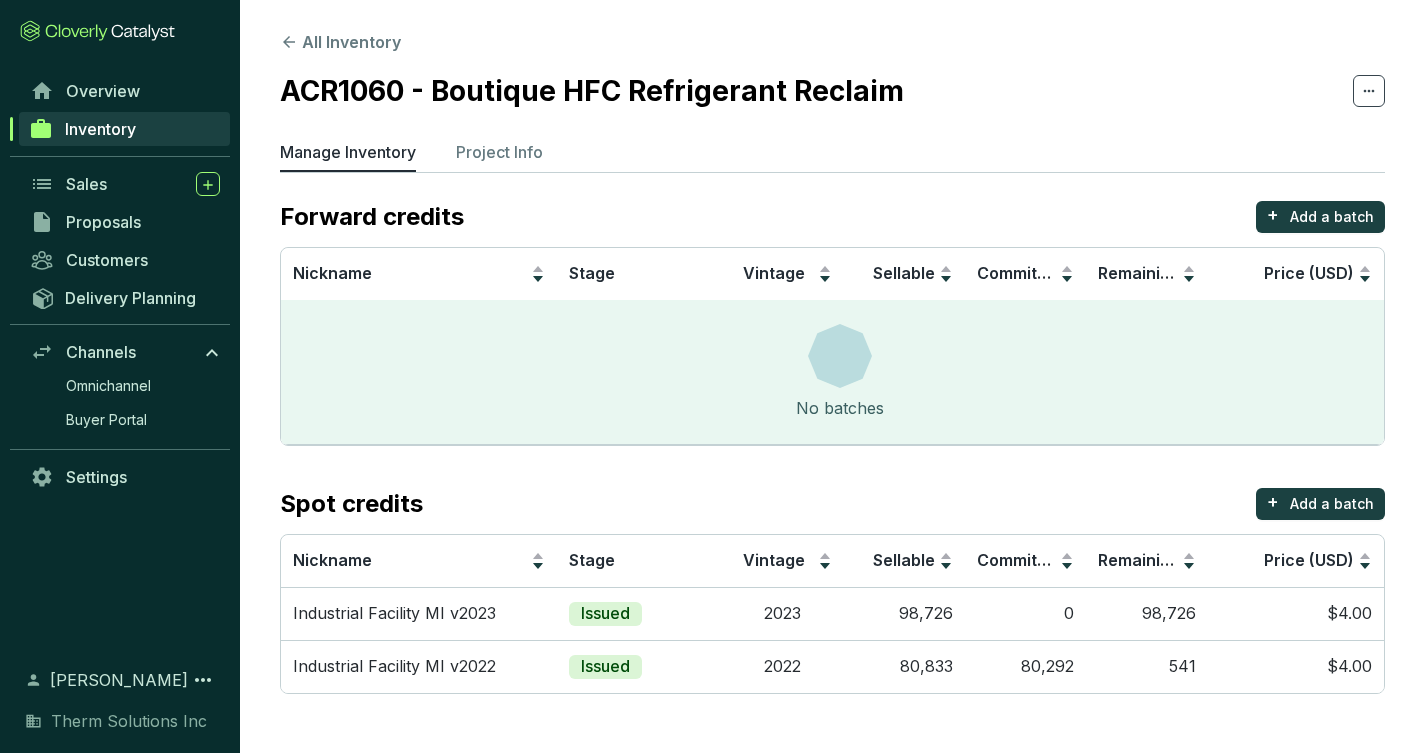 scroll, scrollTop: 0, scrollLeft: 0, axis: both 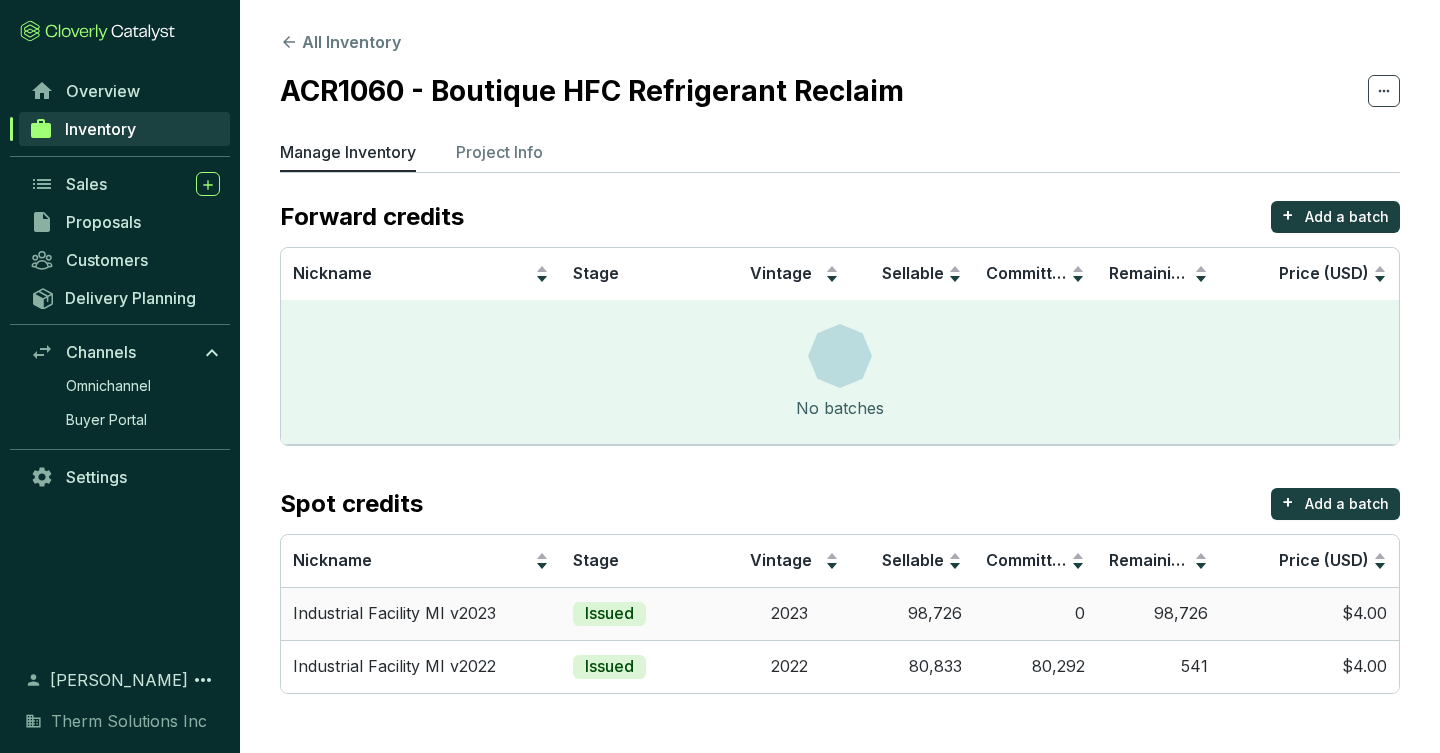 click on "0" at bounding box center [1035, 613] 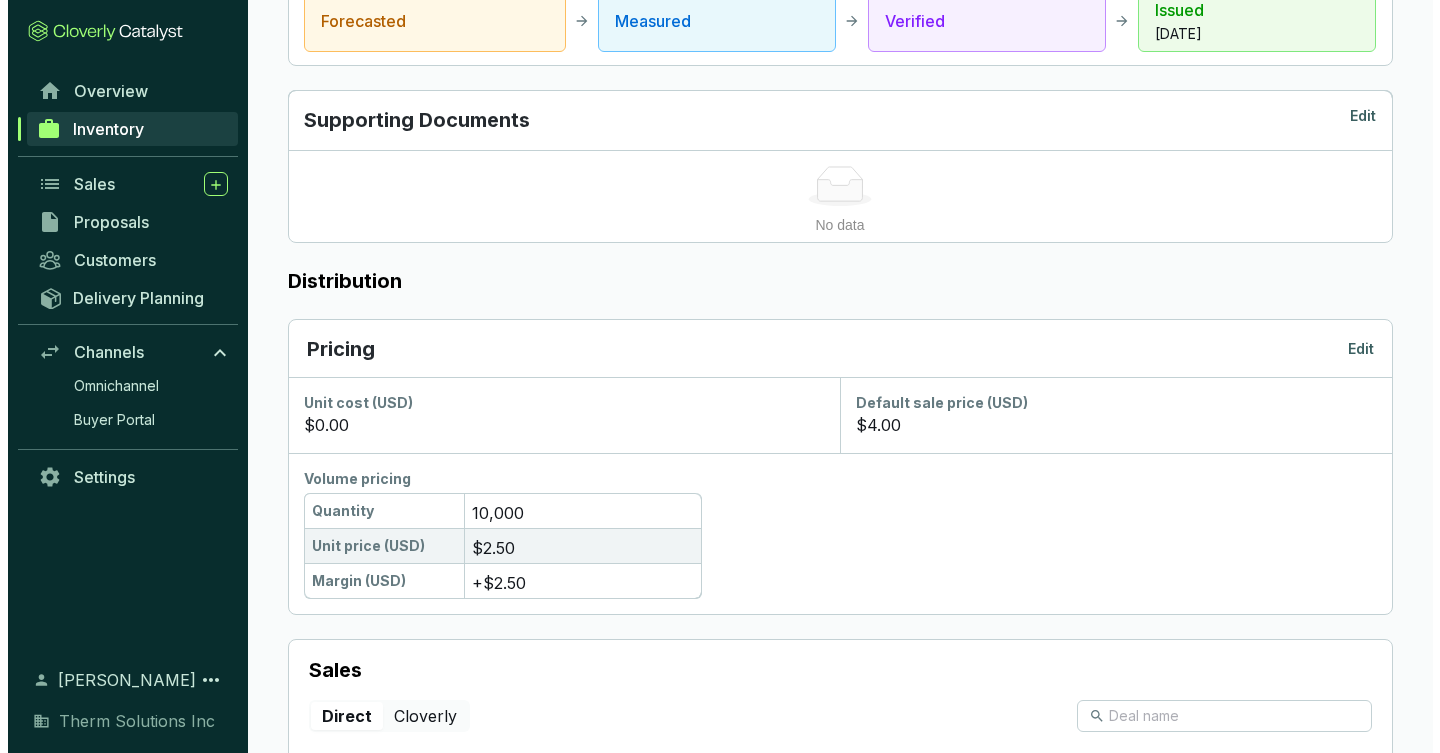 scroll, scrollTop: 853, scrollLeft: 0, axis: vertical 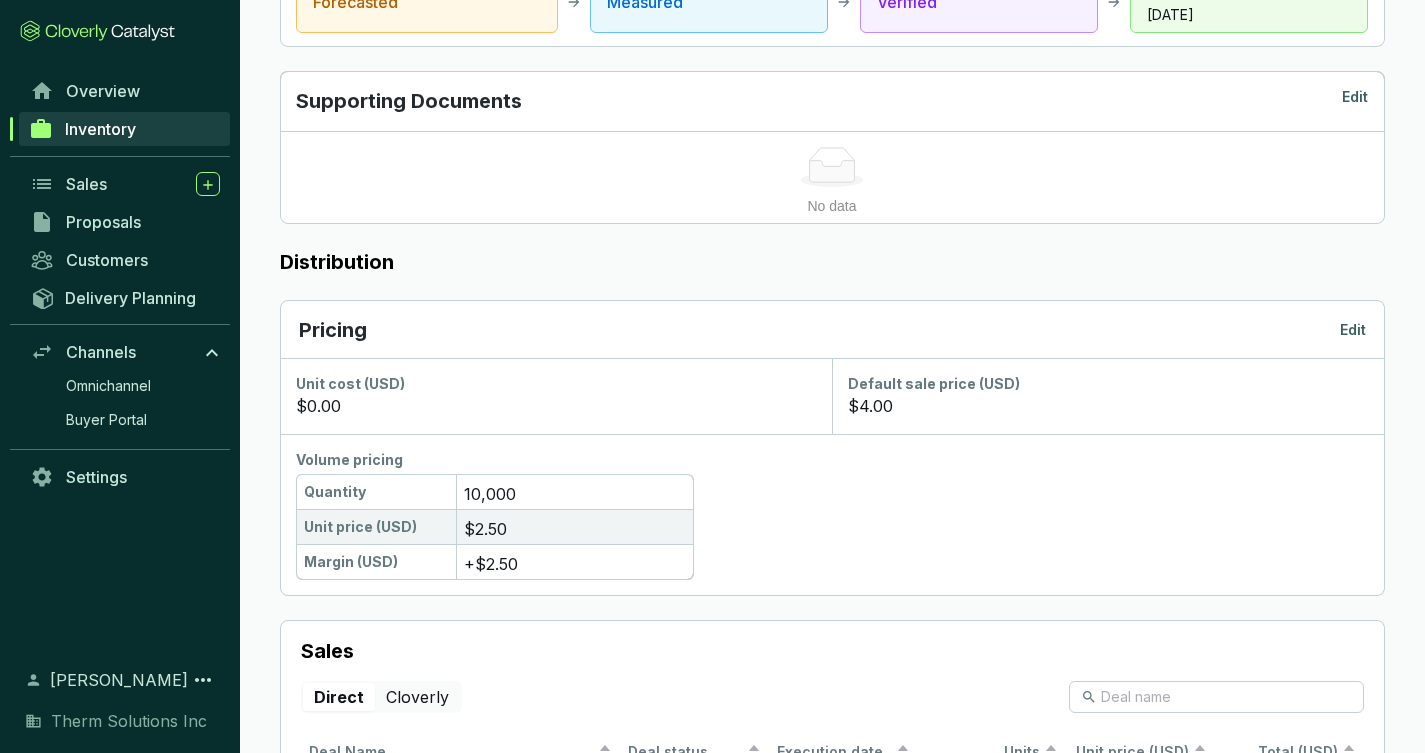 click on "Edit" at bounding box center (1353, 330) 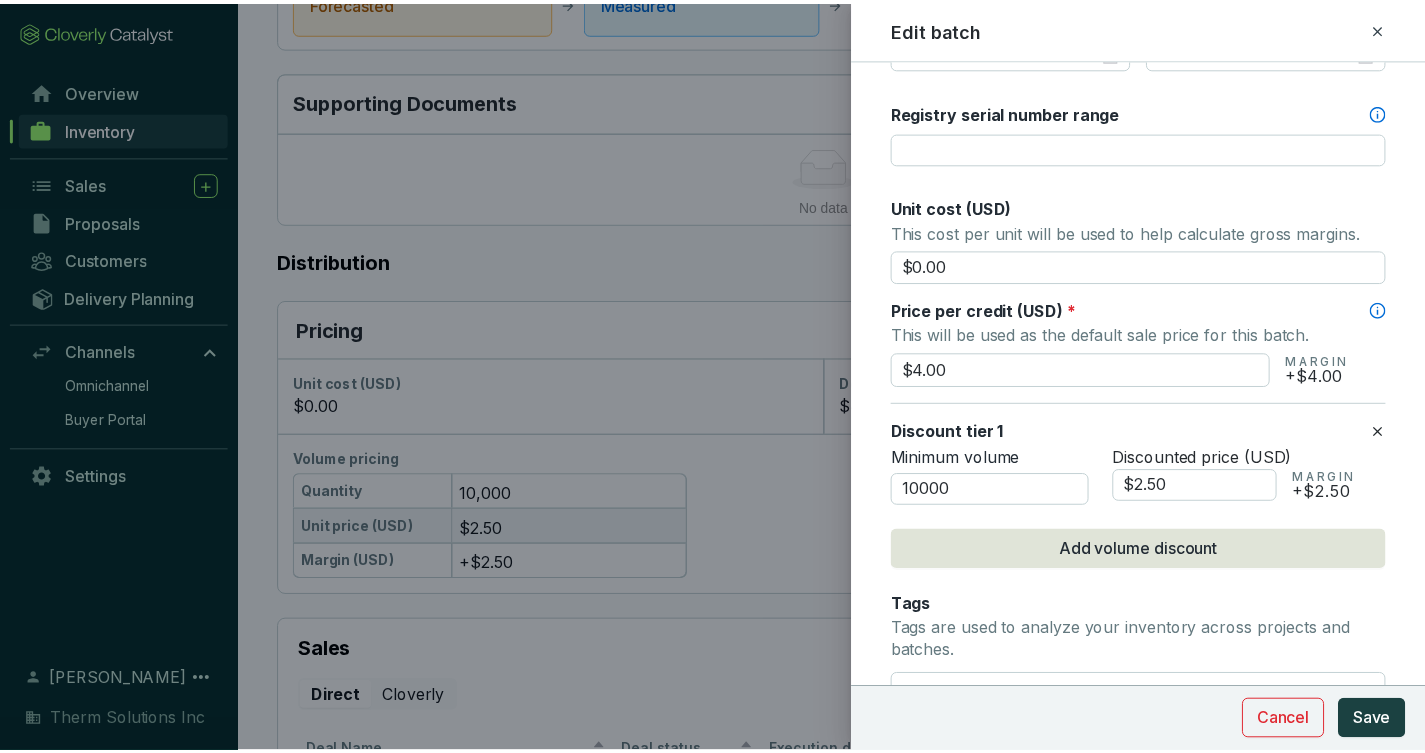 scroll, scrollTop: 793, scrollLeft: 0, axis: vertical 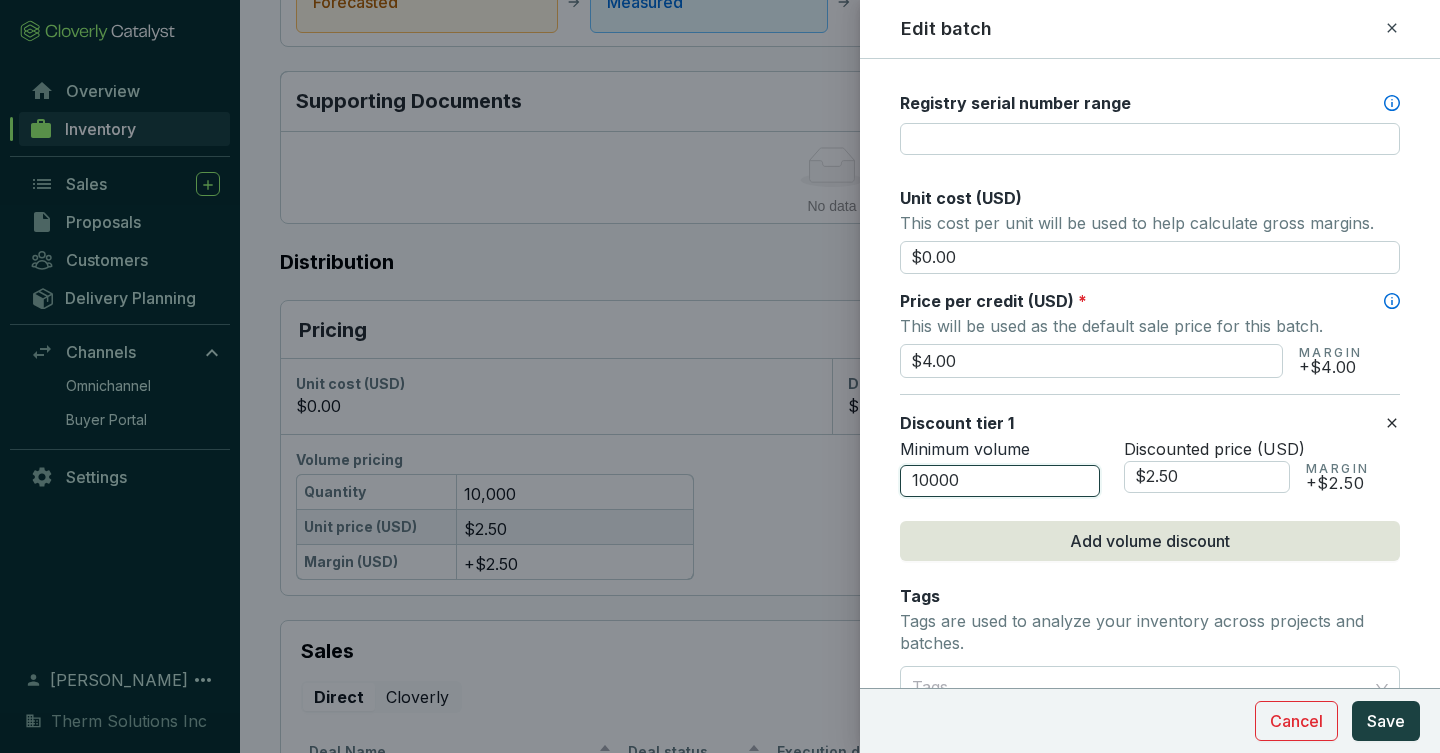 drag, startPoint x: 935, startPoint y: 482, endPoint x: 843, endPoint y: 482, distance: 92 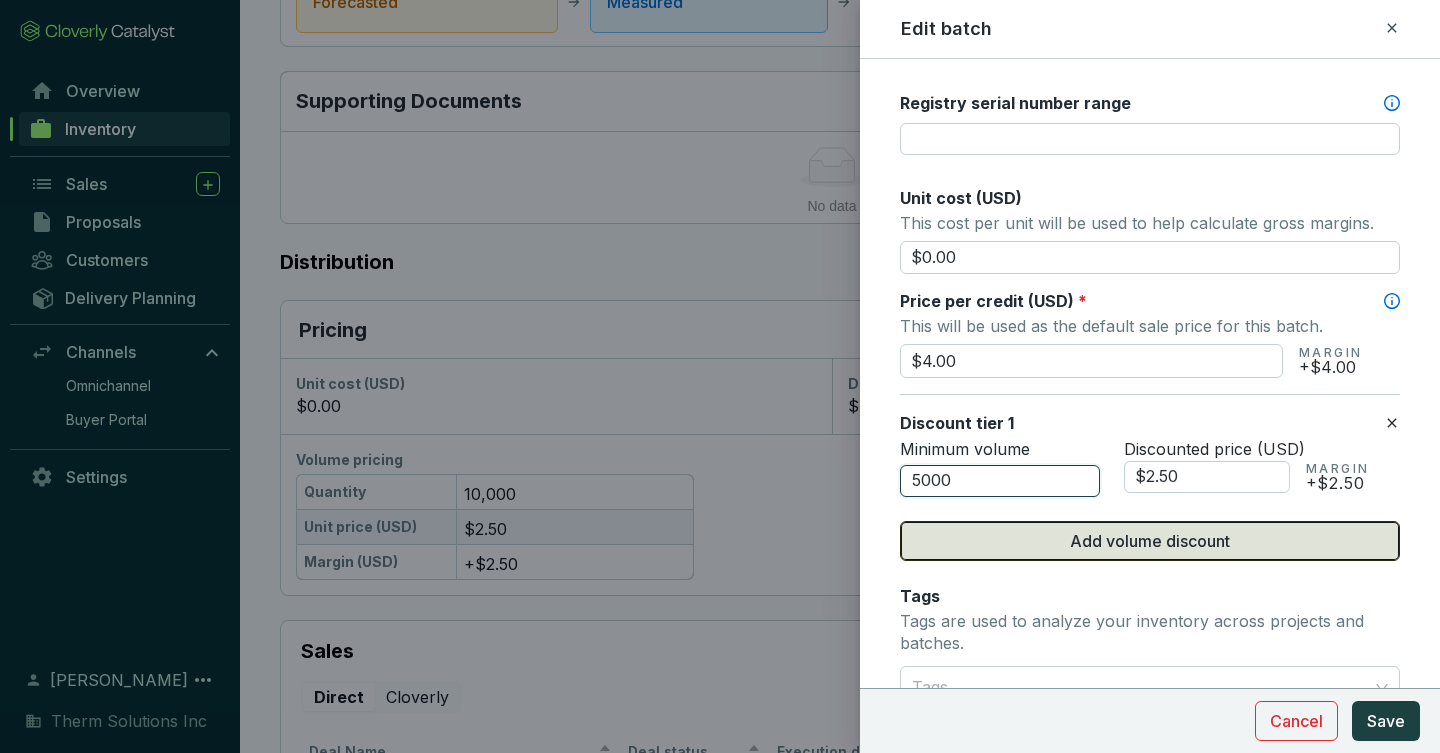 type on "5000" 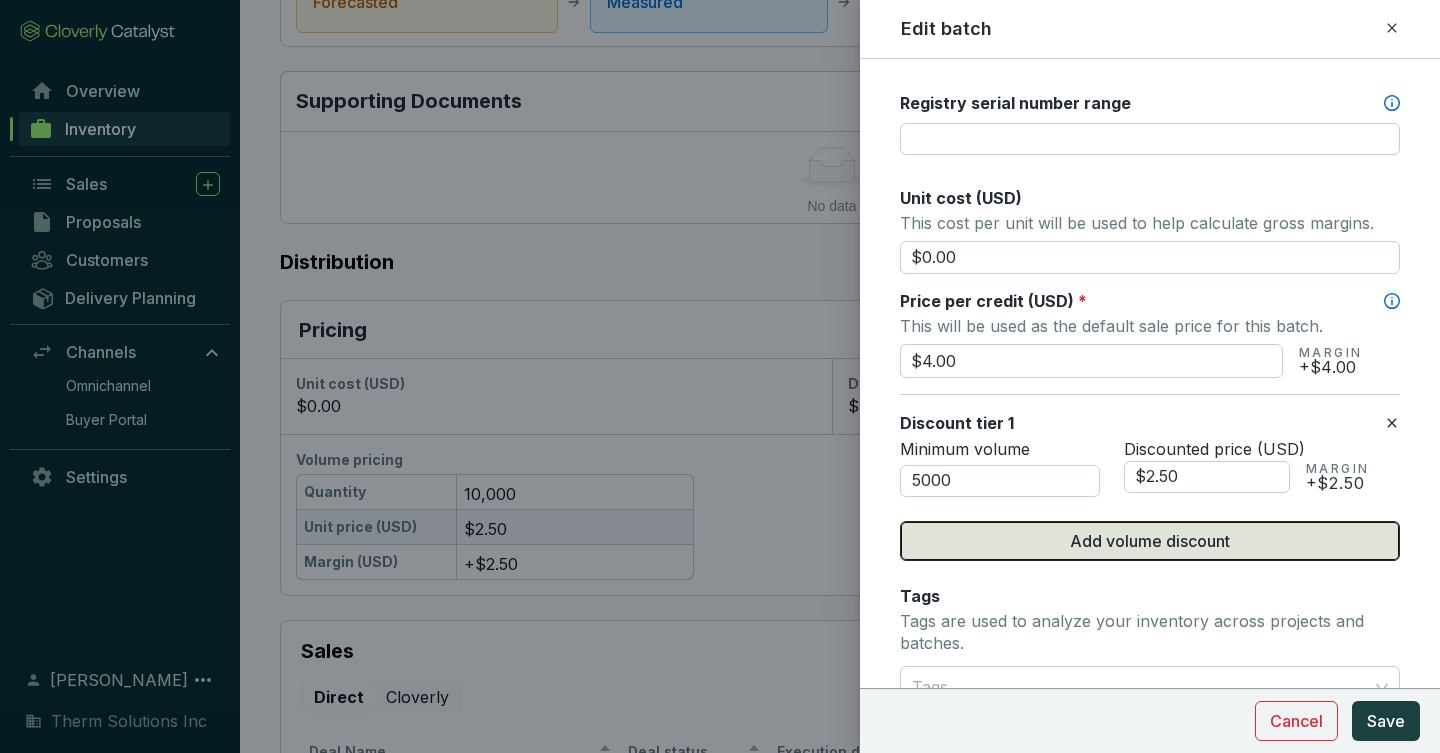 click on "Add volume discount" at bounding box center (1150, 541) 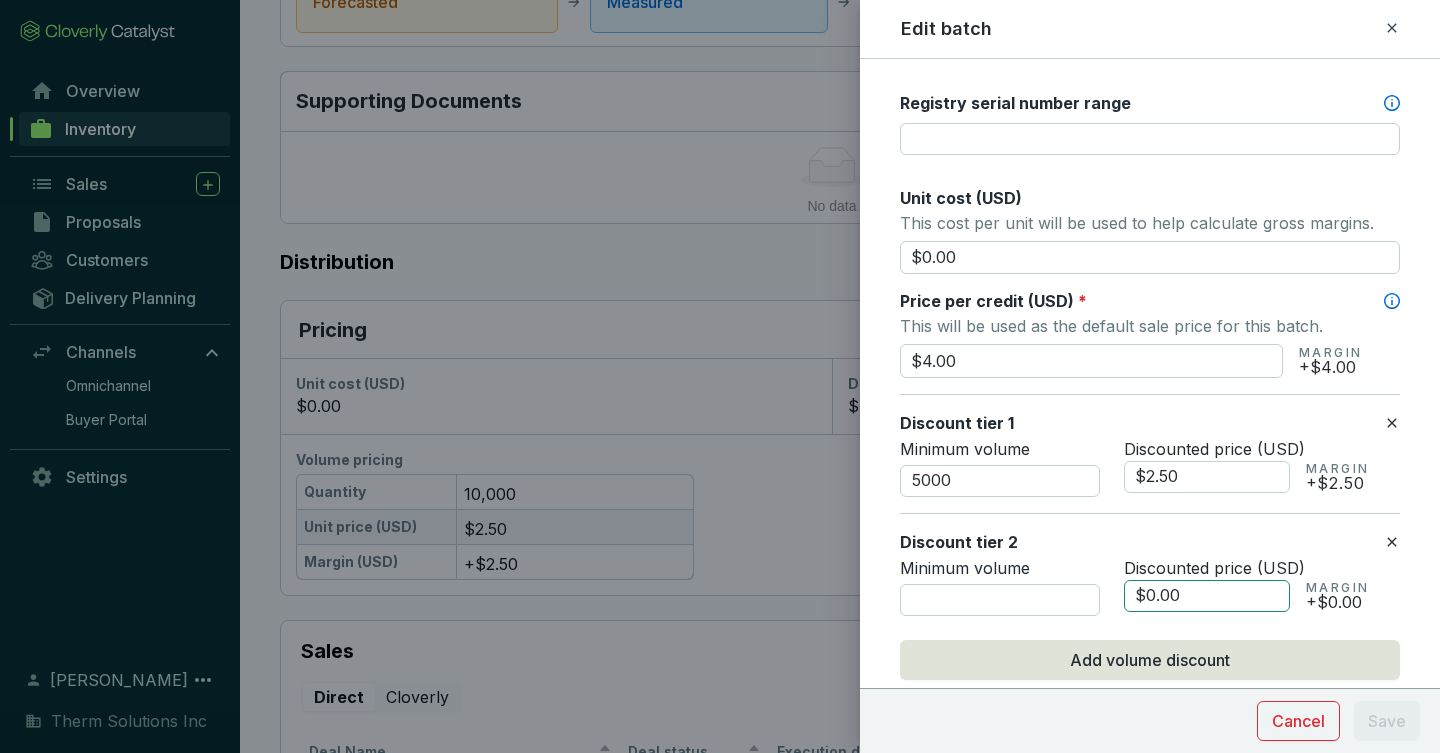 click on "$0.00" at bounding box center (1207, 596) 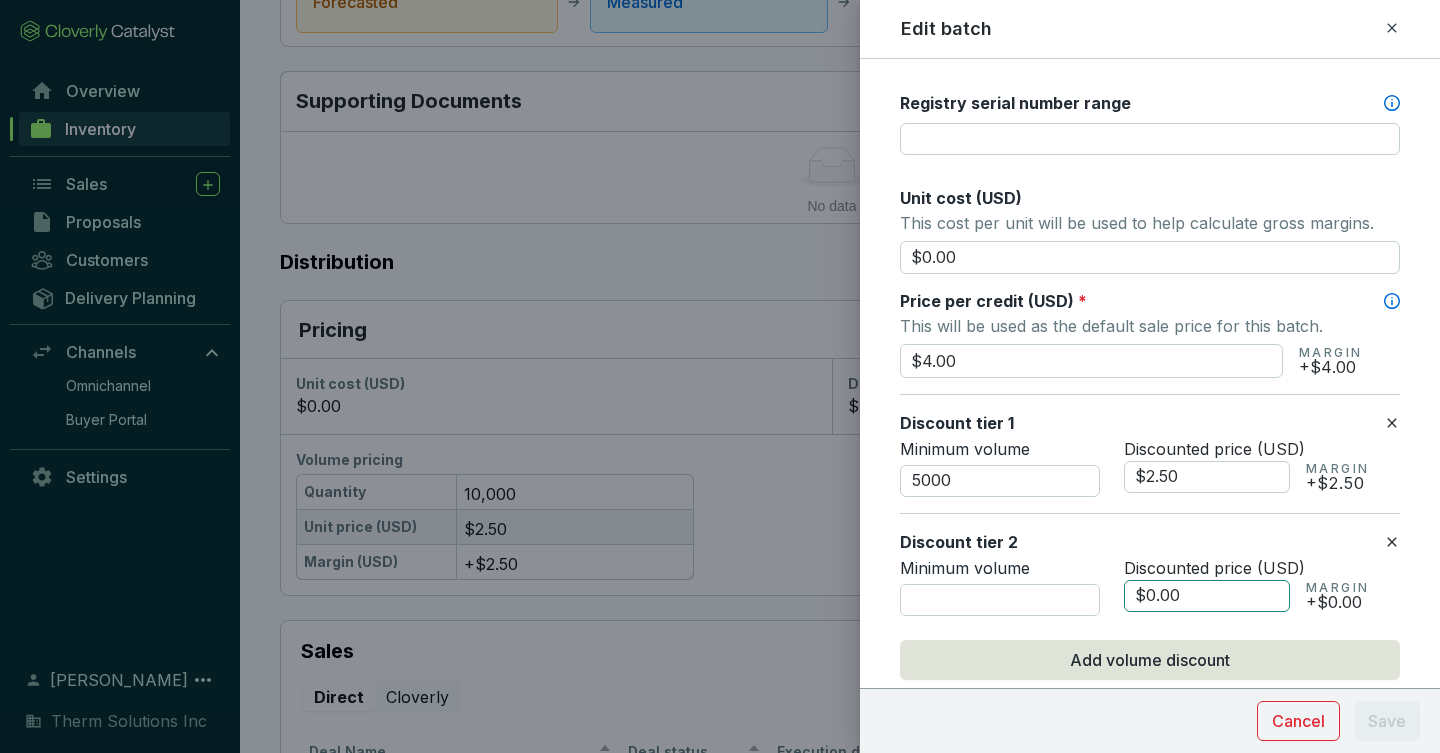 click on "$0.00" at bounding box center (1207, 596) 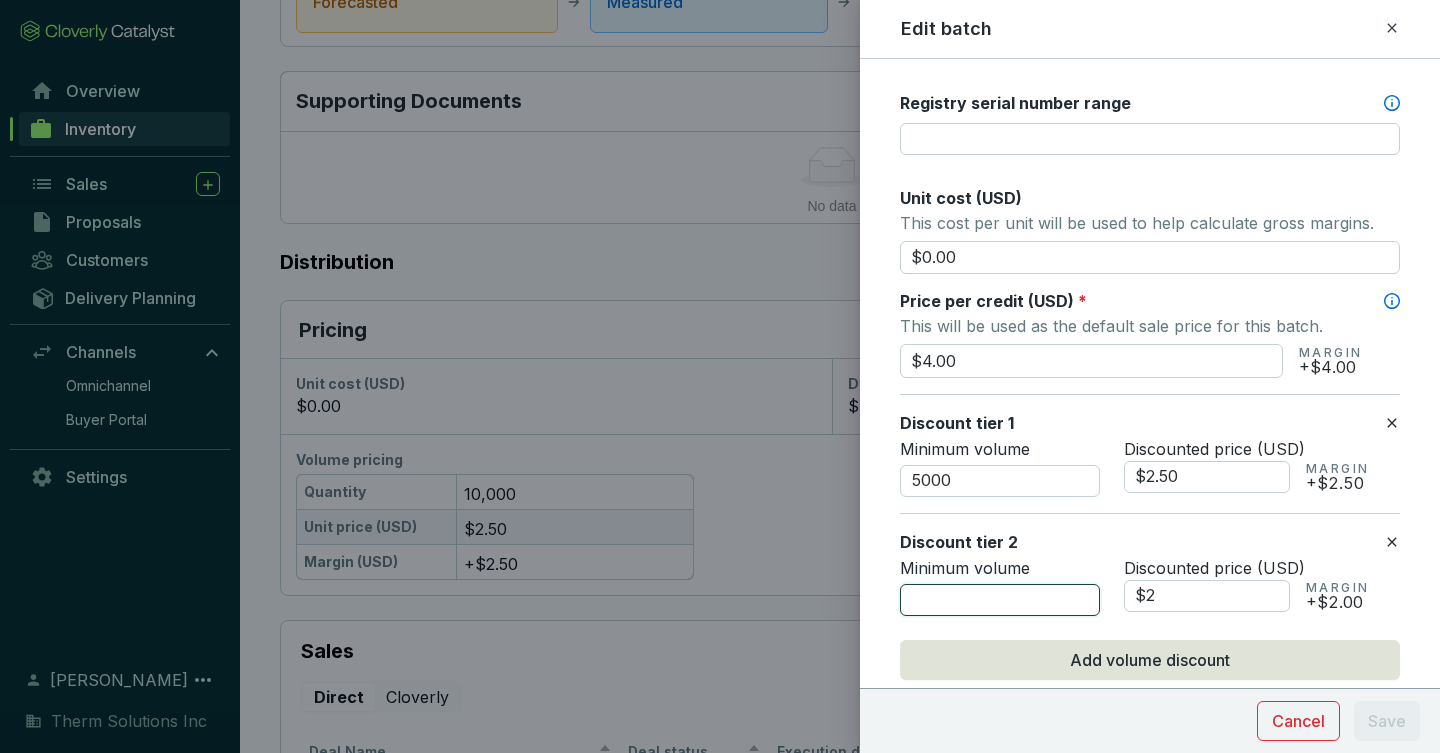 type on "$2.00" 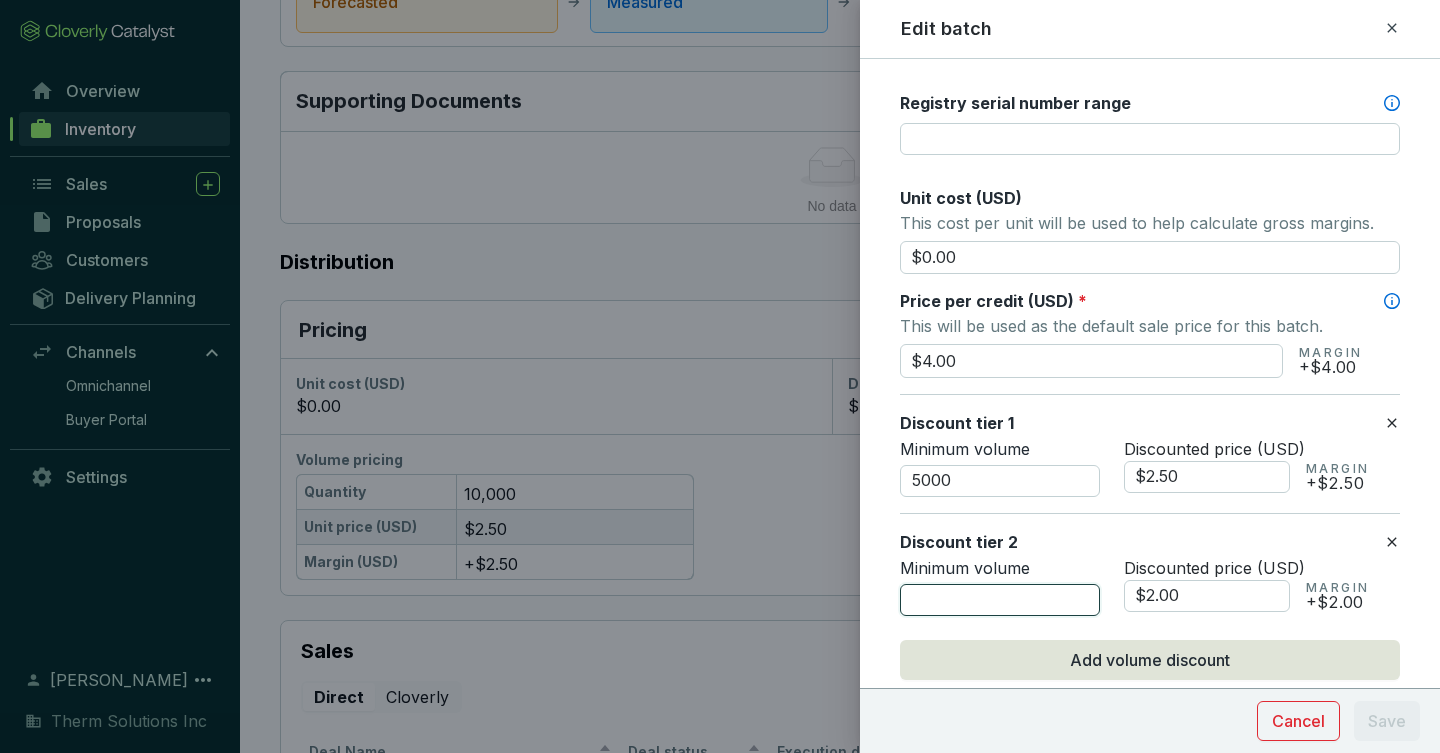 click at bounding box center [1000, 600] 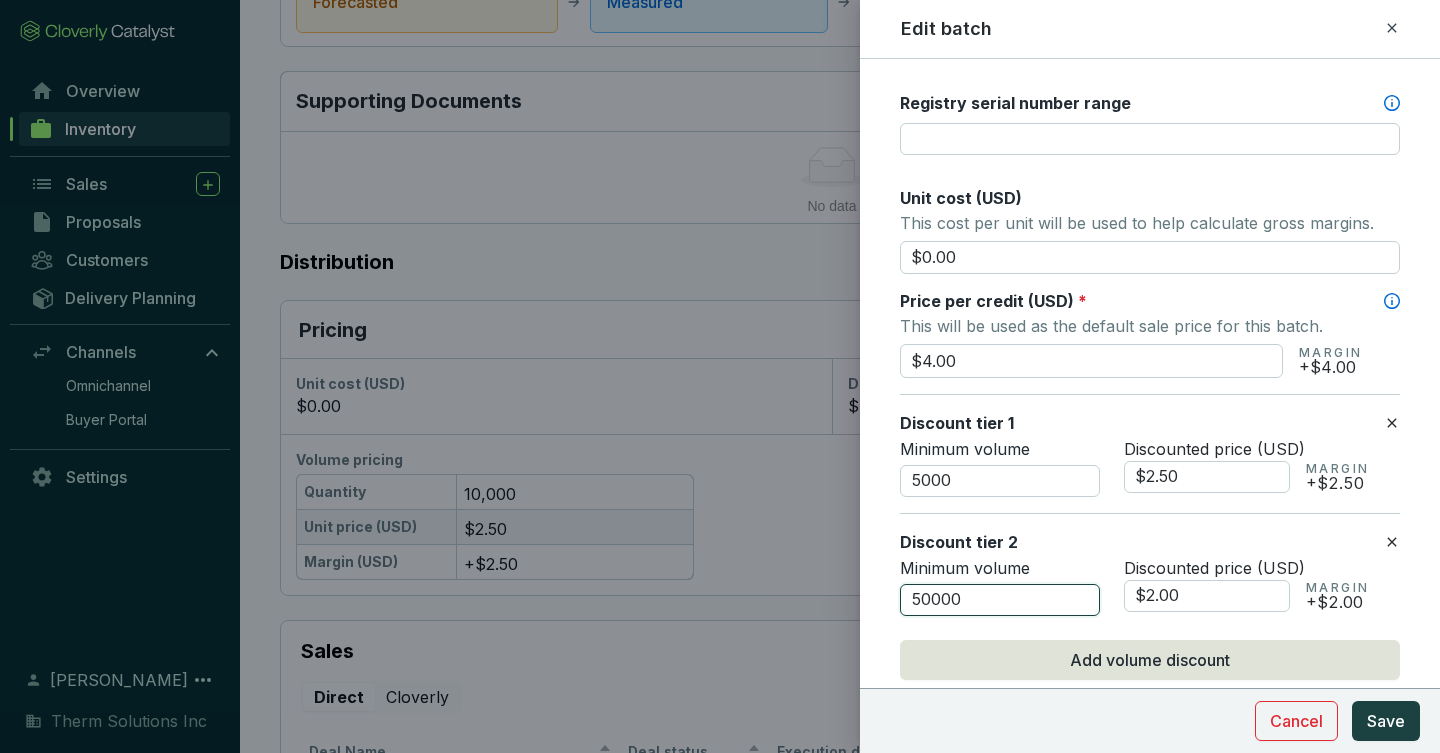type on "50000" 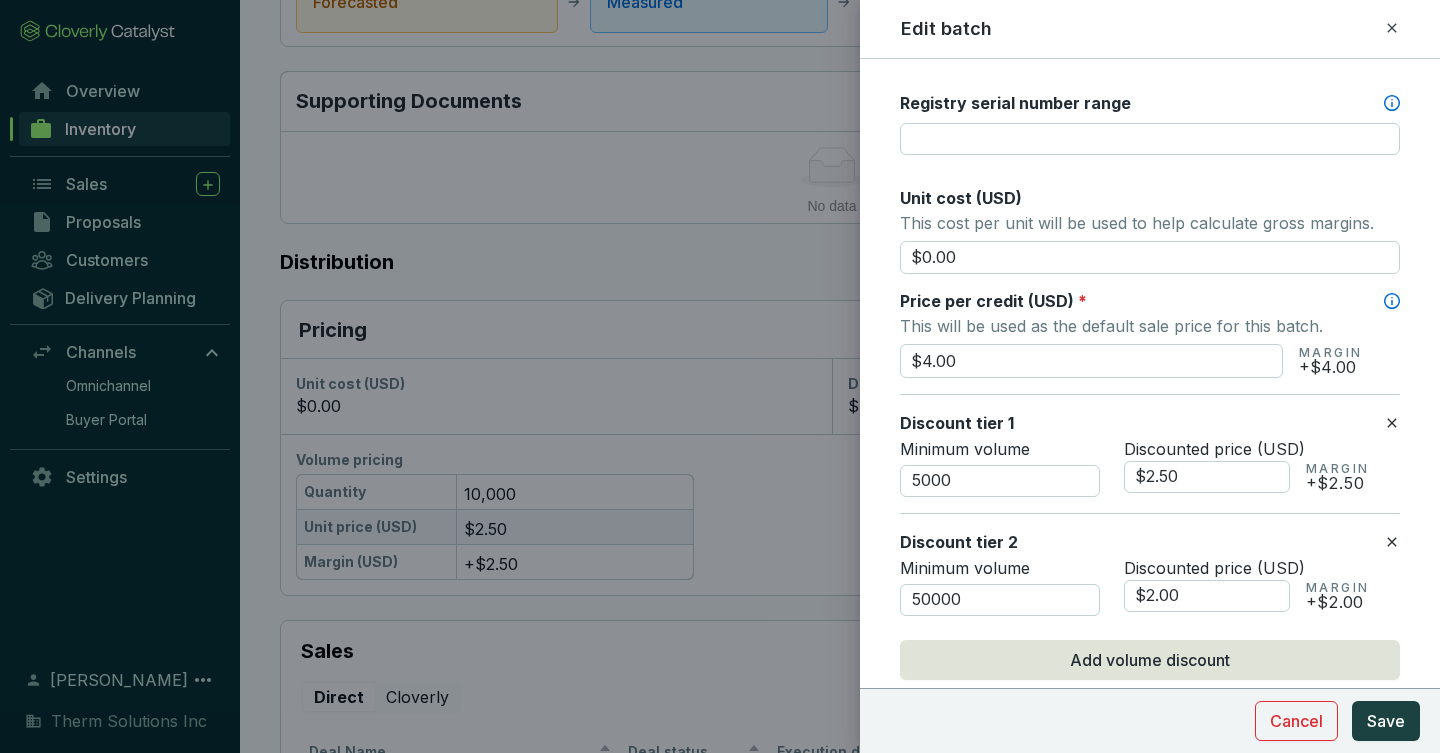 click on "Discount tier 2   Minimum volume 50000 Discounted price (USD) $2.00 MARGIN +$2.00" at bounding box center (1150, 572) 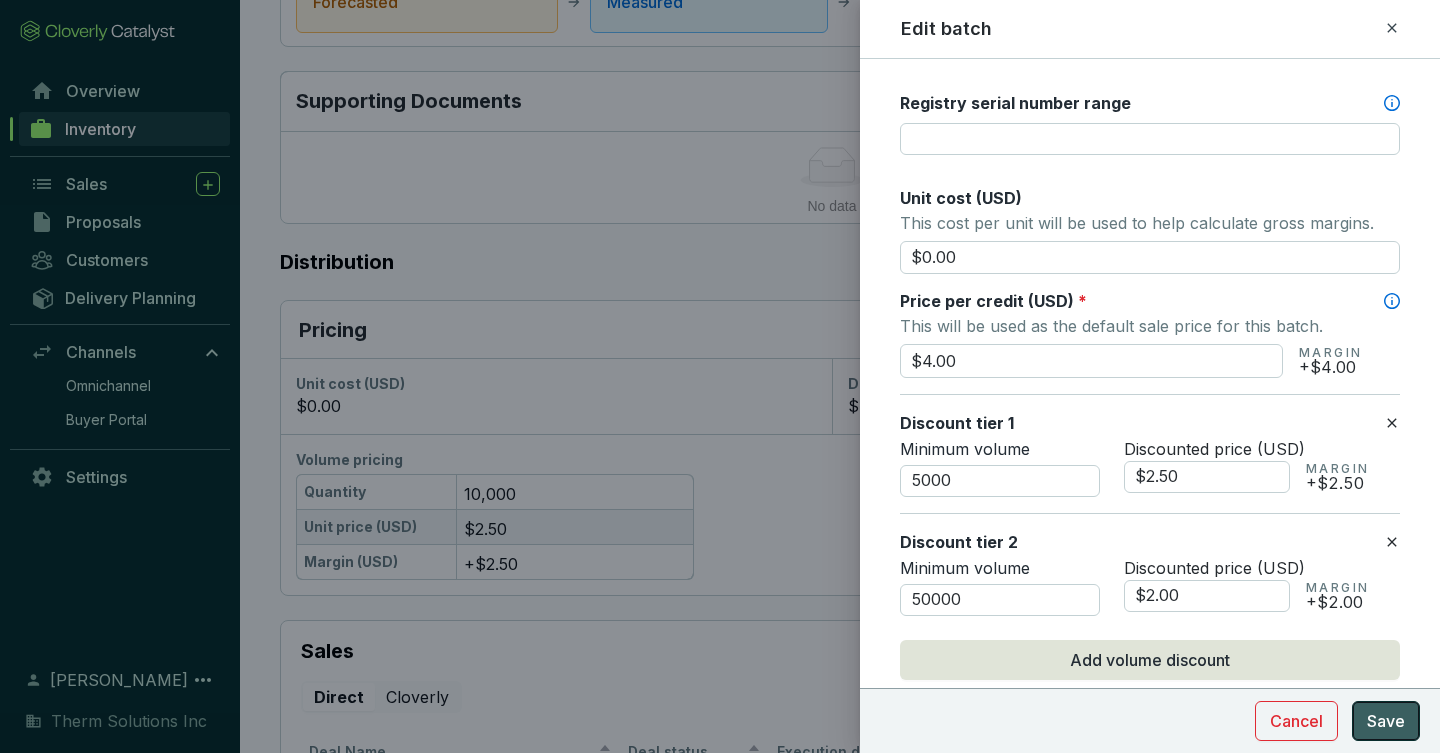 click on "Save" at bounding box center [1386, 721] 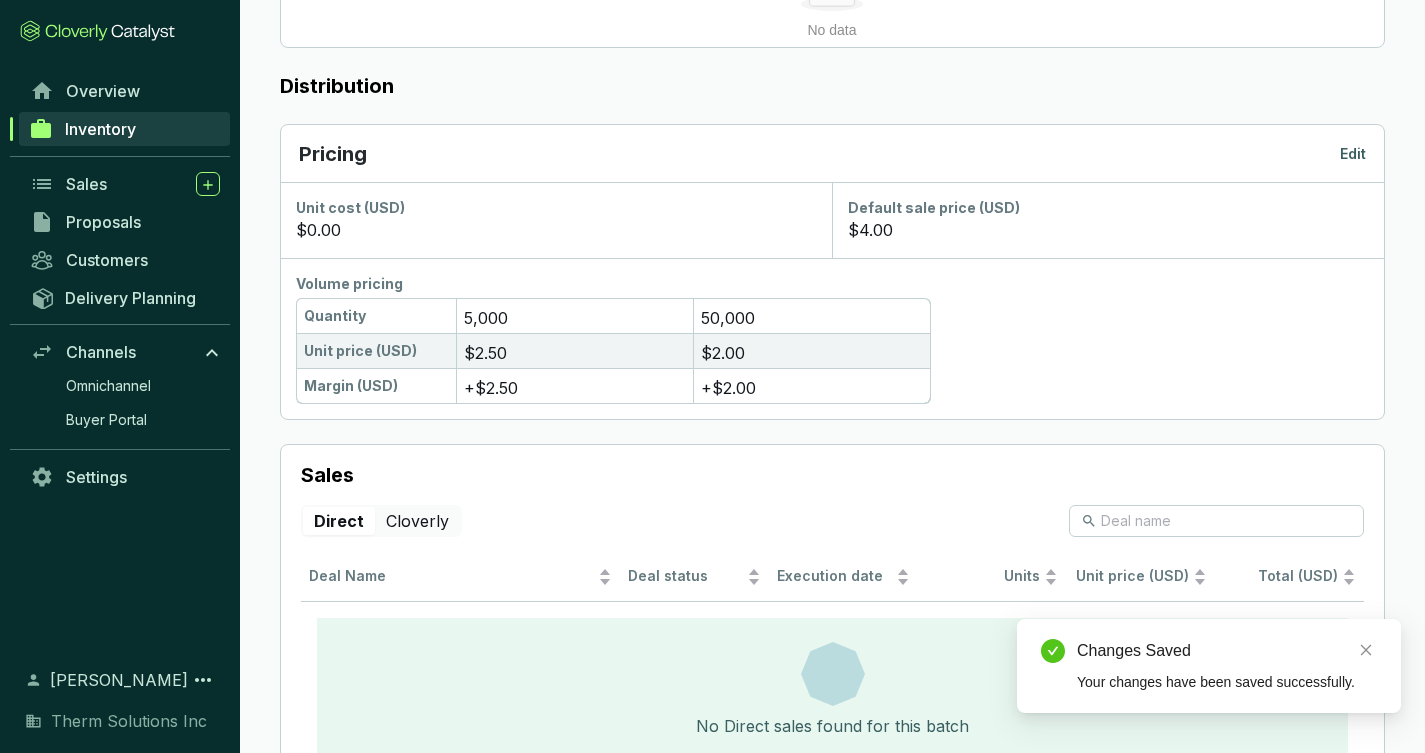 scroll, scrollTop: 1124, scrollLeft: 0, axis: vertical 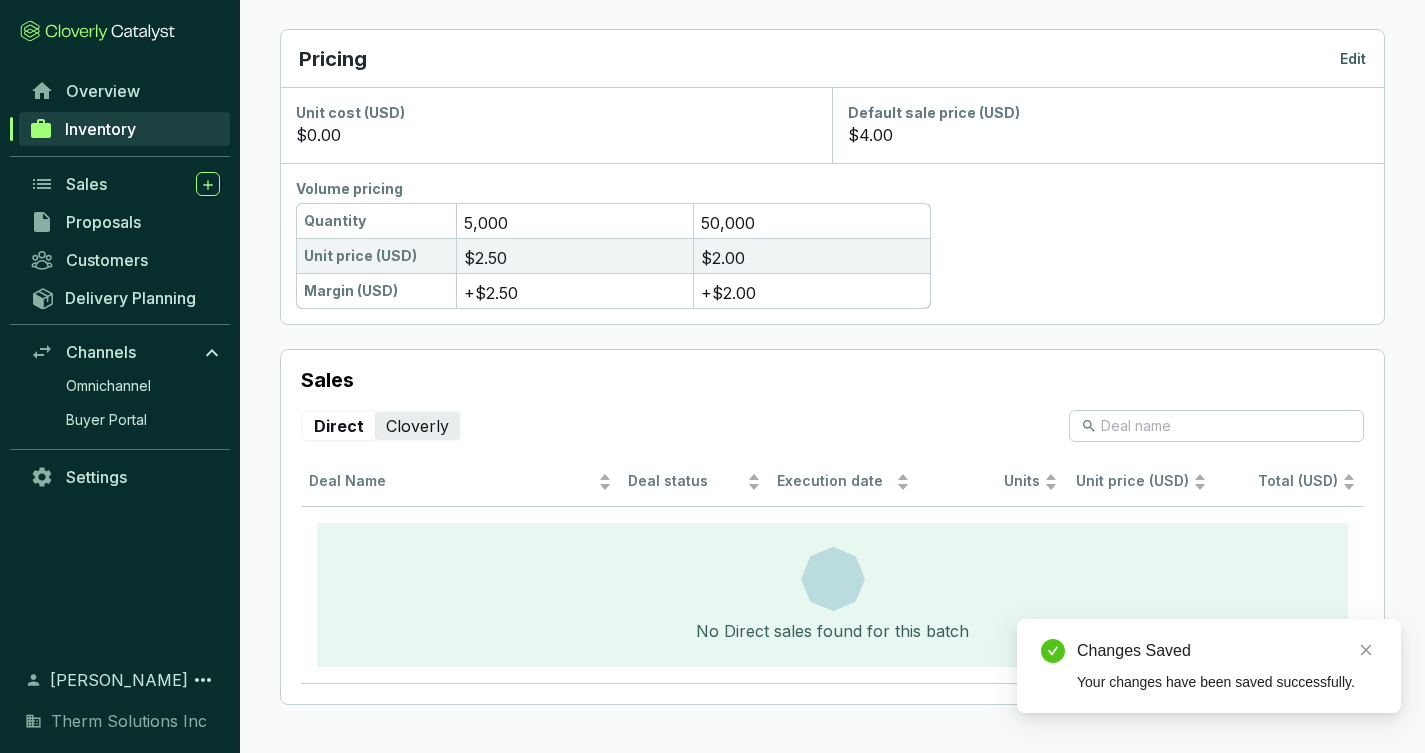 click on "Cloverly" at bounding box center [417, 426] 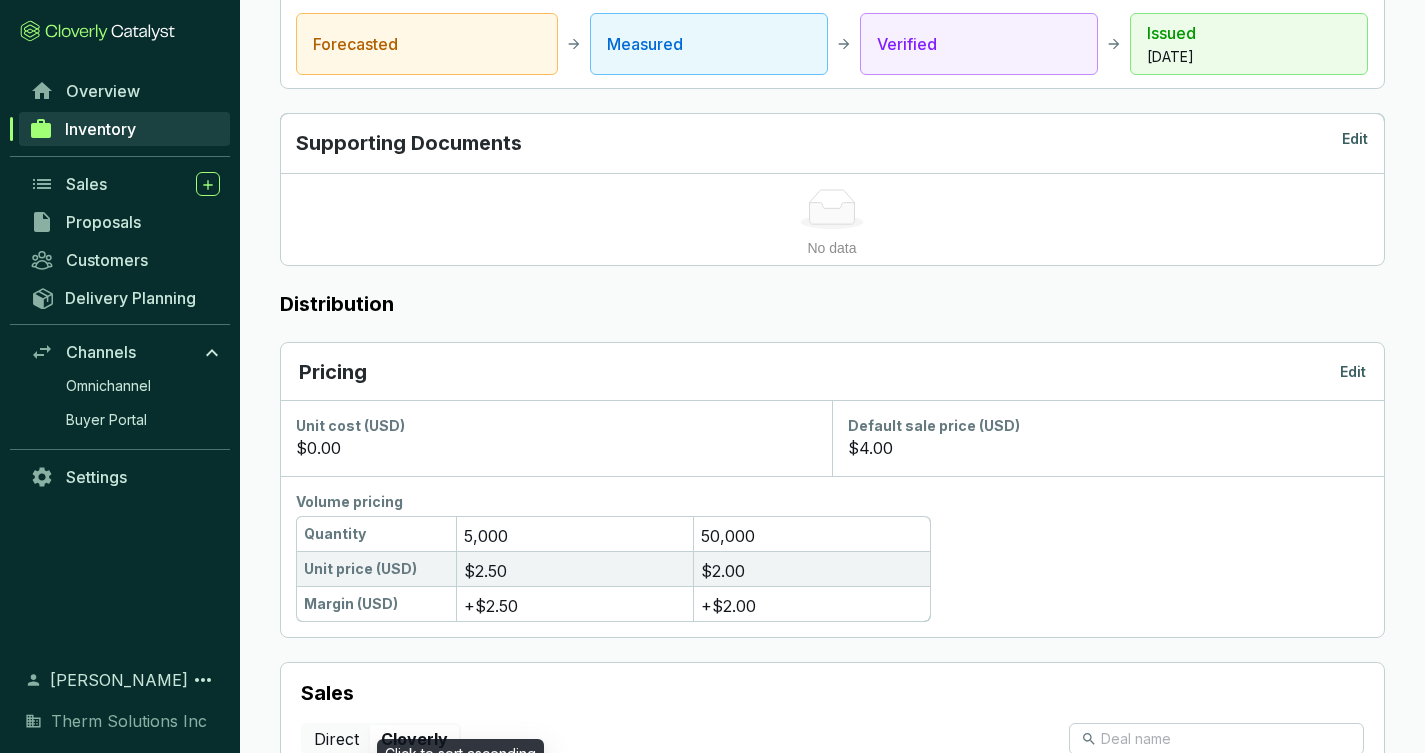 scroll, scrollTop: 0, scrollLeft: 0, axis: both 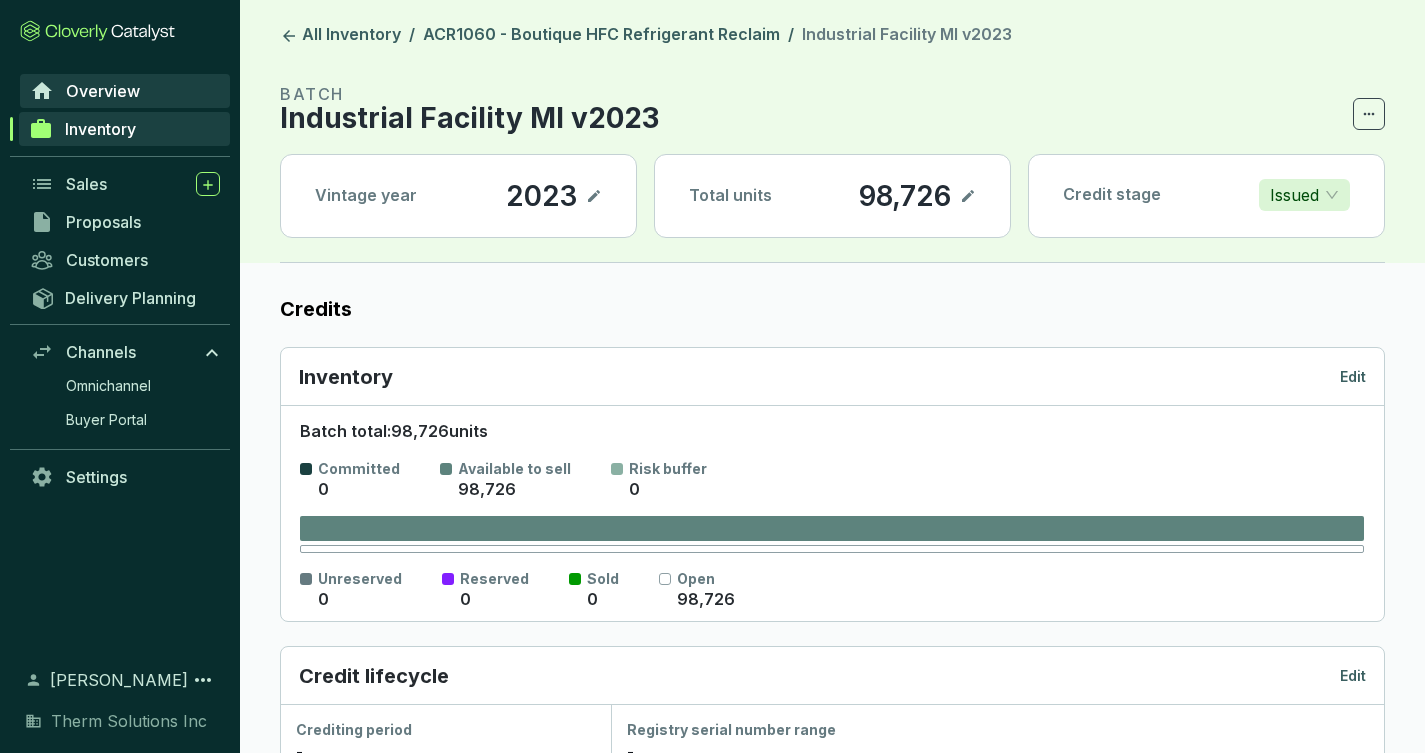 click on "Overview" at bounding box center (103, 91) 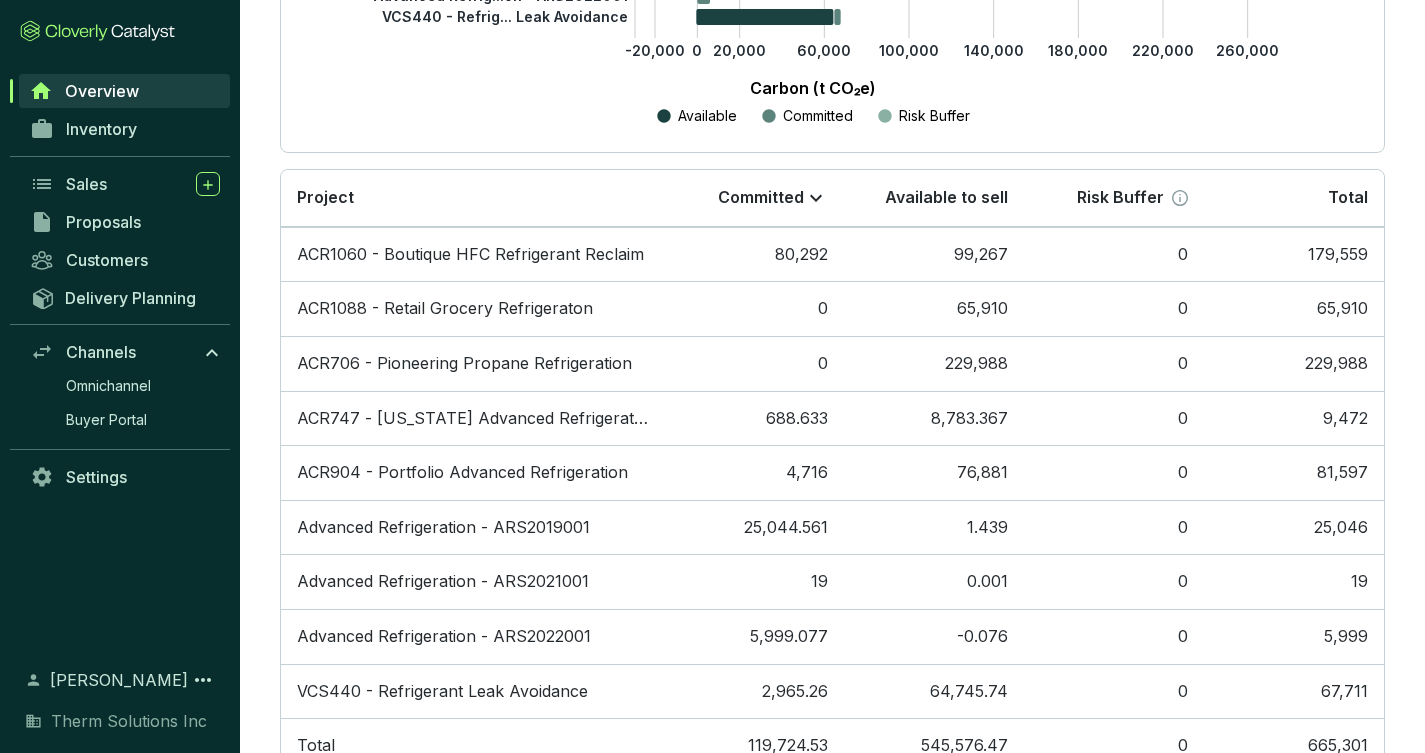 scroll, scrollTop: 576, scrollLeft: 0, axis: vertical 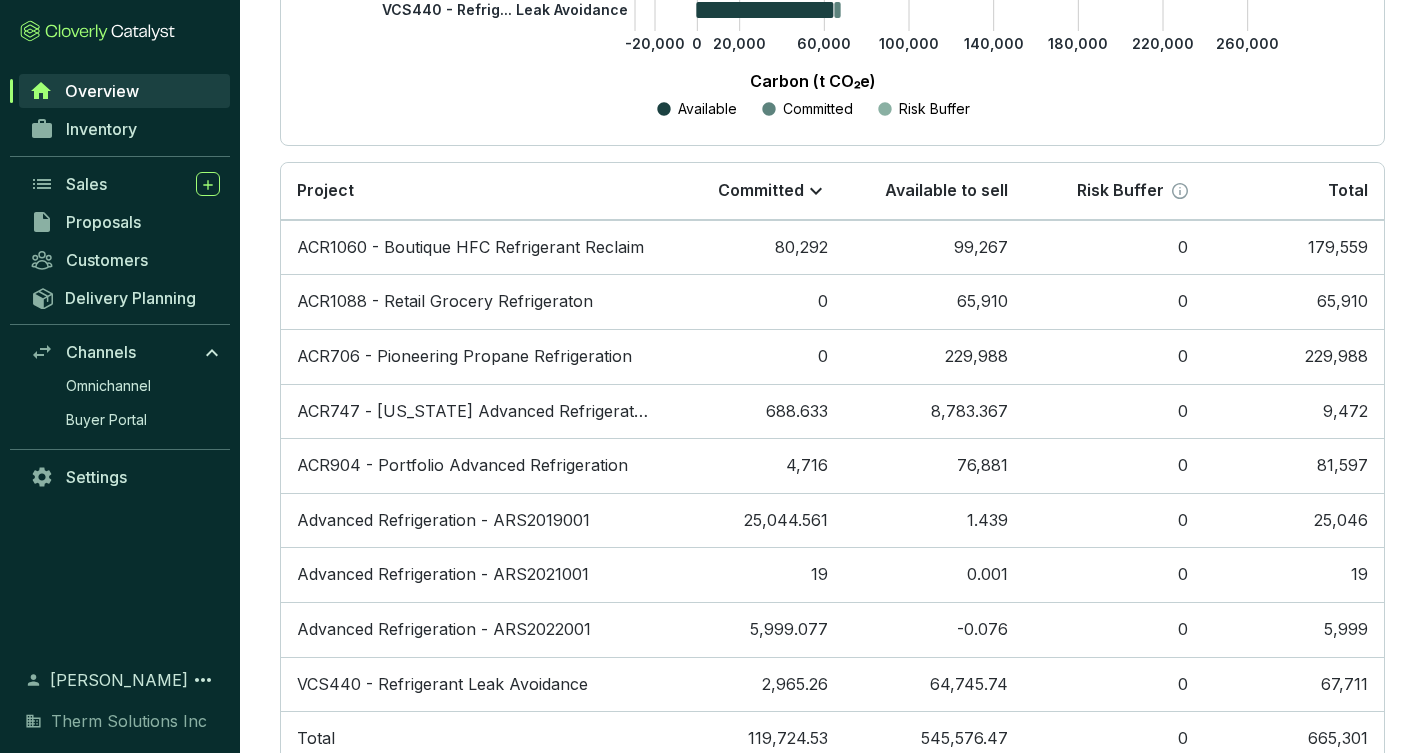 click on "Overview" at bounding box center [102, 91] 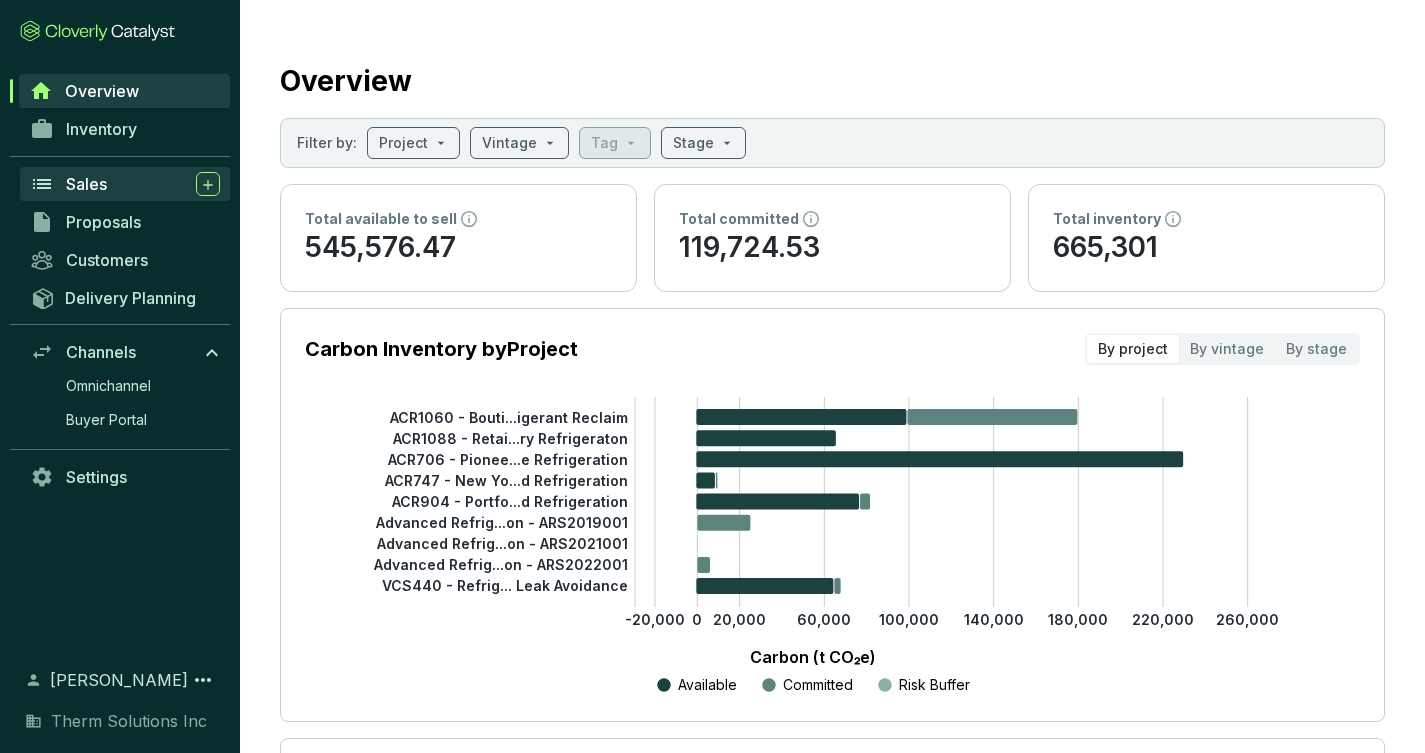 click on "Sales" at bounding box center [86, 184] 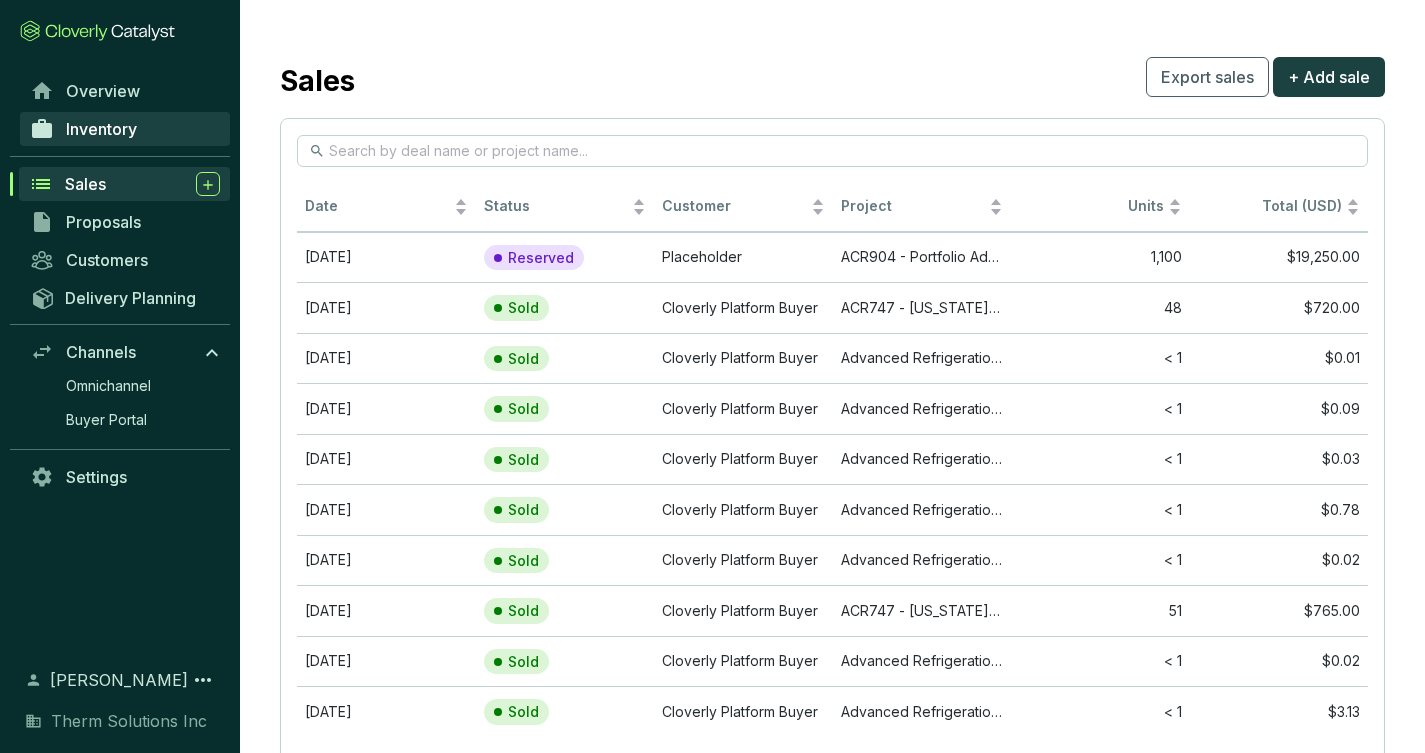 click on "Inventory" at bounding box center (101, 129) 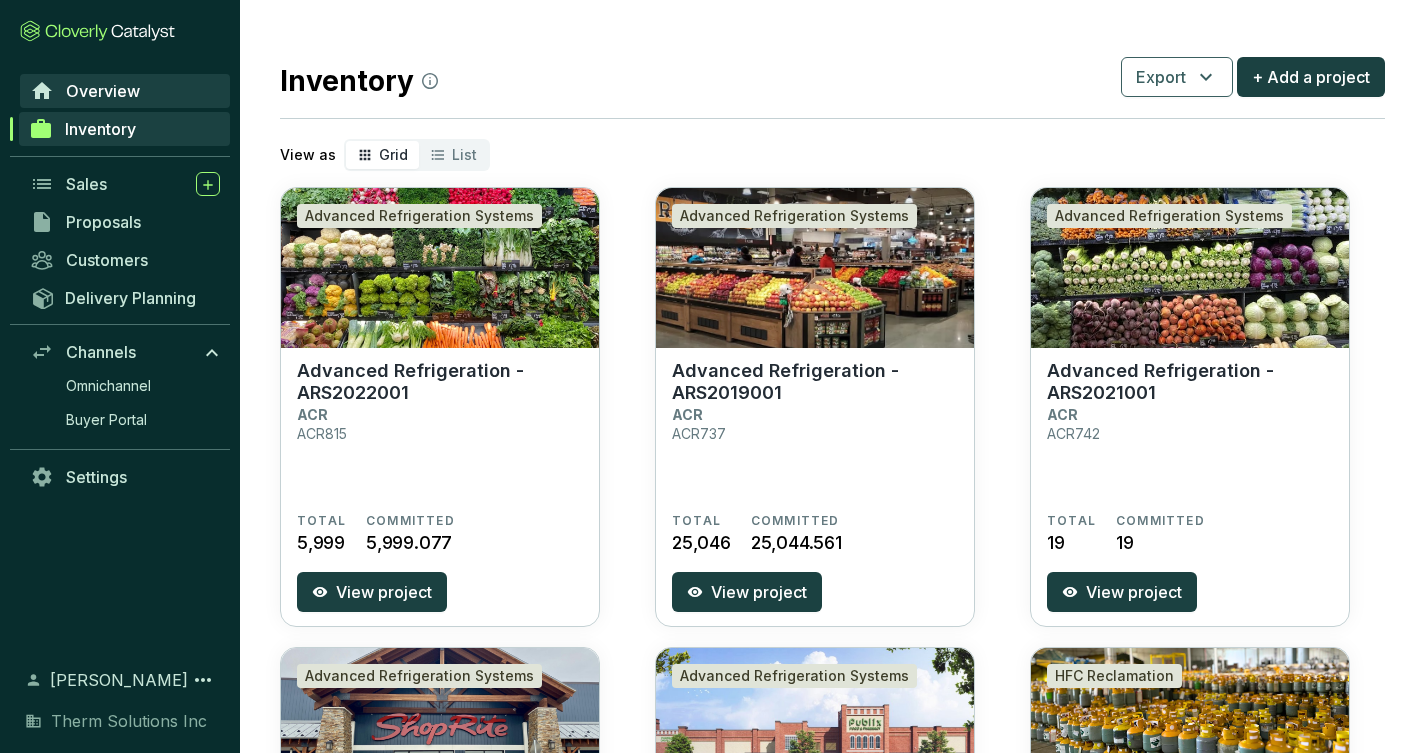 click on "Overview" at bounding box center (103, 91) 